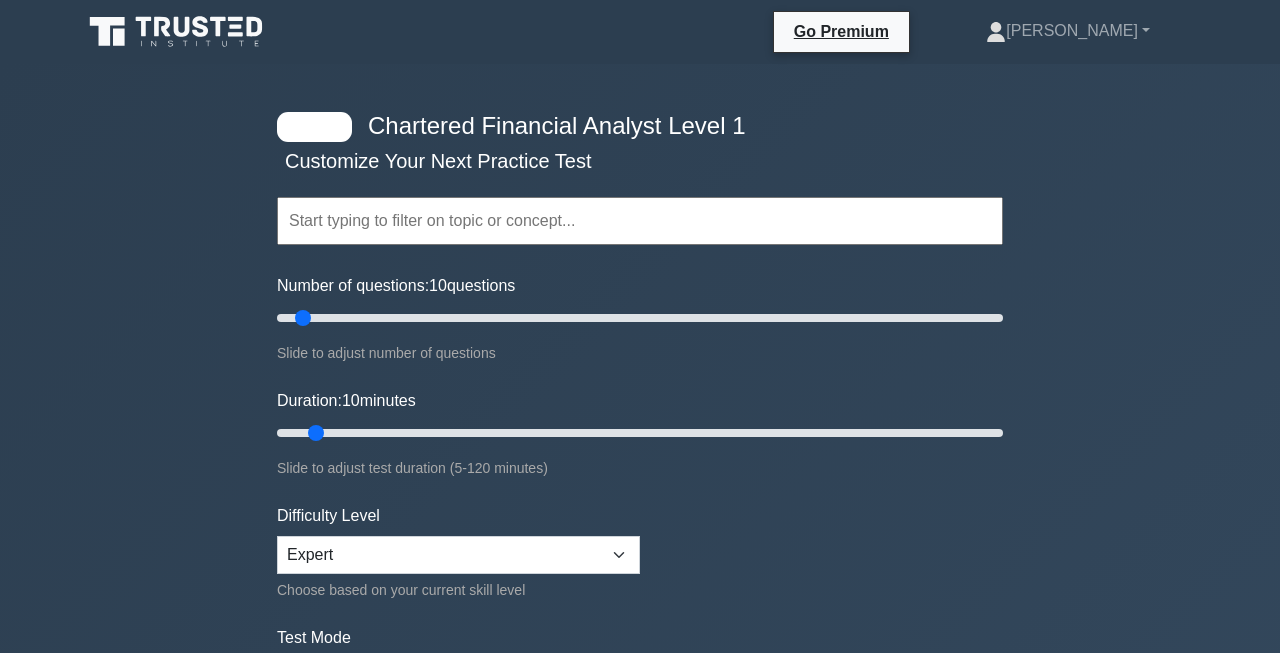 scroll, scrollTop: 0, scrollLeft: 0, axis: both 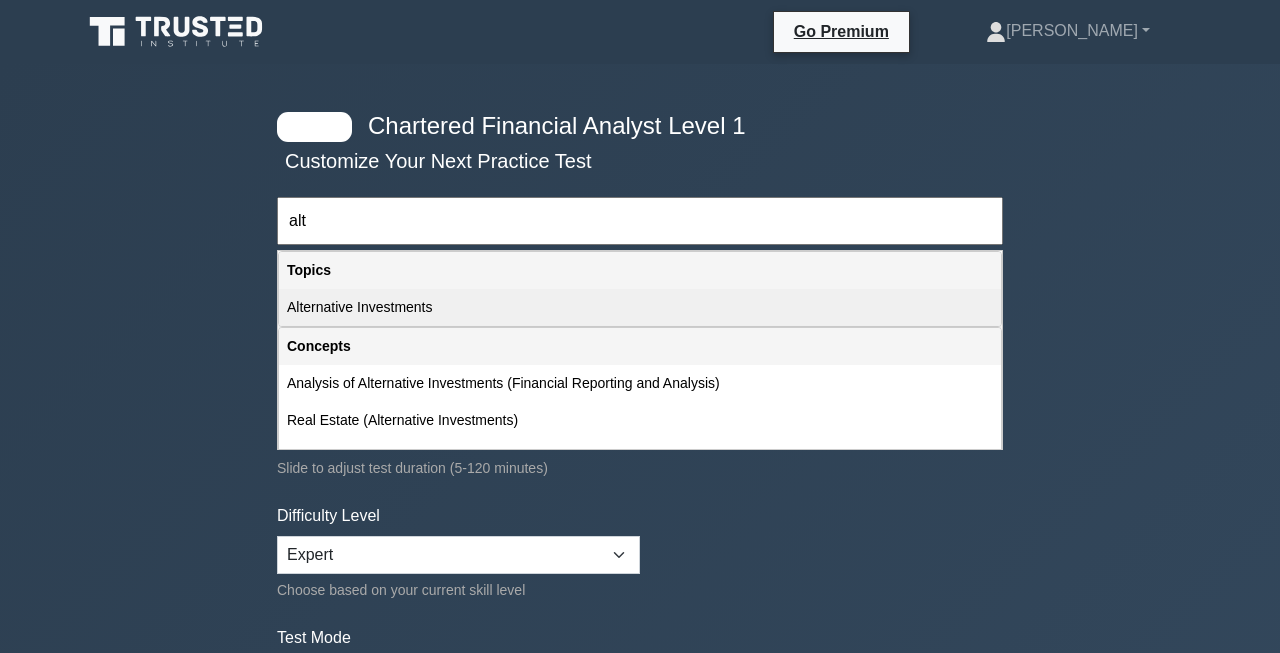 click on "Alternative Investments" at bounding box center [640, 307] 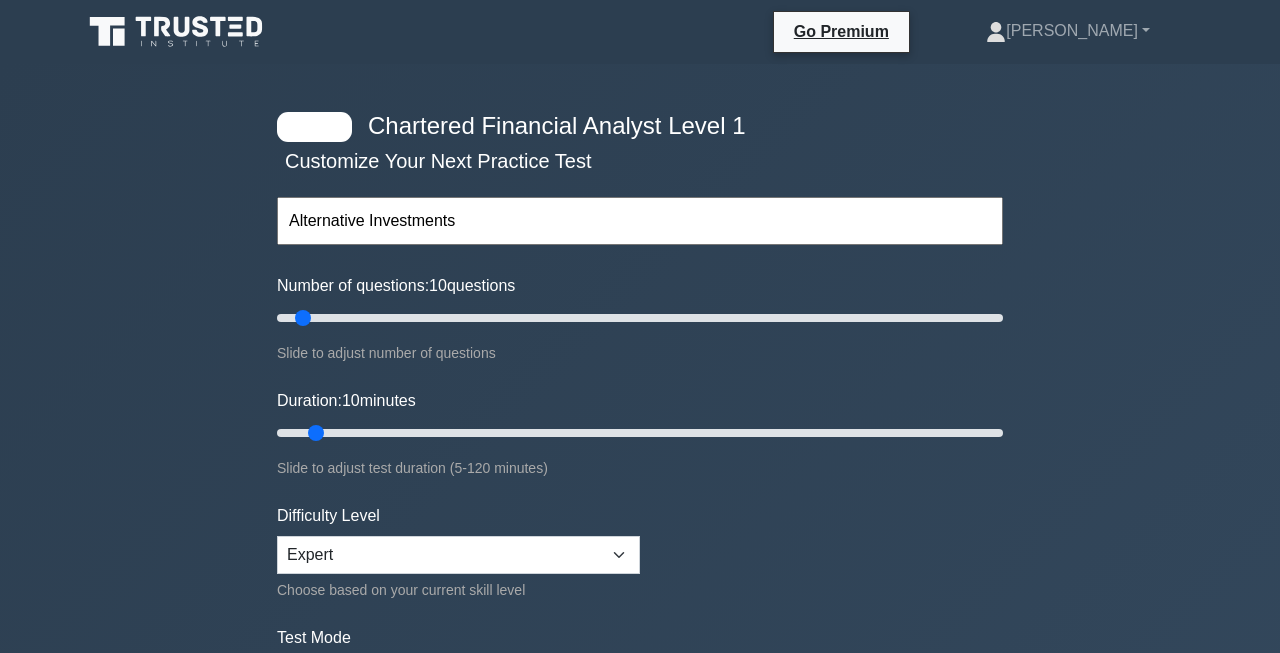 click on "Alternative Investments" at bounding box center [640, 221] 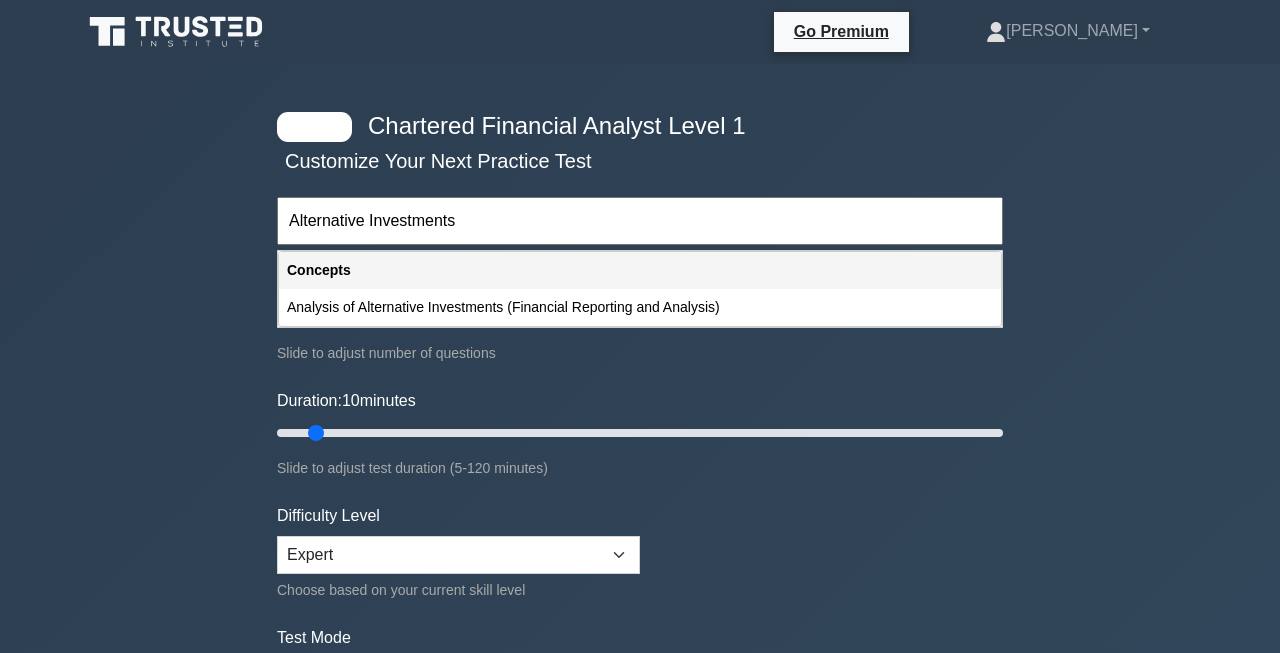 type on "Alternative Investments" 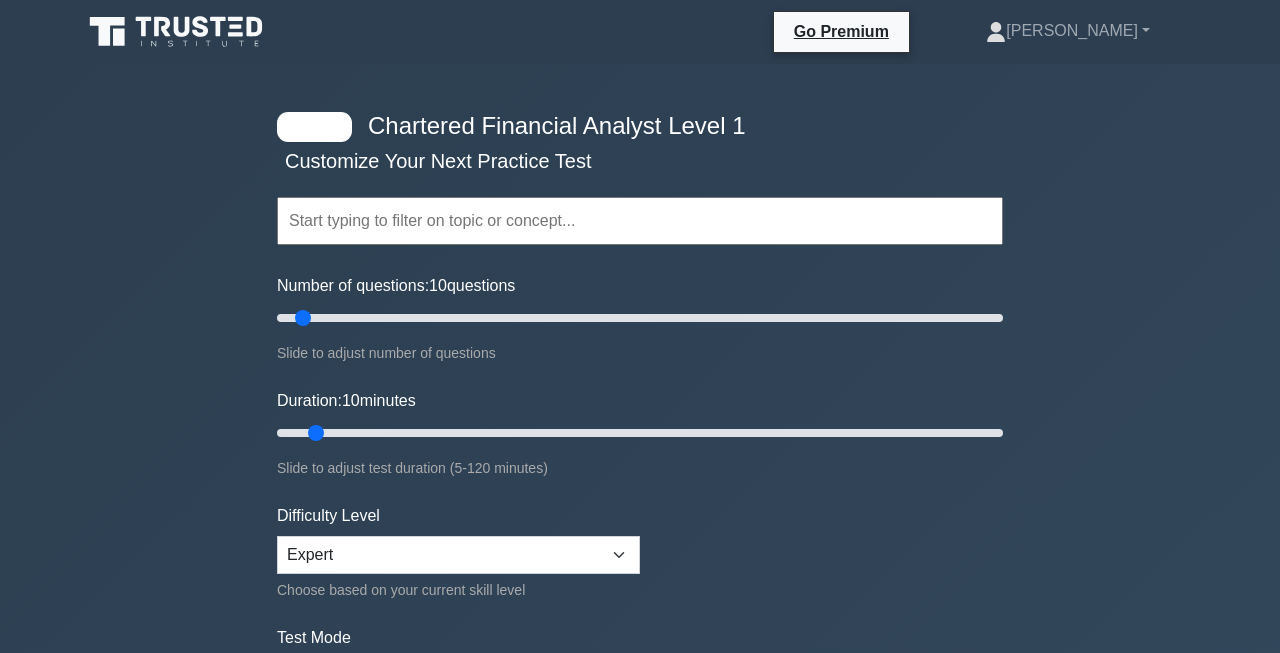click at bounding box center [640, 221] 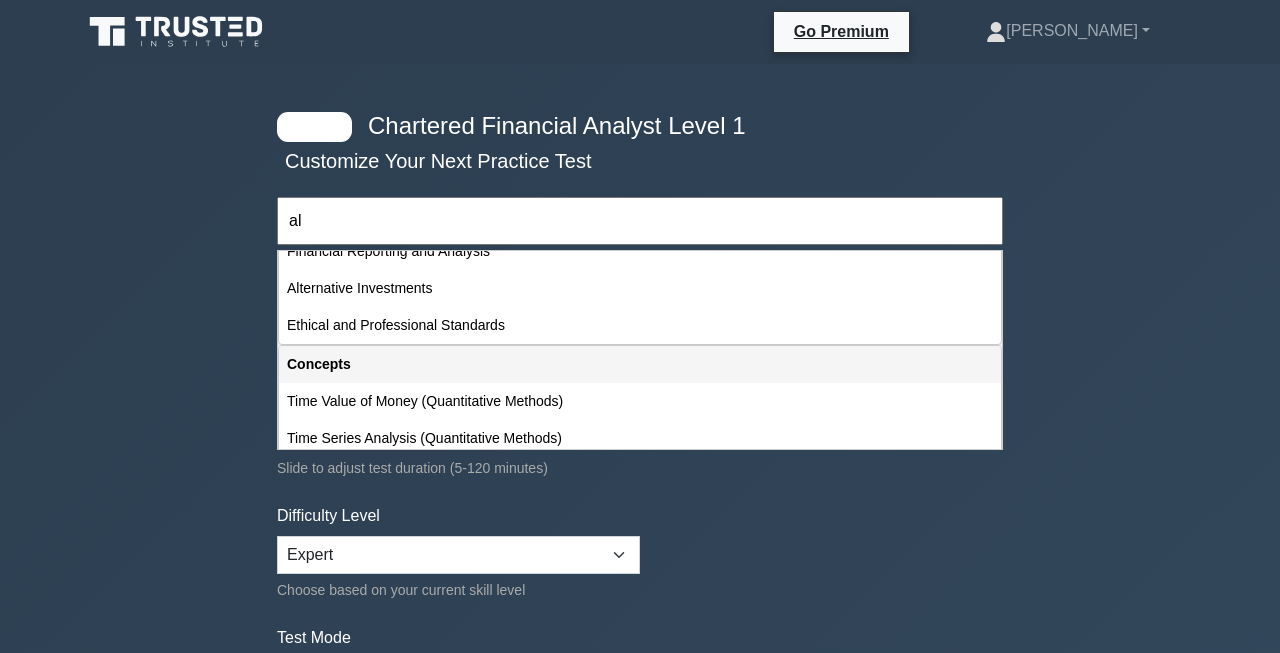 scroll, scrollTop: 71, scrollLeft: 0, axis: vertical 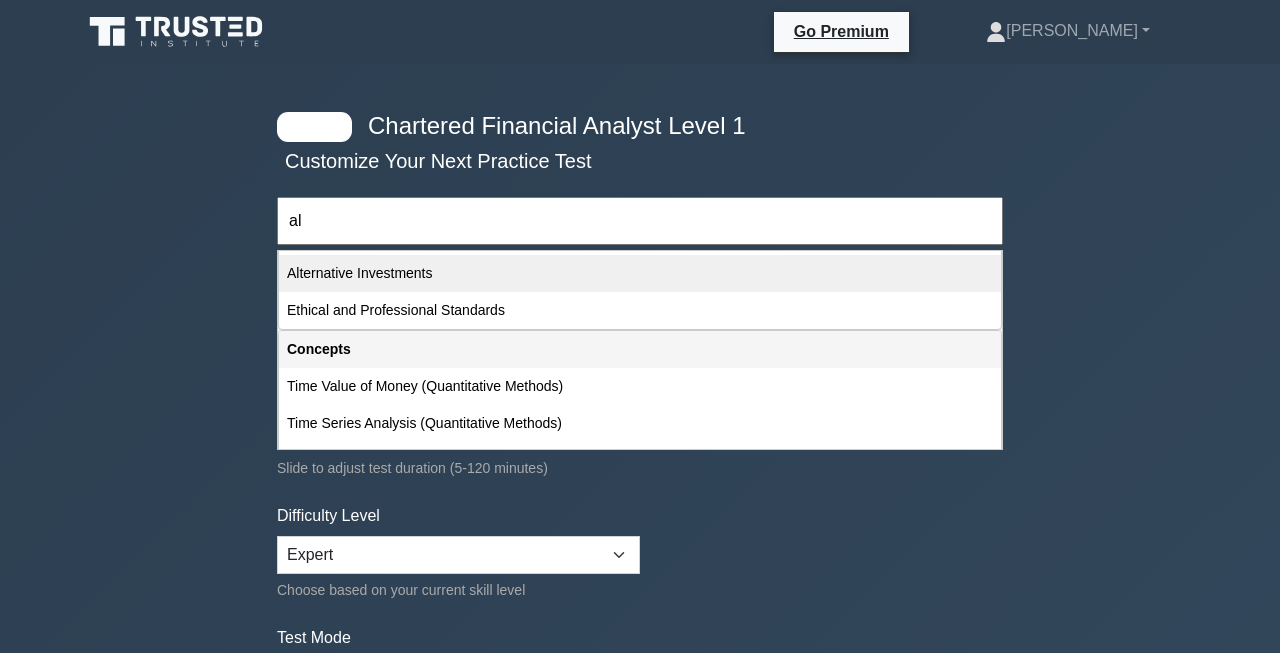 click on "Alternative Investments" at bounding box center (640, 273) 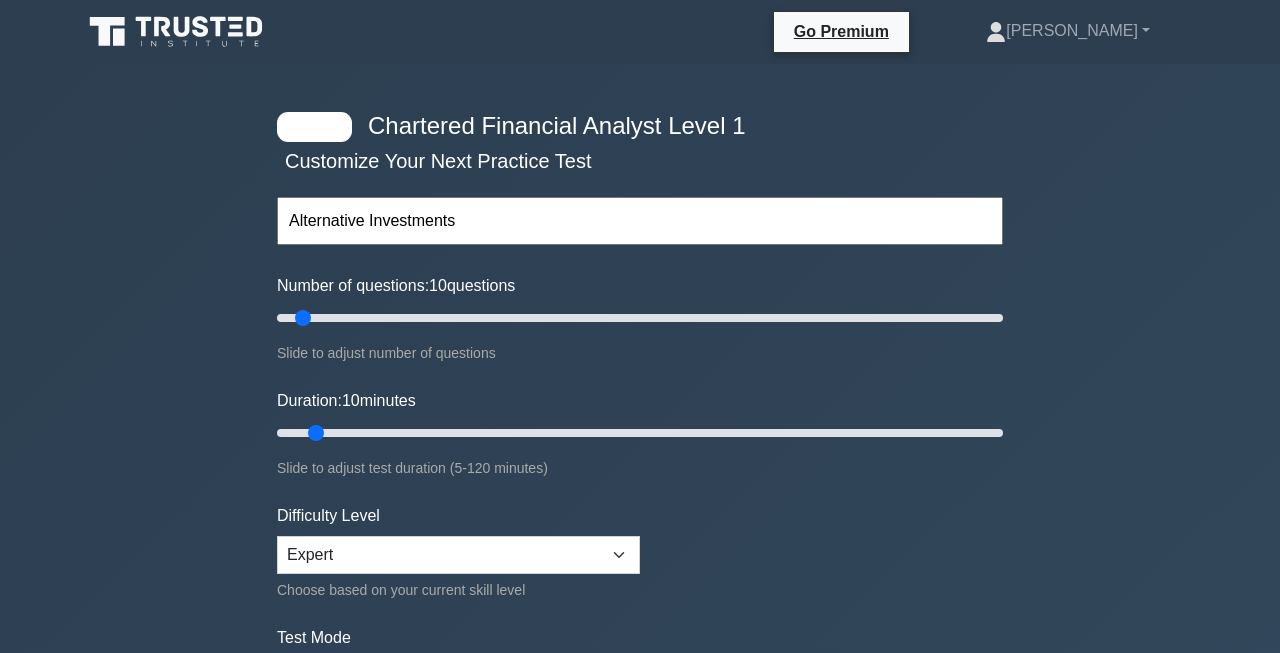 click on "Difficulty Level
Beginner
Intermediate
Expert
Choose based on your current skill level" at bounding box center (458, 553) 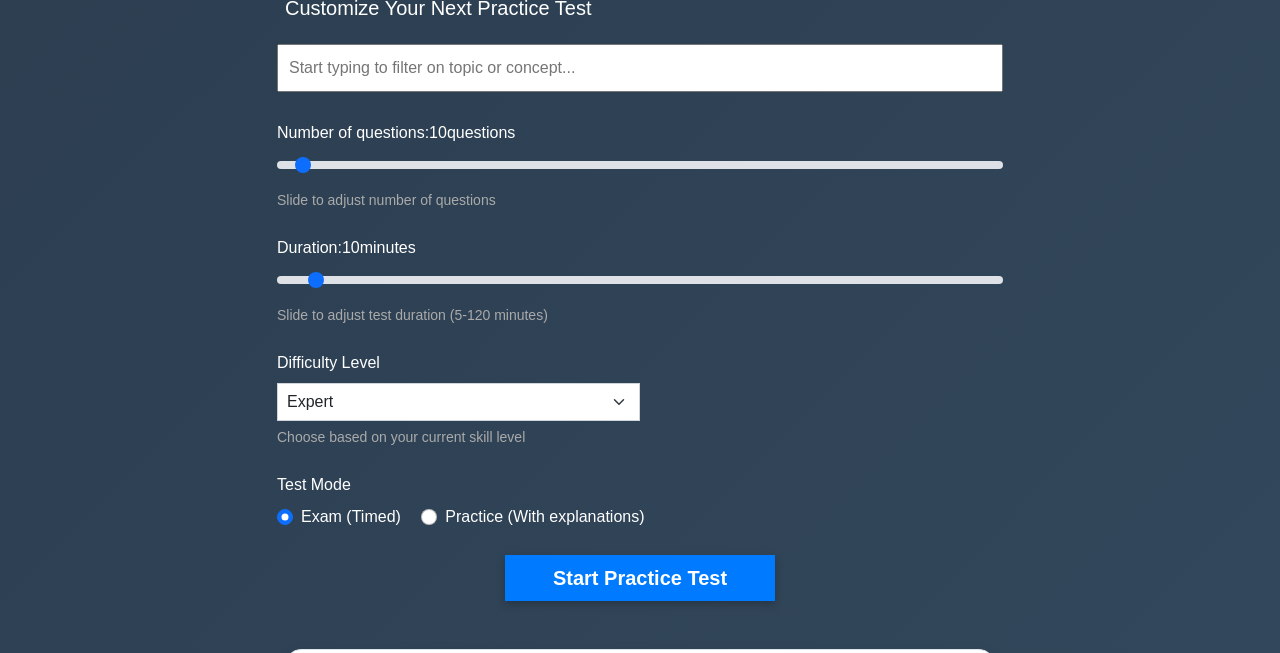 scroll, scrollTop: 189, scrollLeft: 0, axis: vertical 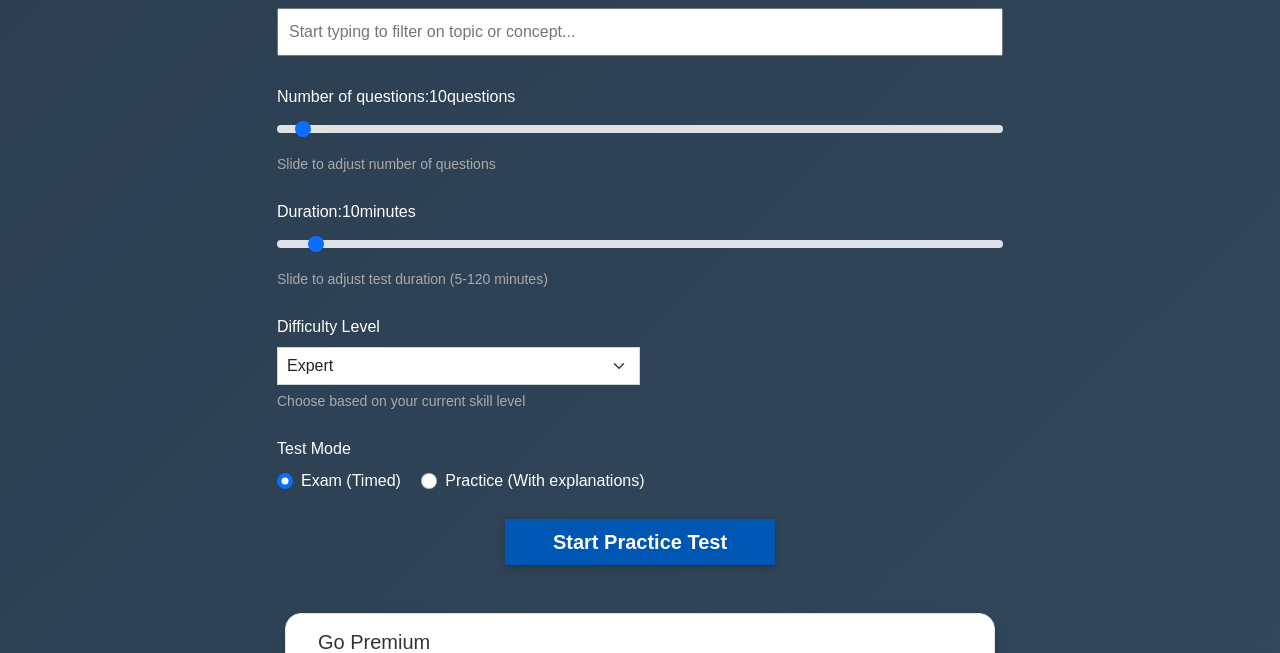click on "Start Practice Test" at bounding box center [640, 542] 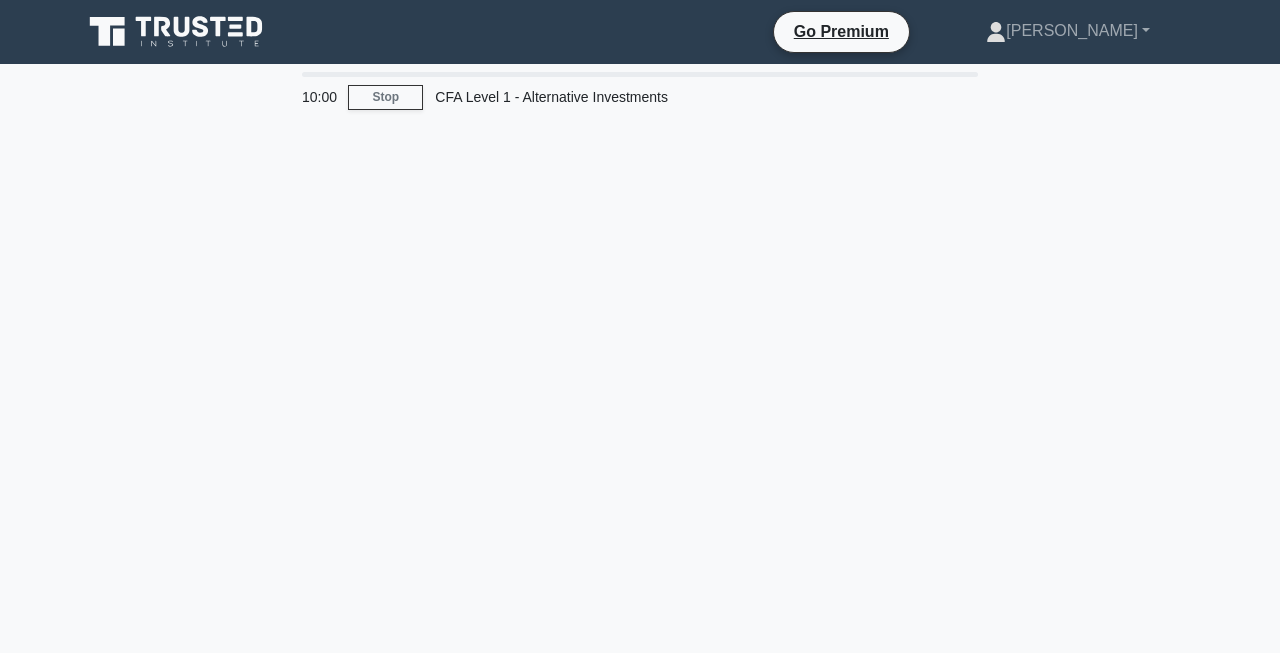 scroll, scrollTop: 0, scrollLeft: 0, axis: both 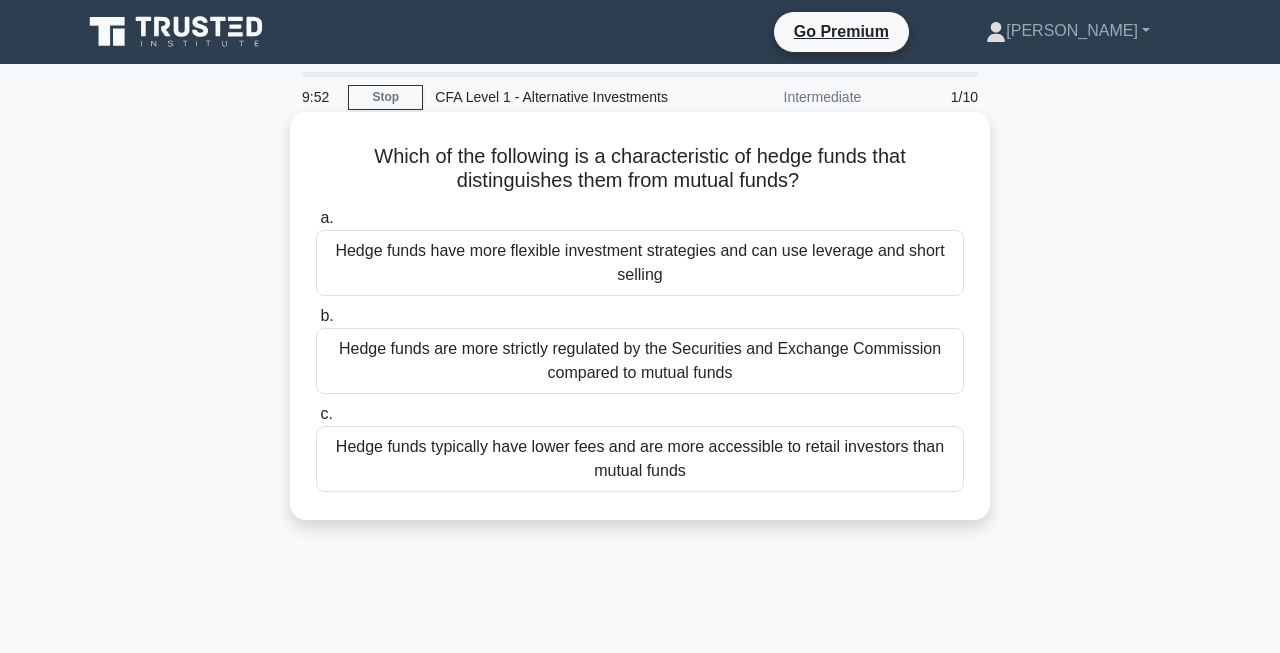 click on "Hedge funds have more flexible investment strategies and can use leverage and short selling" at bounding box center (640, 263) 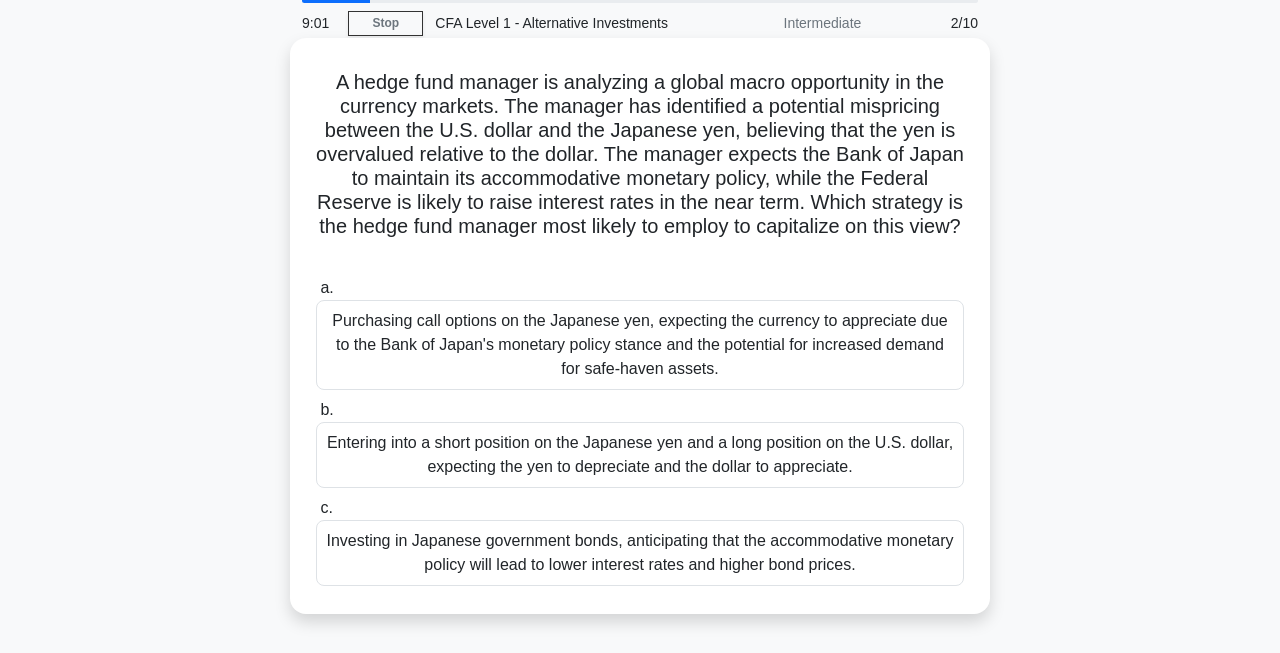 scroll, scrollTop: 76, scrollLeft: 0, axis: vertical 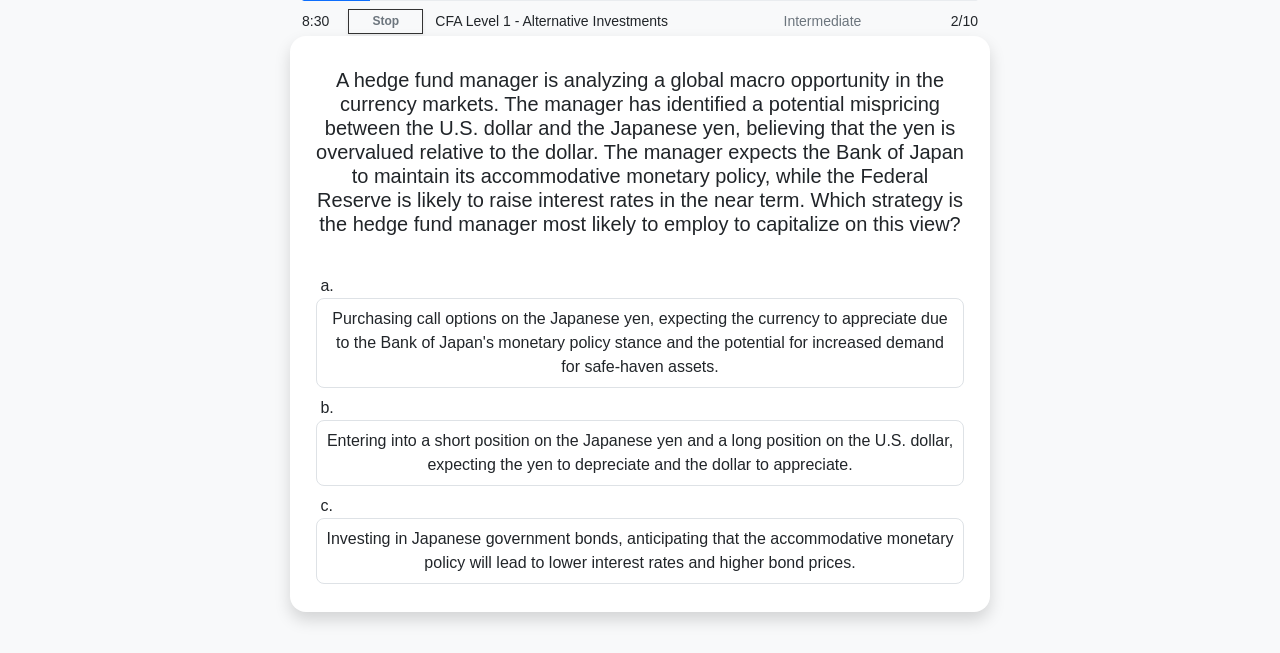 click on "Investing in Japanese government bonds, anticipating that the accommodative monetary policy will lead to lower interest rates and higher bond prices." at bounding box center (640, 551) 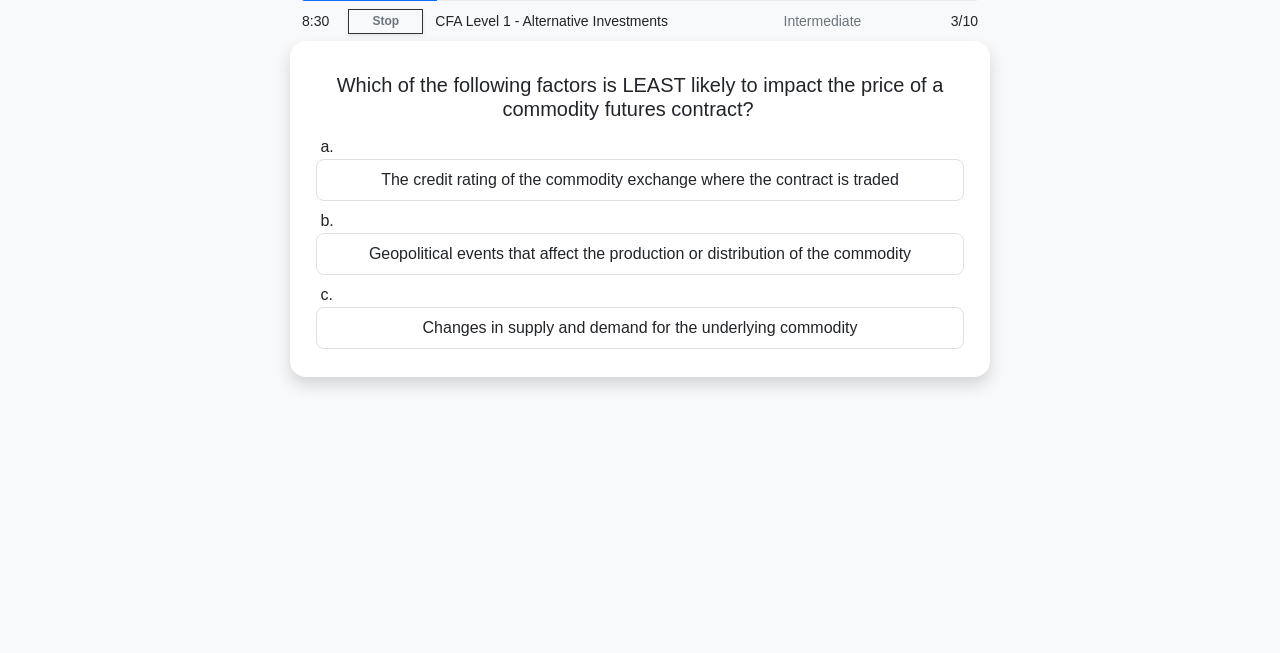 scroll, scrollTop: 0, scrollLeft: 0, axis: both 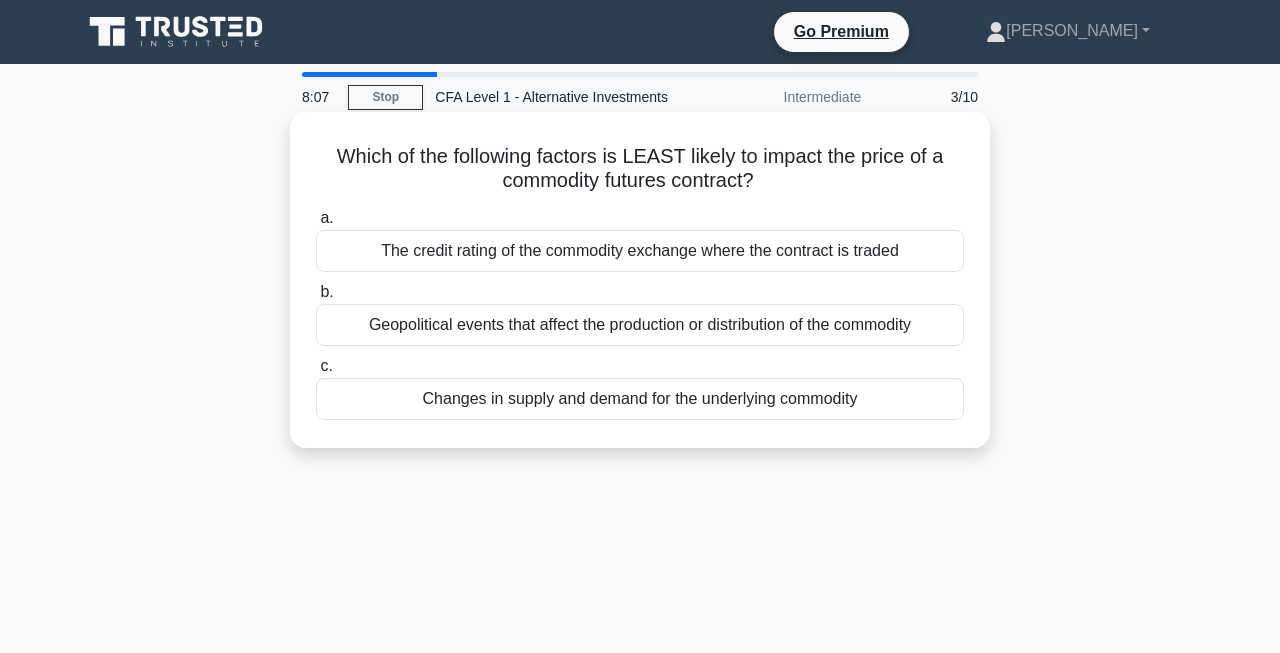 click on "The credit rating of the commodity exchange where the contract is traded" at bounding box center (640, 251) 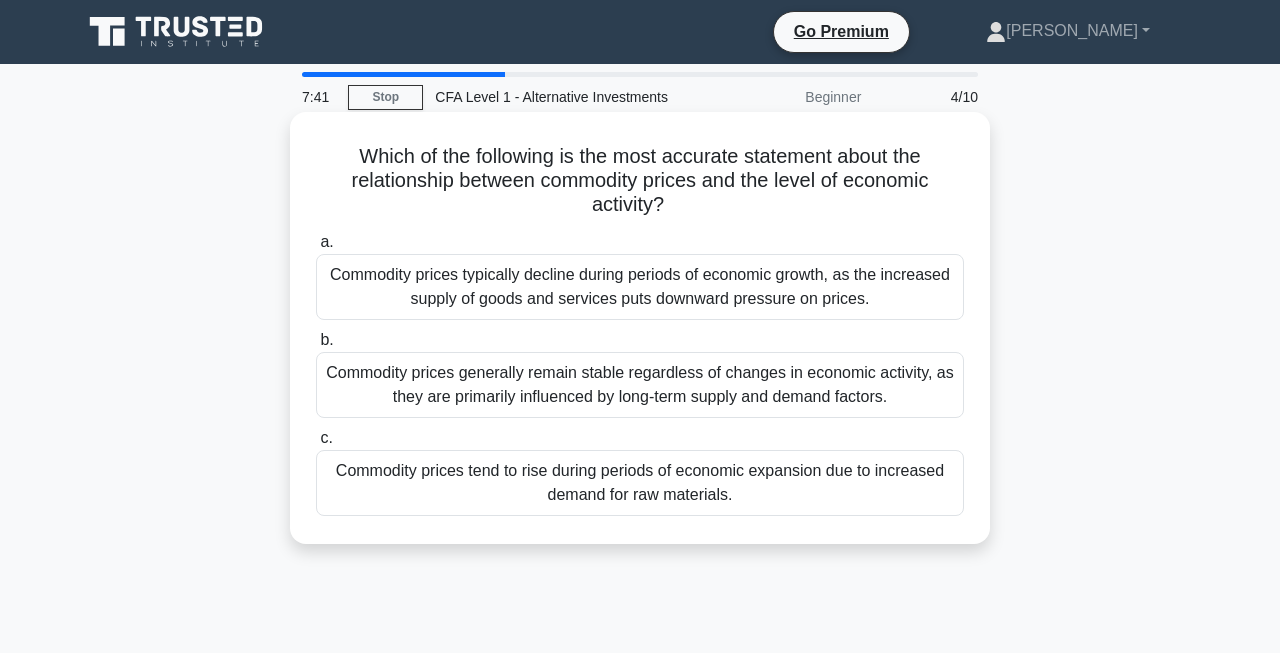 click on "Commodity prices generally remain stable regardless of changes in economic activity, as they are primarily influenced by long-term supply and demand factors." at bounding box center [640, 385] 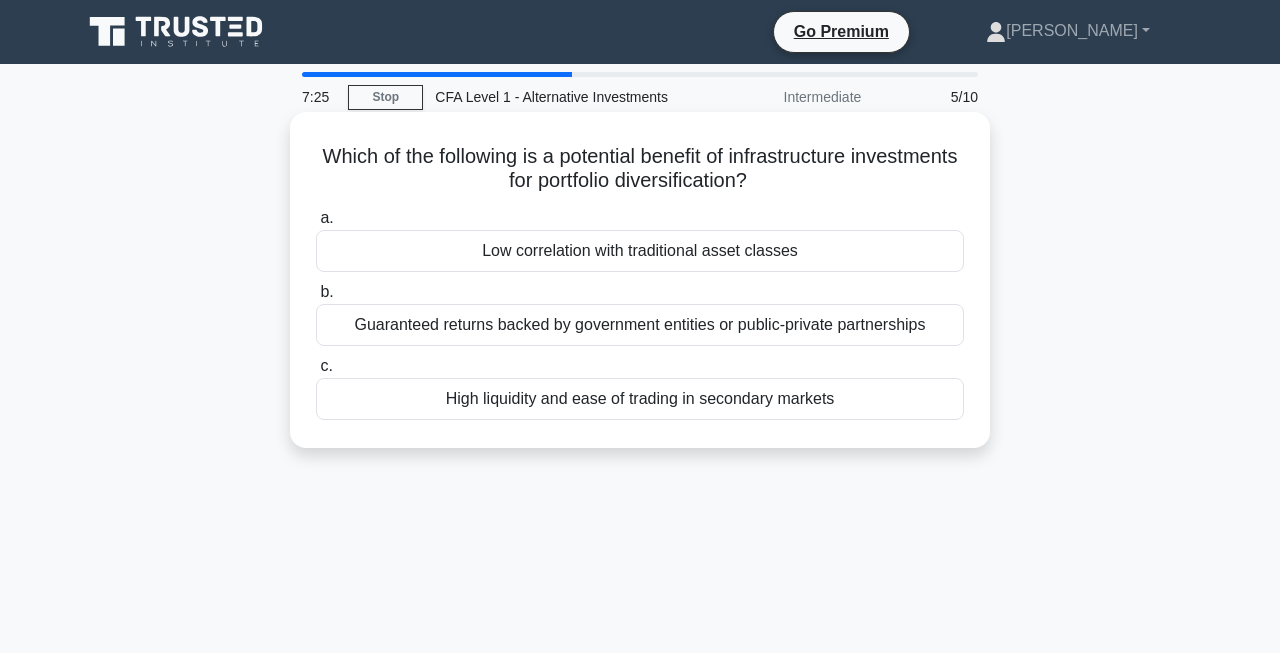 click on "Guaranteed returns backed by government entities or public-private partnerships" at bounding box center (640, 325) 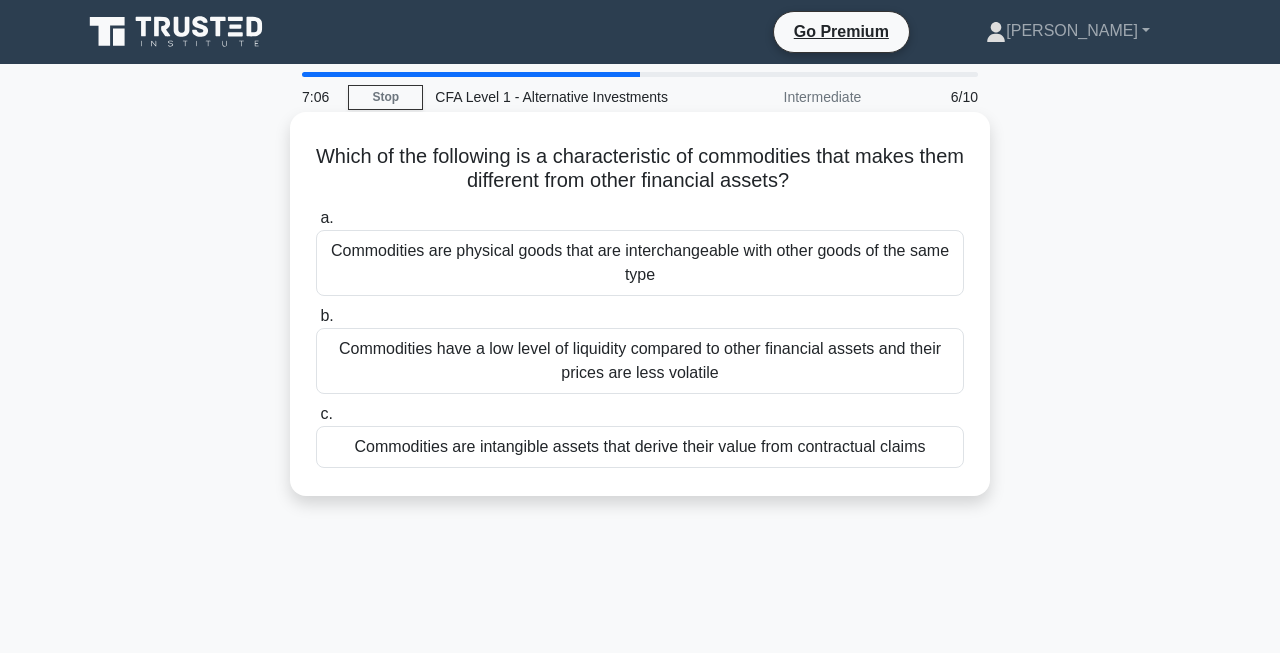 click on "Commodities are physical goods that are interchangeable with other goods of the same type" at bounding box center [640, 263] 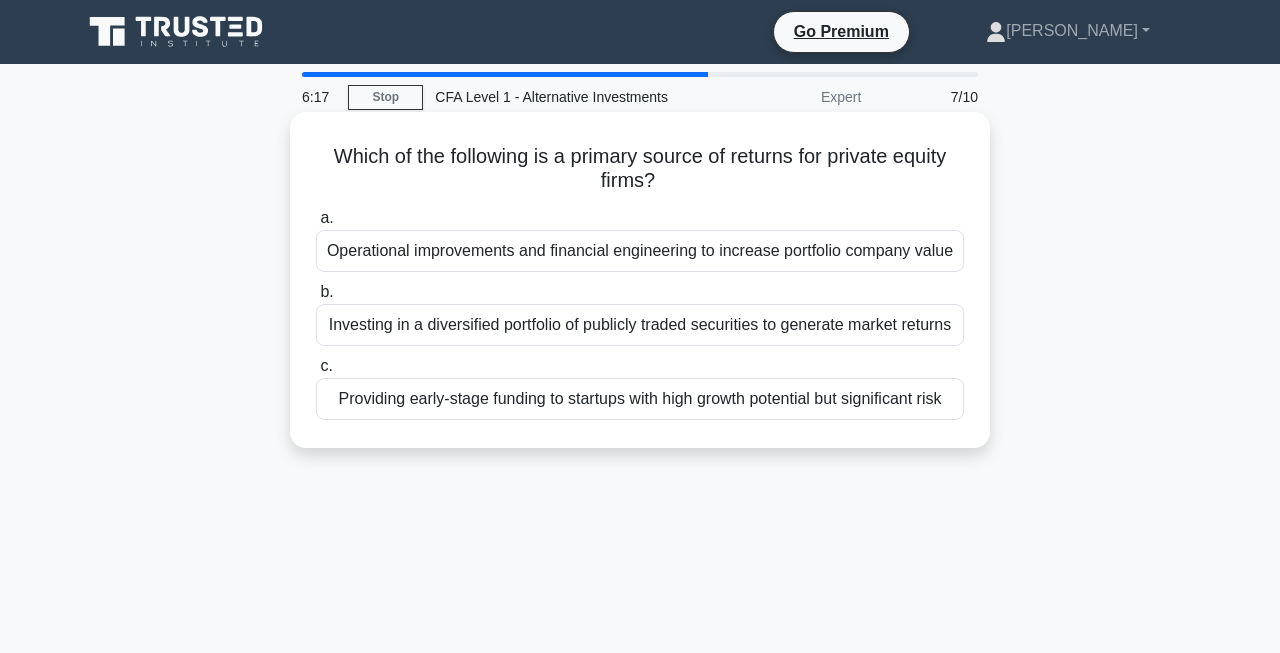click on "Operational improvements and financial engineering to increase portfolio company value" at bounding box center (640, 251) 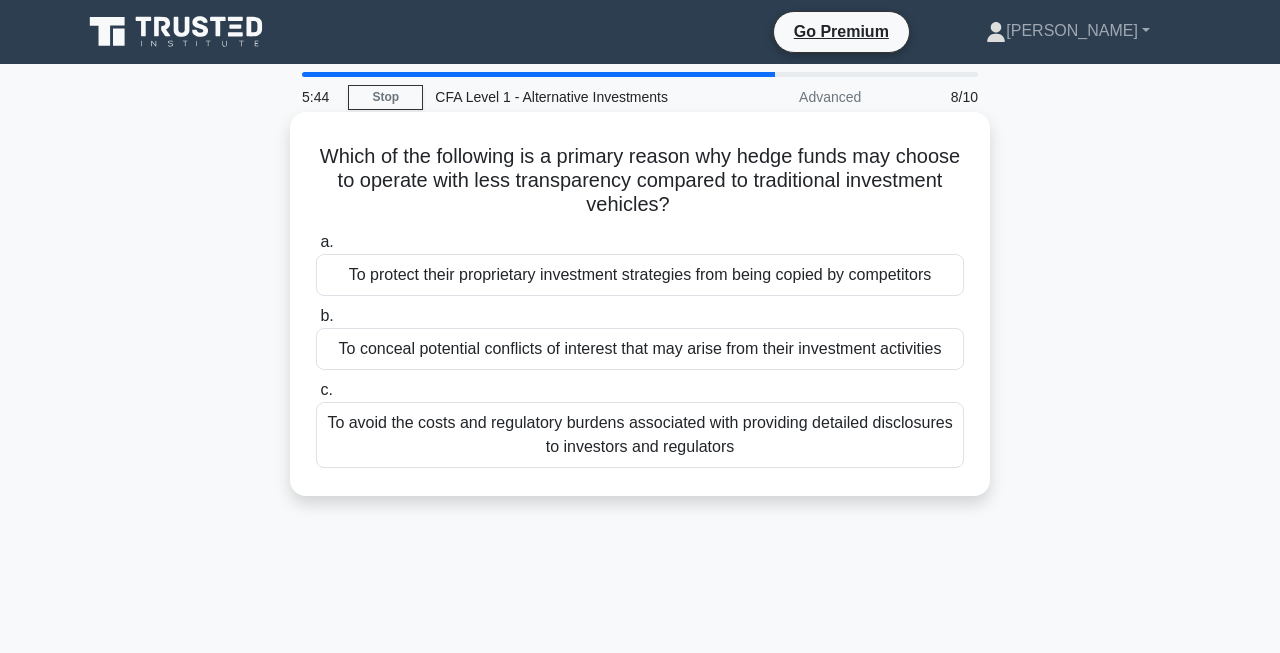 click on "To avoid the costs and regulatory burdens associated with providing detailed disclosures to investors and regulators" at bounding box center (640, 435) 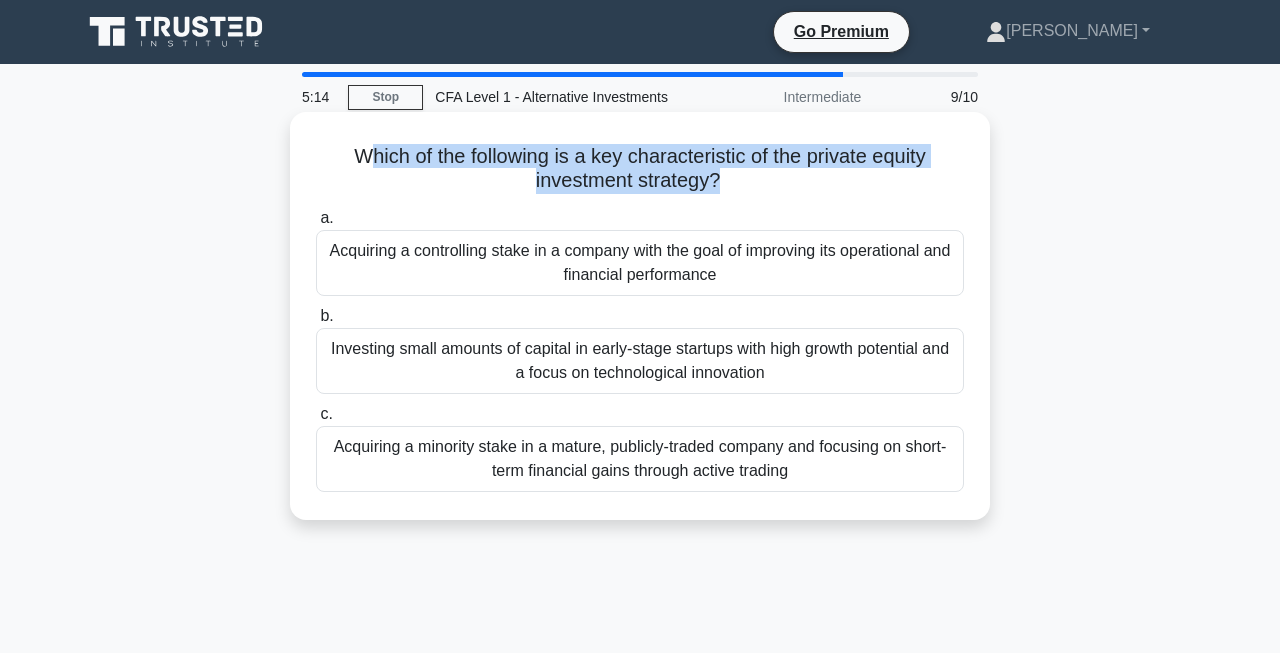 drag, startPoint x: 364, startPoint y: 159, endPoint x: 719, endPoint y: 182, distance: 355.7443 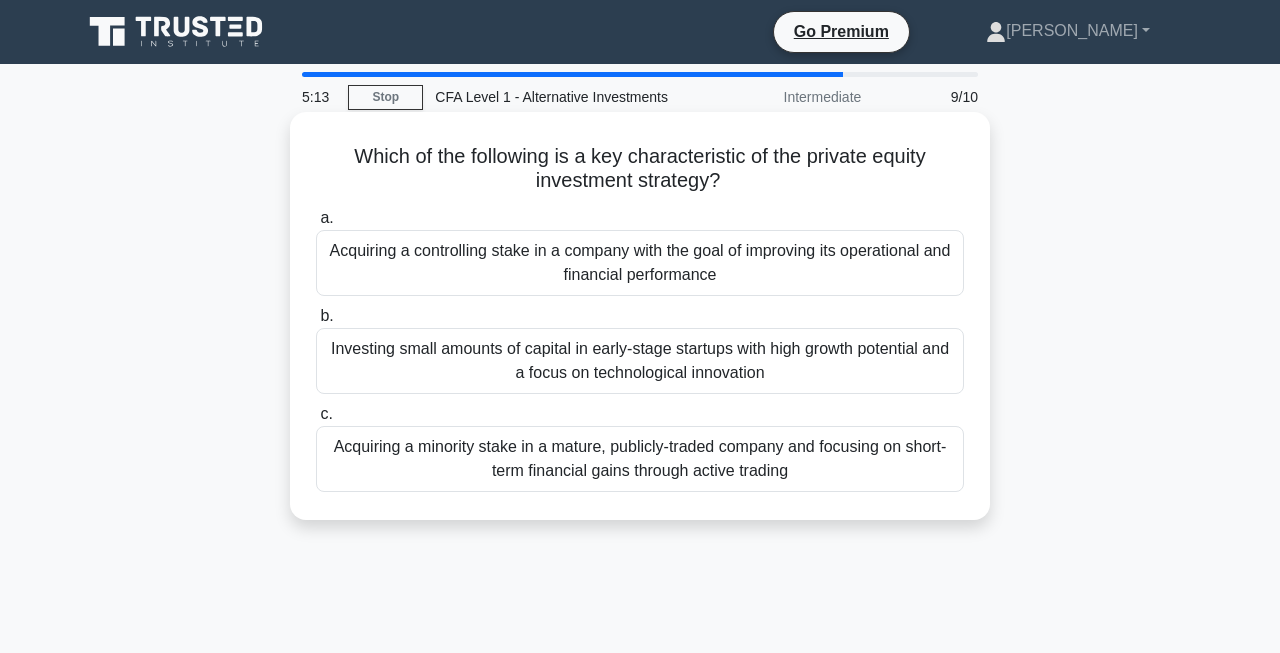 click on "Which of the following is a key characteristic of the private equity investment strategy?
.spinner_0XTQ{transform-origin:center;animation:spinner_y6GP .75s linear infinite}@keyframes spinner_y6GP{100%{transform:rotate(360deg)}}" at bounding box center [640, 169] 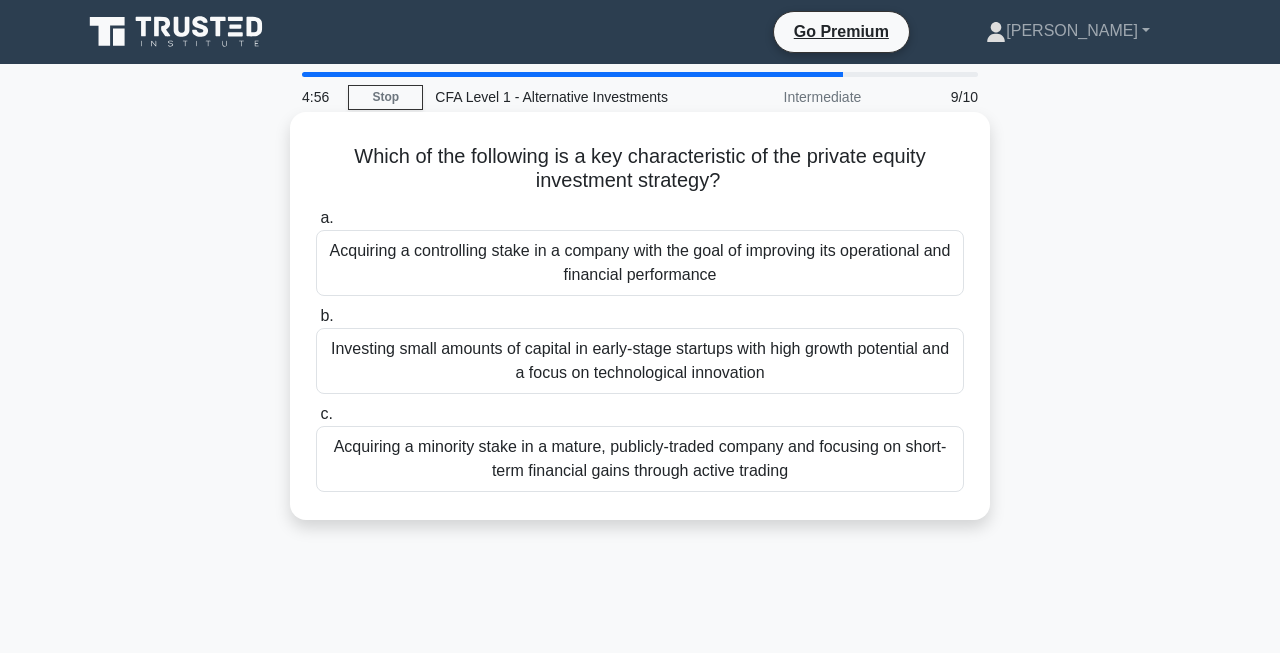 click on "Acquiring a controlling stake in a company with the goal of improving its operational and financial performance" at bounding box center (640, 263) 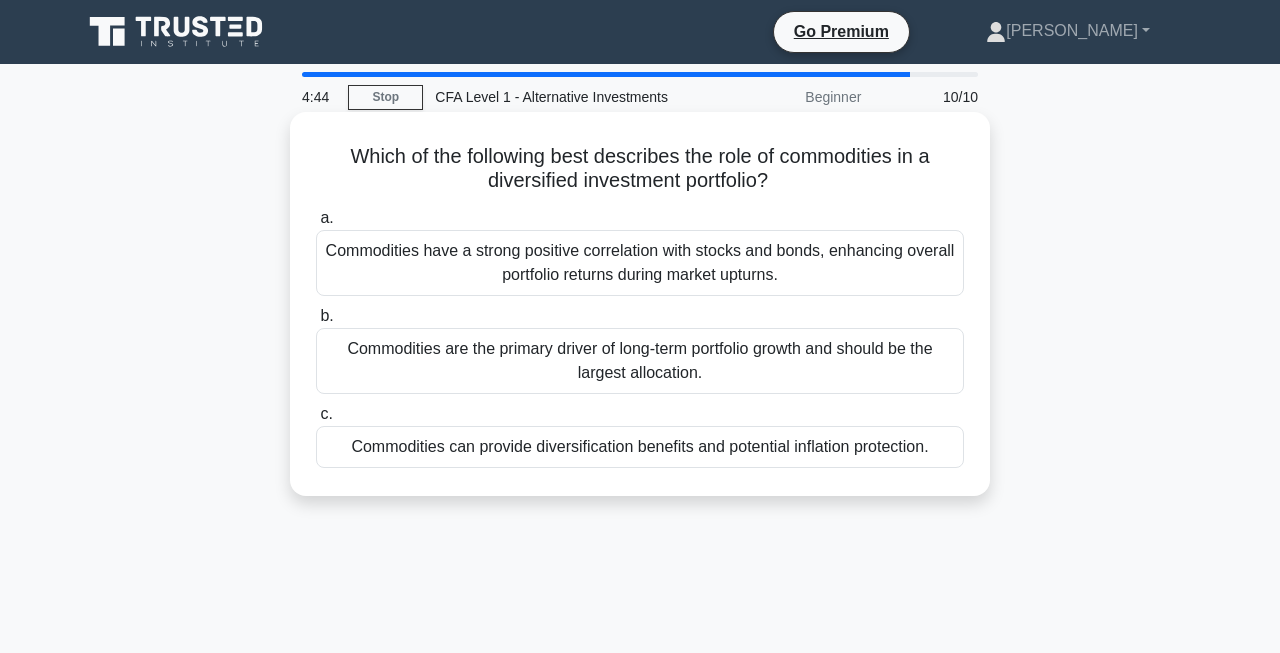 click on "Commodities can provide diversification benefits and potential inflation protection." at bounding box center [640, 447] 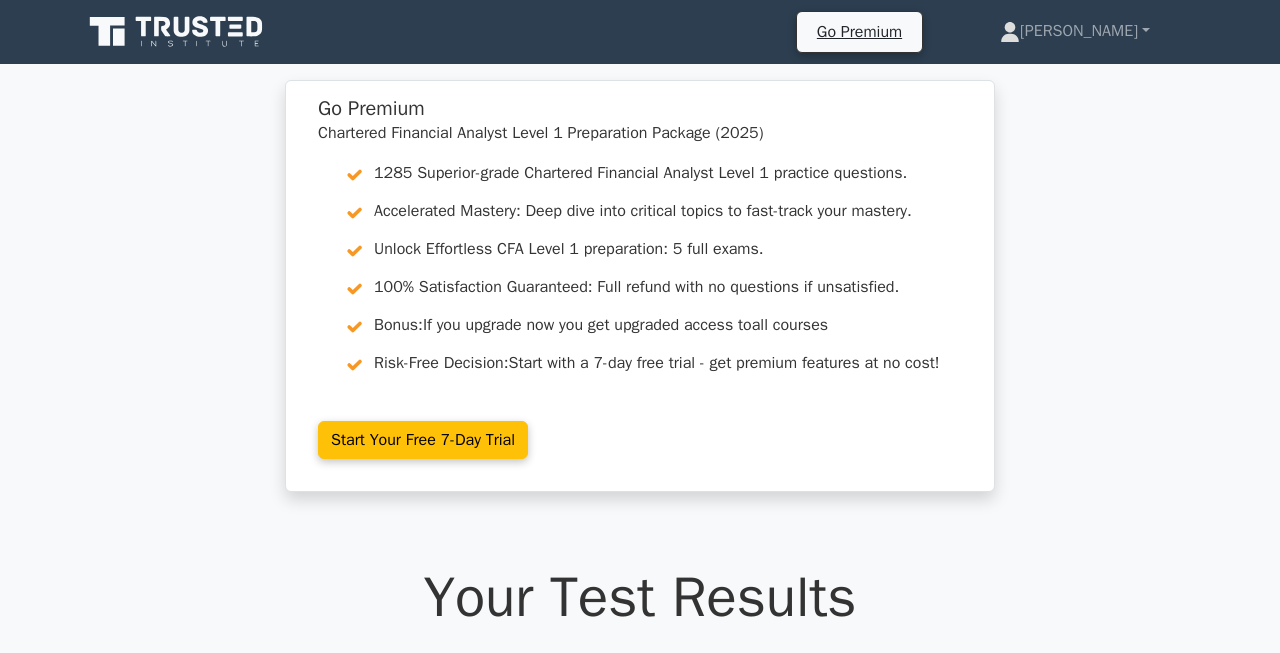 scroll, scrollTop: 0, scrollLeft: 0, axis: both 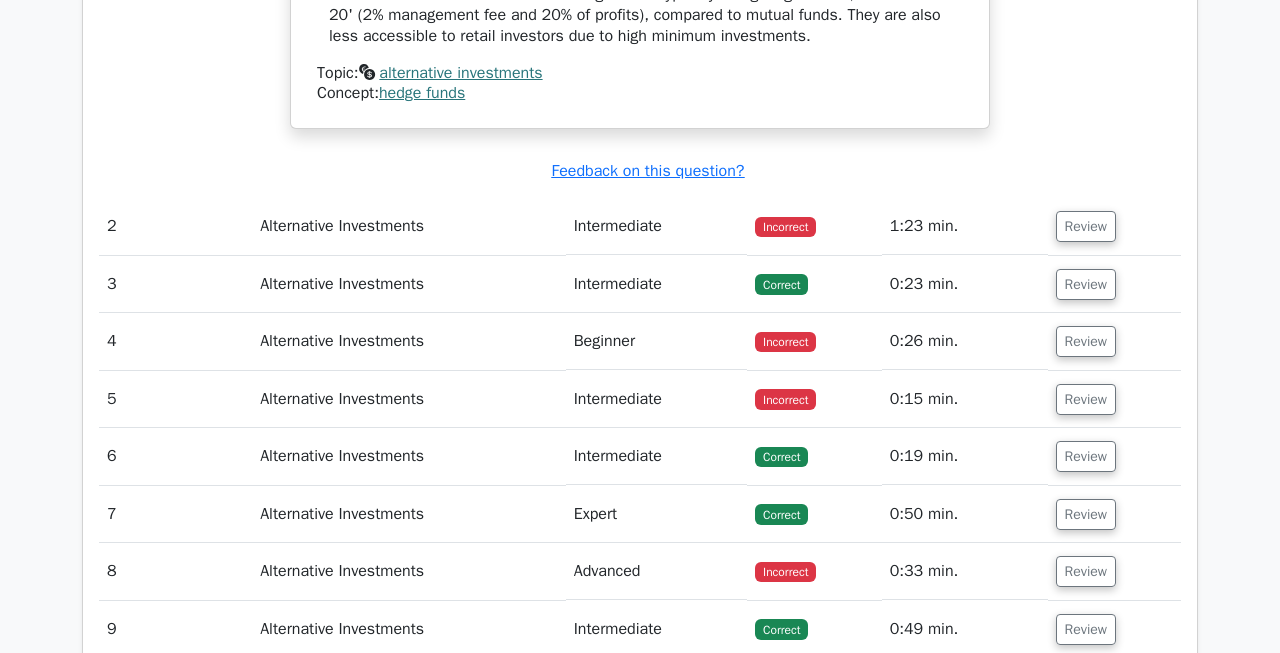 click on "Incorrect" at bounding box center (785, 227) 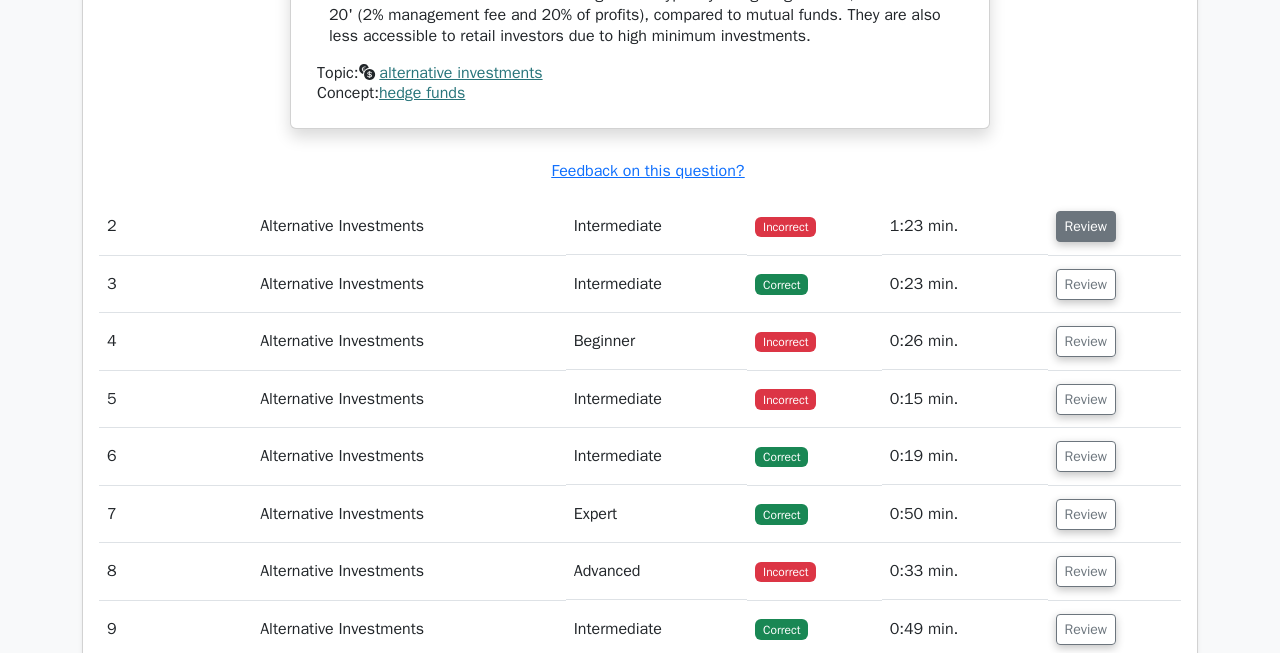 click on "Review" at bounding box center [1086, 226] 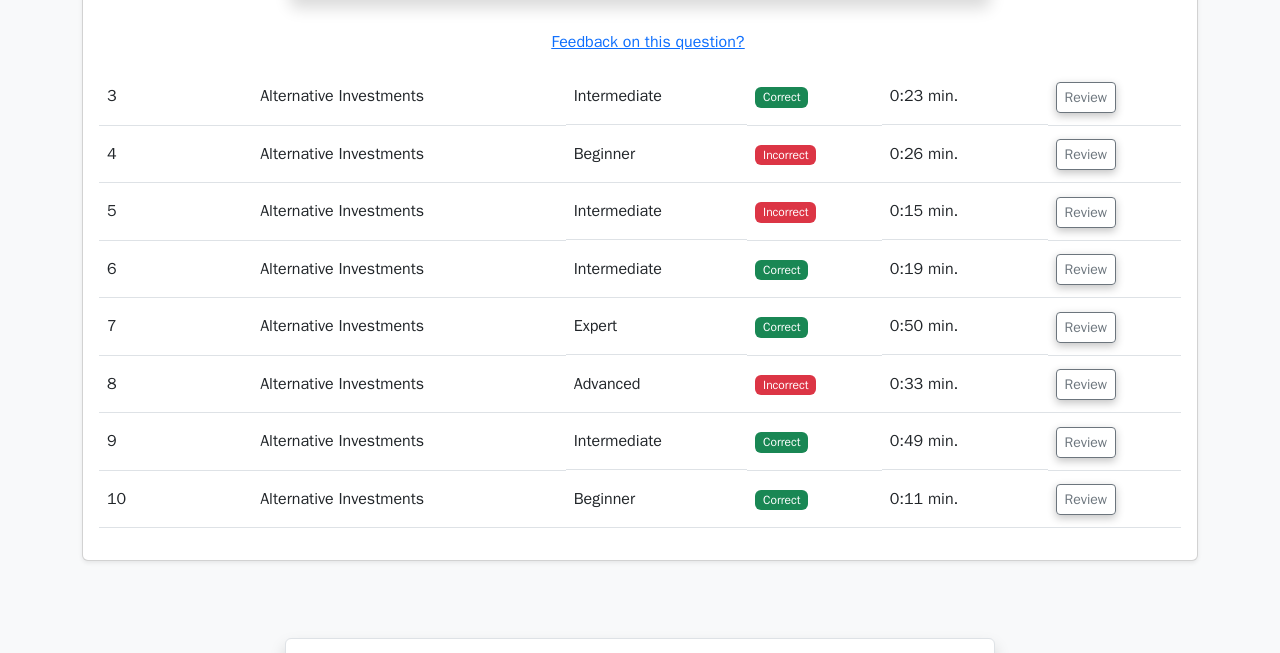 scroll, scrollTop: 3619, scrollLeft: 0, axis: vertical 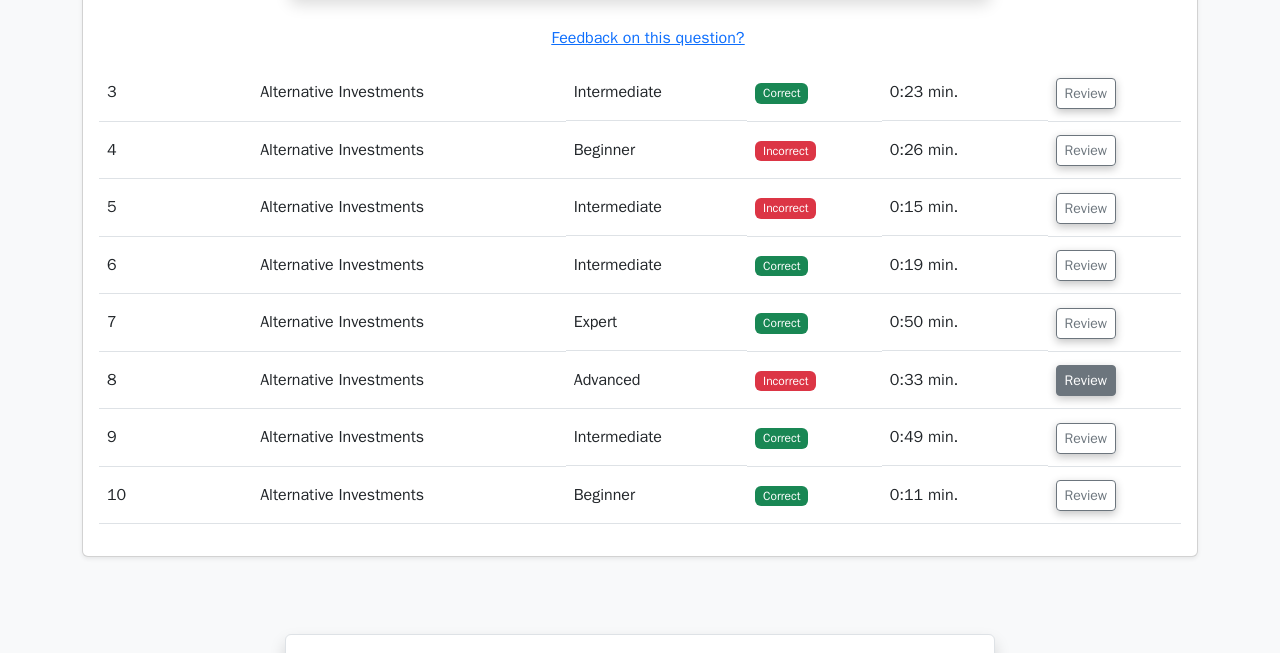 click on "Review" at bounding box center [1086, 380] 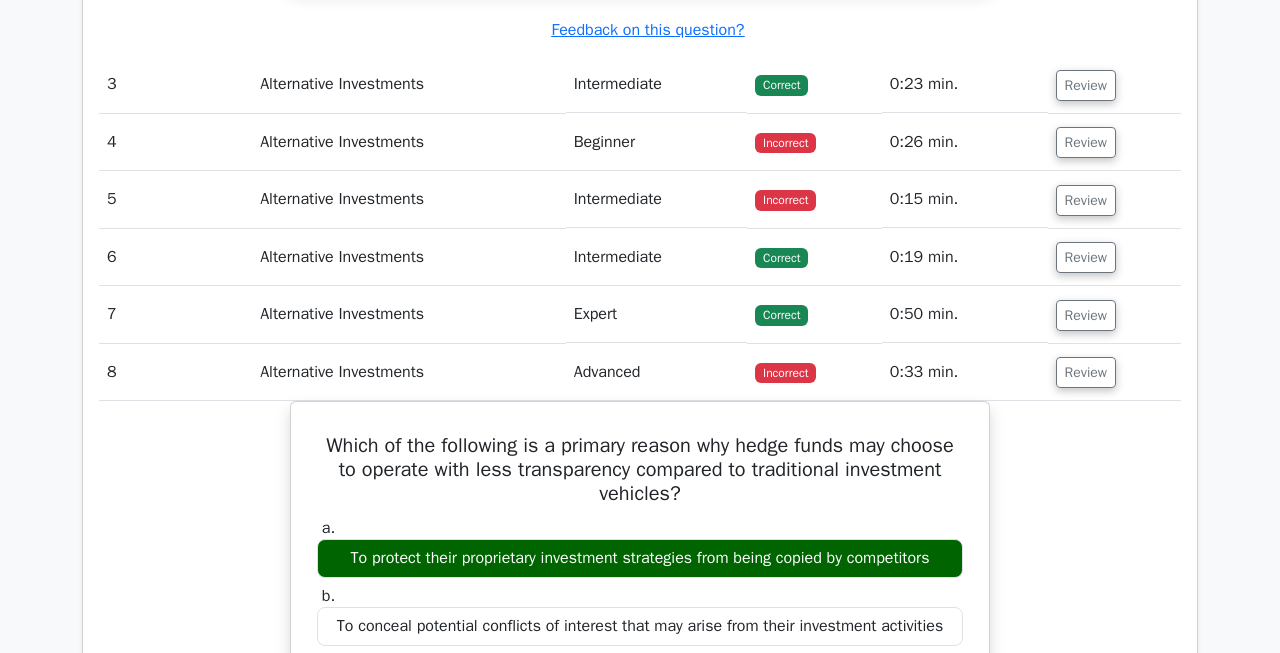 scroll, scrollTop: 3605, scrollLeft: 0, axis: vertical 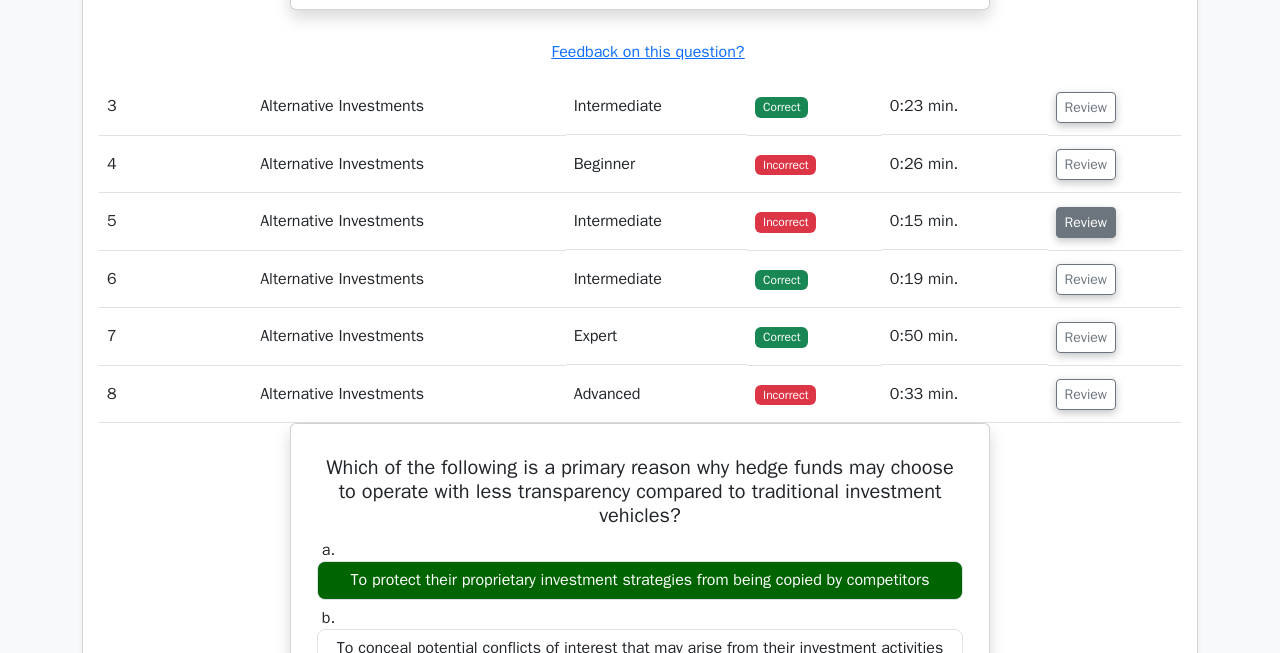 click on "Review" at bounding box center [1086, 222] 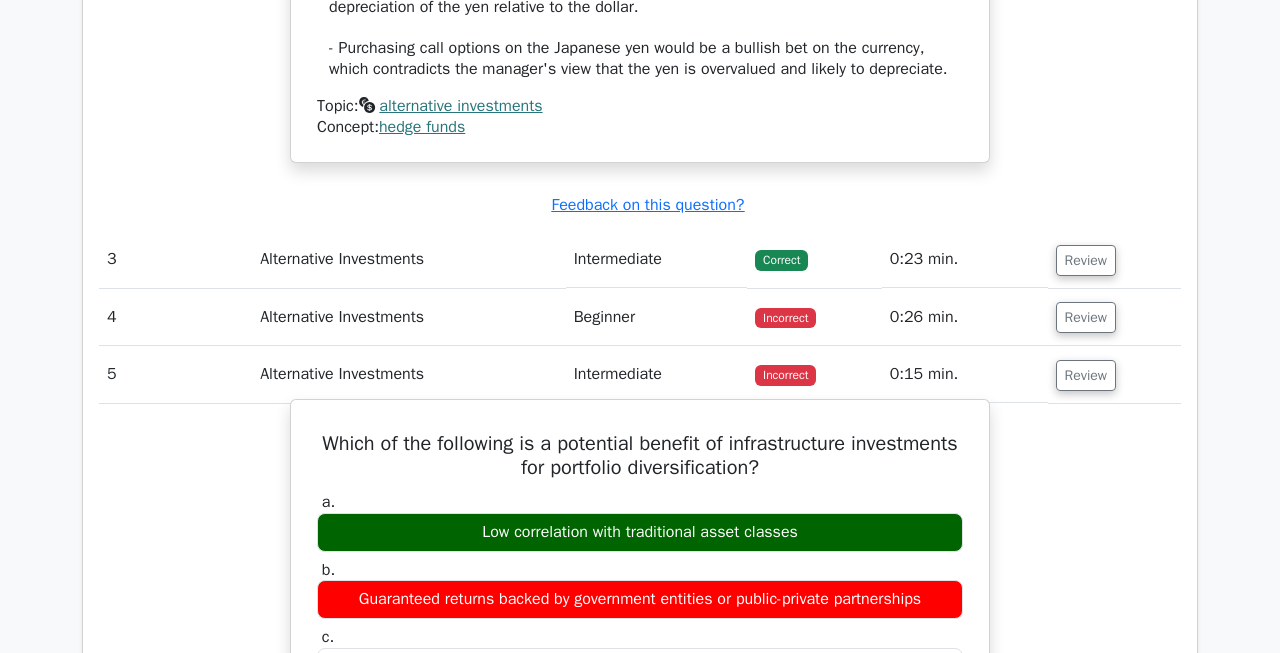 scroll, scrollTop: 3351, scrollLeft: 0, axis: vertical 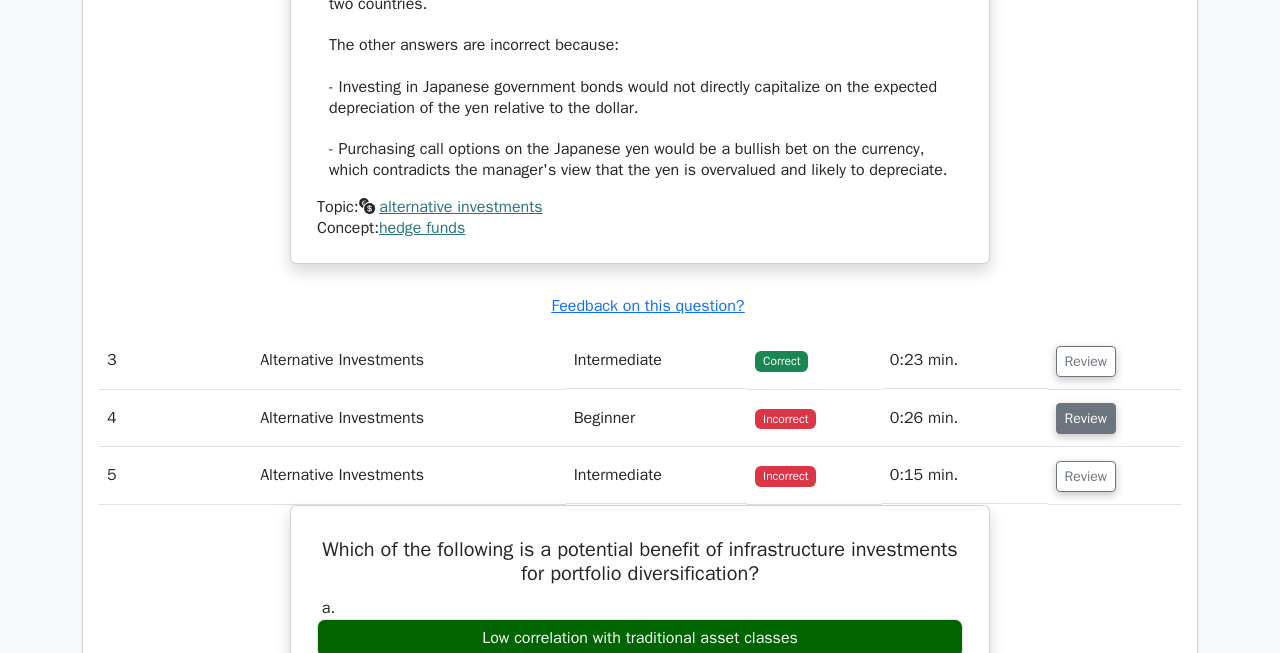 click on "Review" at bounding box center [1086, 418] 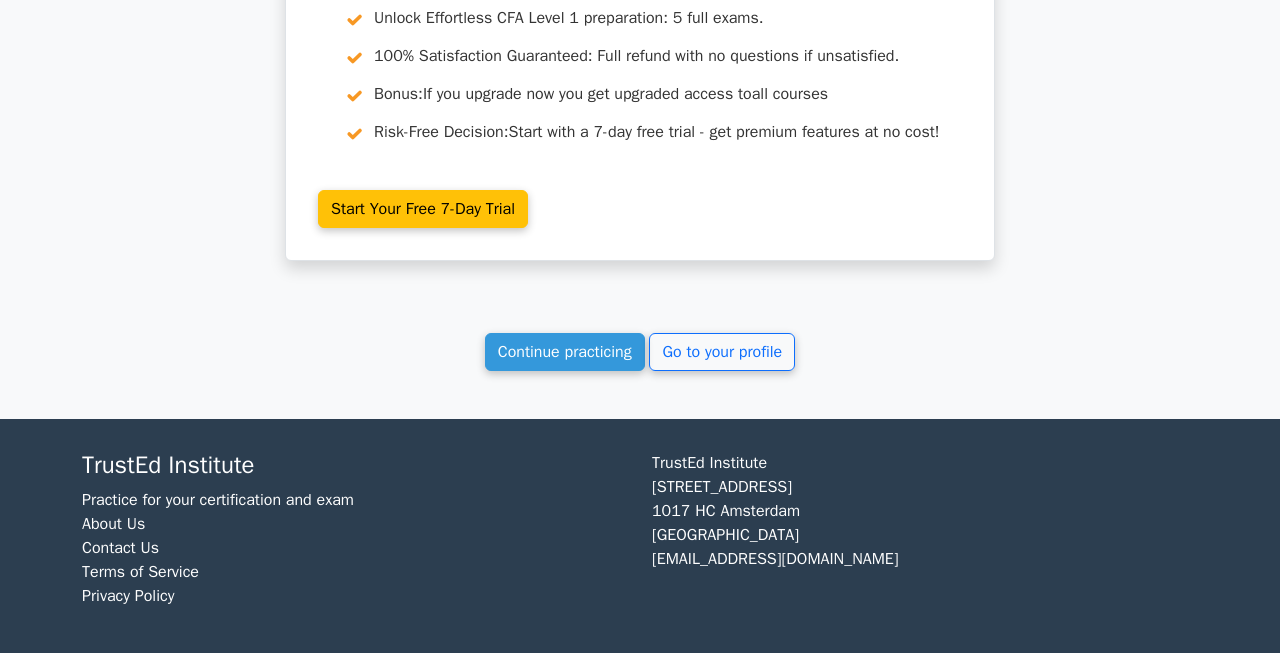 scroll, scrollTop: 6954, scrollLeft: 0, axis: vertical 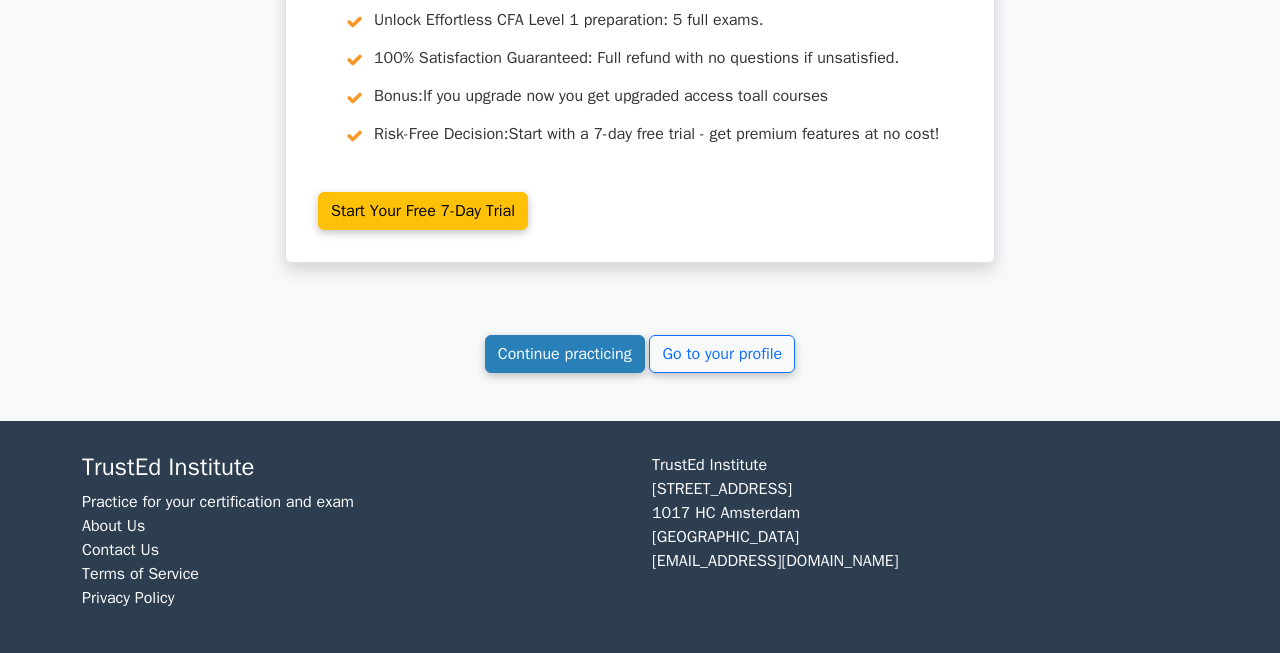 click on "Continue practicing" at bounding box center [565, 354] 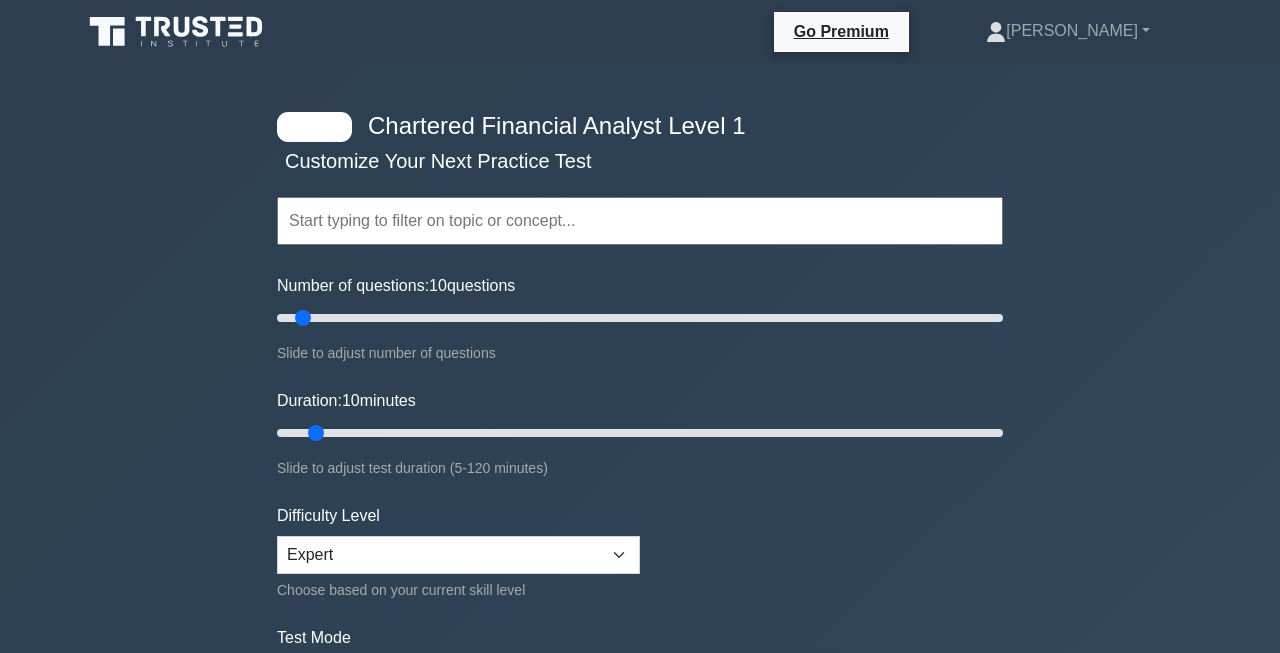 scroll, scrollTop: 0, scrollLeft: 0, axis: both 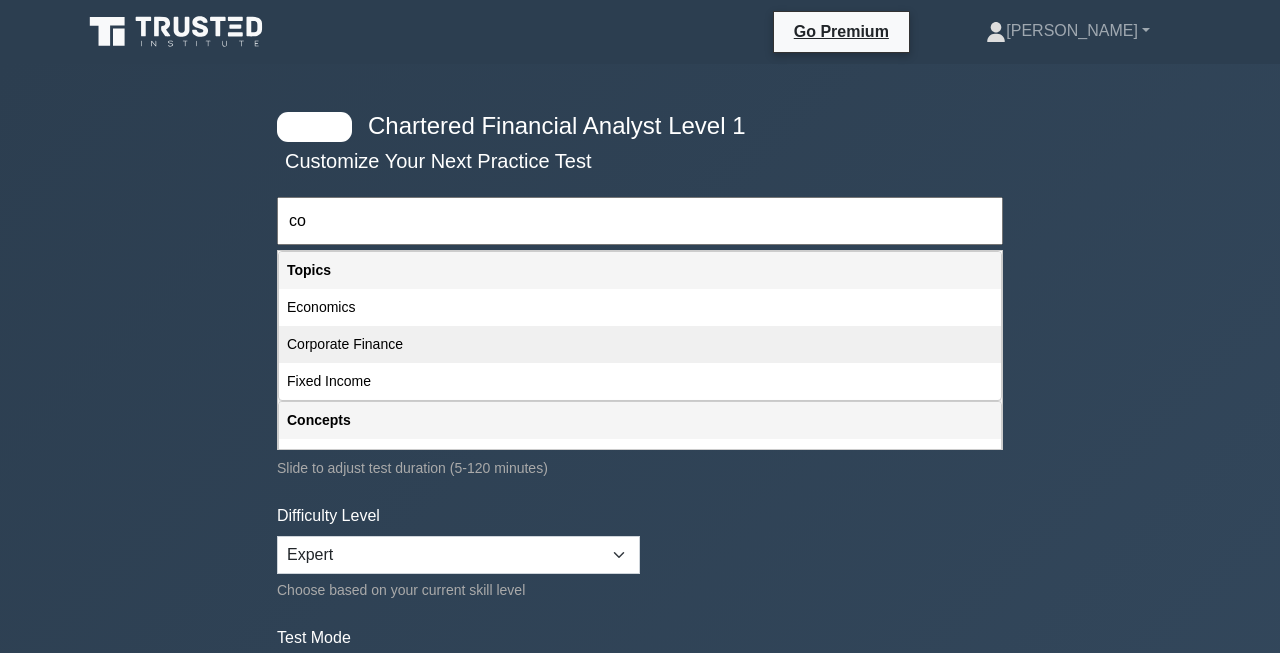 click on "Corporate Finance" at bounding box center (640, 344) 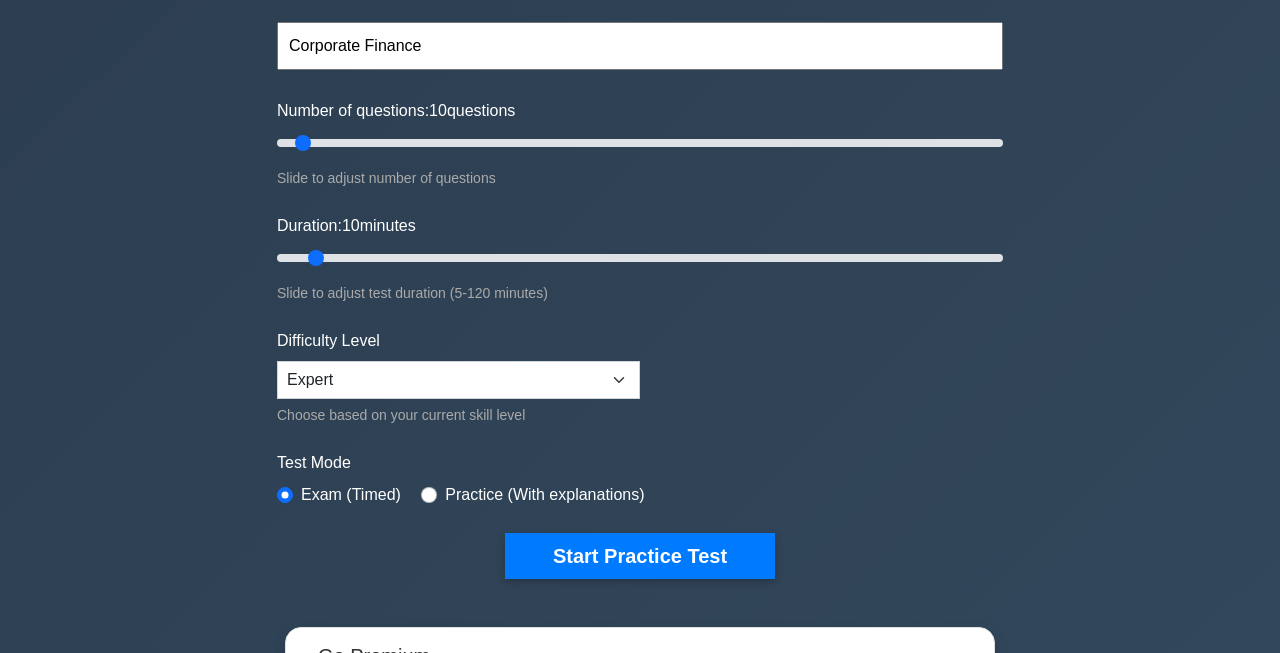 scroll, scrollTop: 177, scrollLeft: 0, axis: vertical 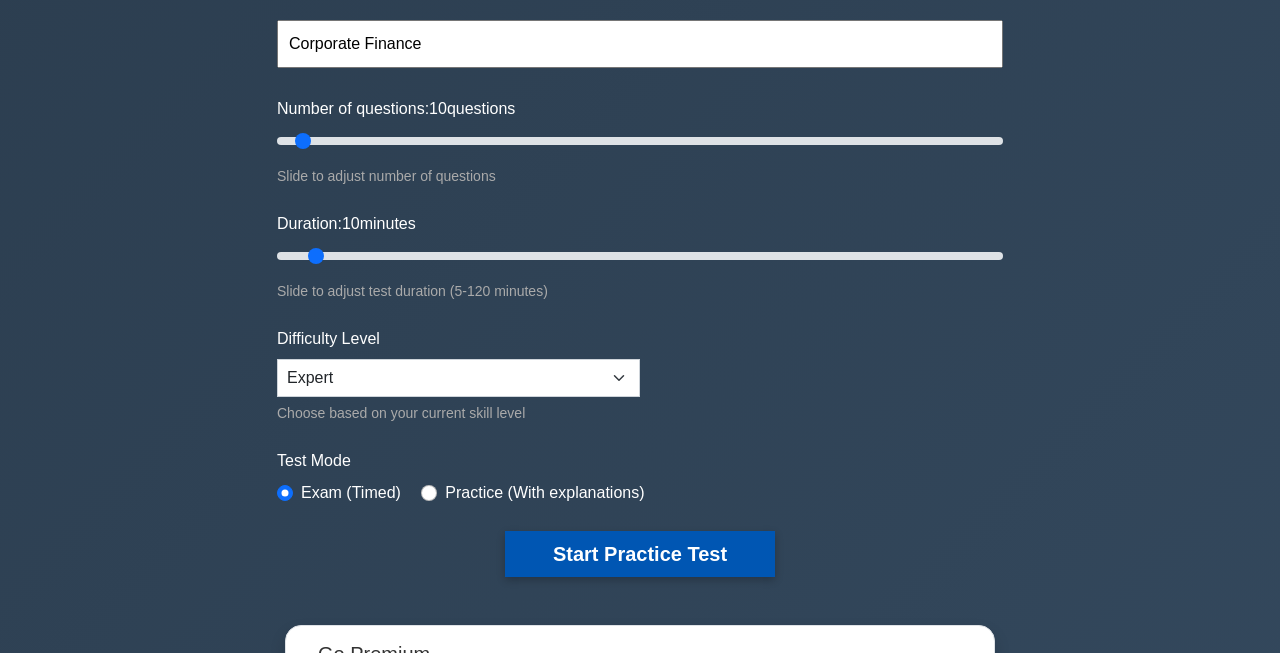 click on "Start Practice Test" at bounding box center (640, 554) 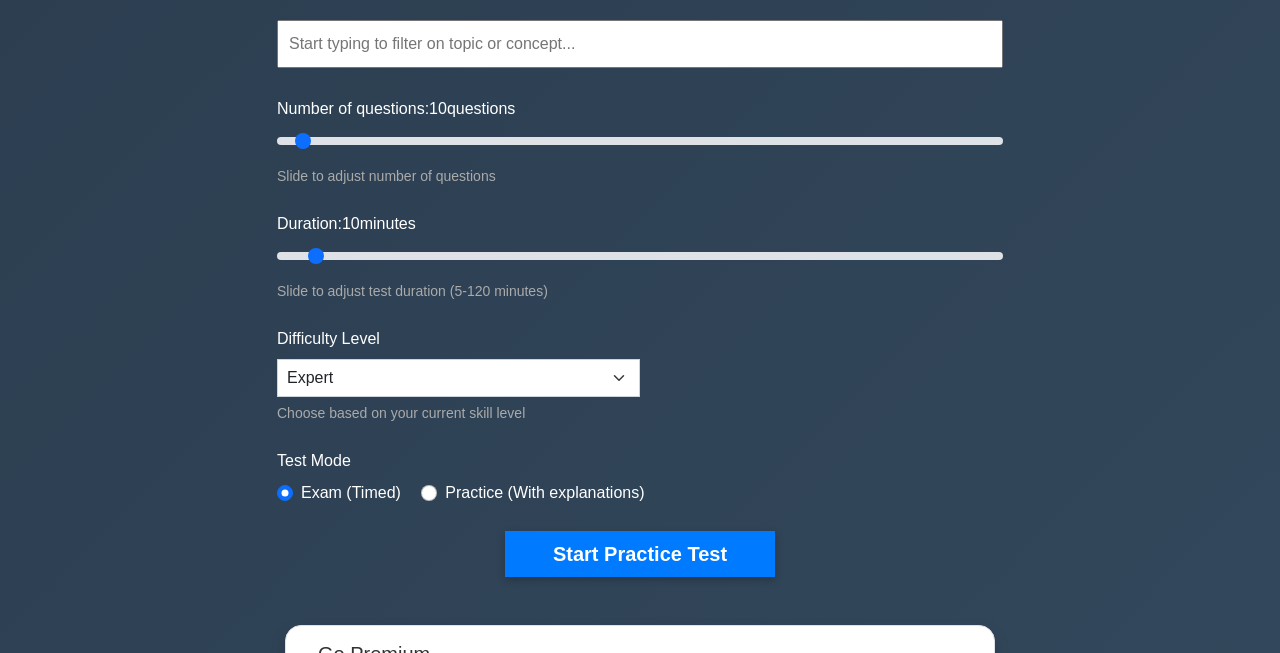 click on "Difficulty Level
Beginner
Intermediate
Expert
Choose based on your current skill level" at bounding box center [458, 376] 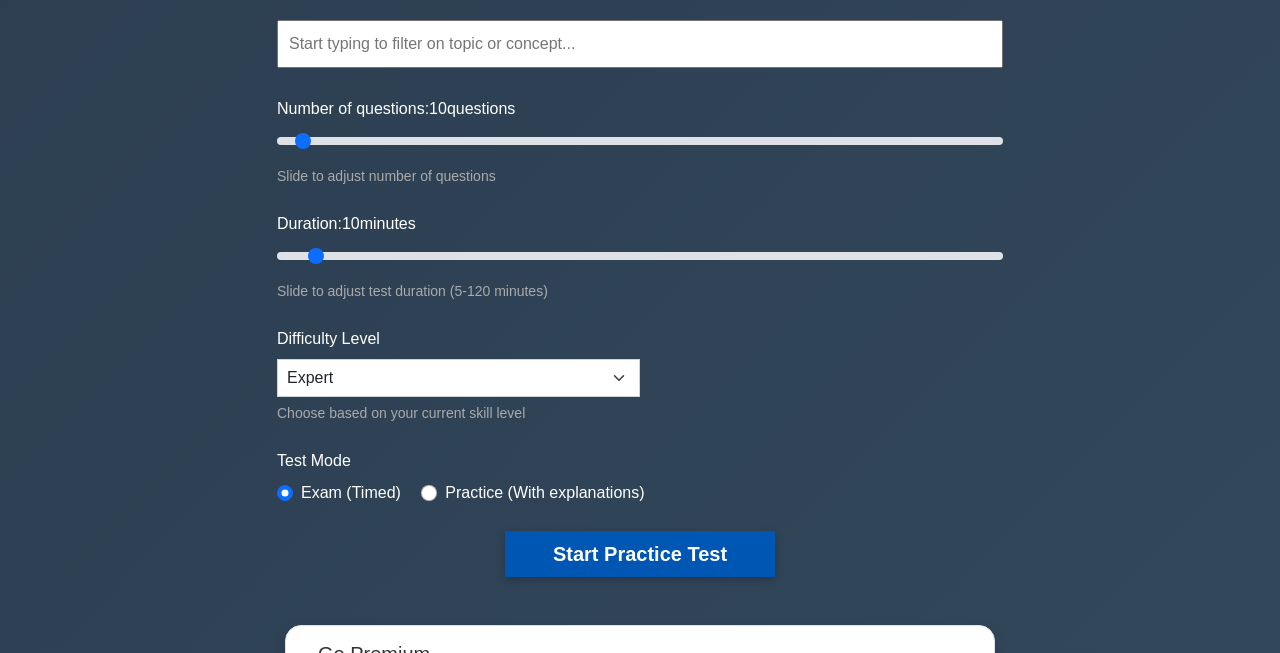 click on "Start Practice Test" at bounding box center [640, 554] 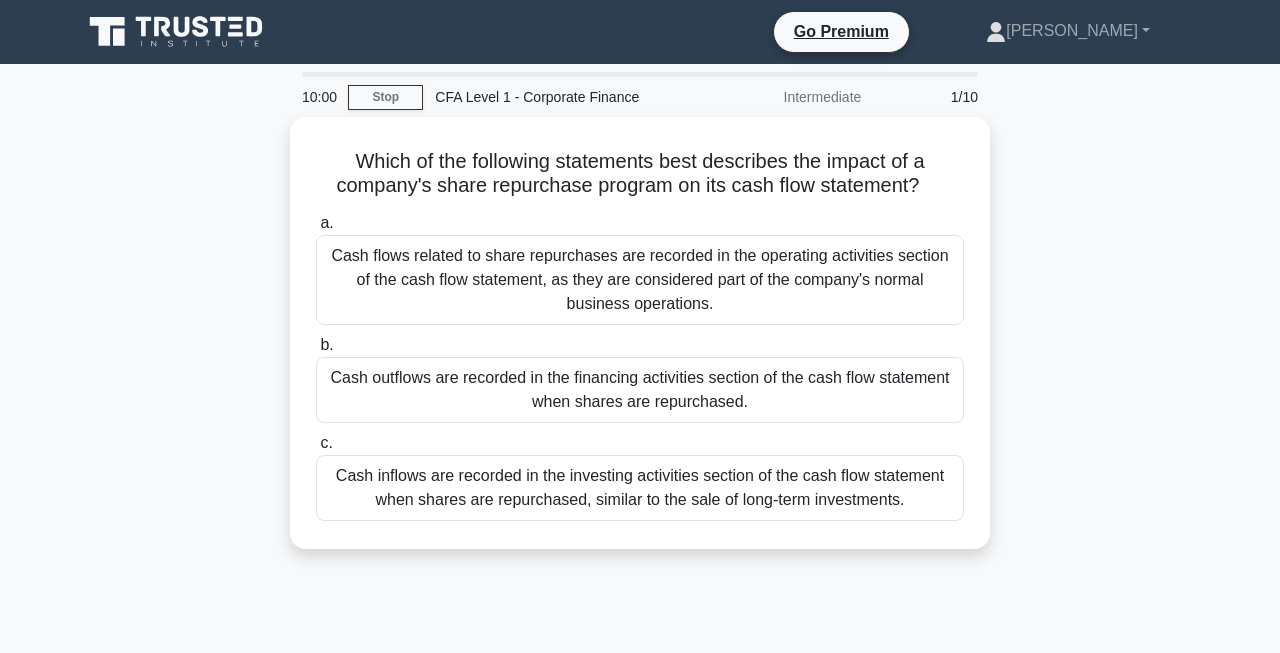 scroll, scrollTop: 0, scrollLeft: 0, axis: both 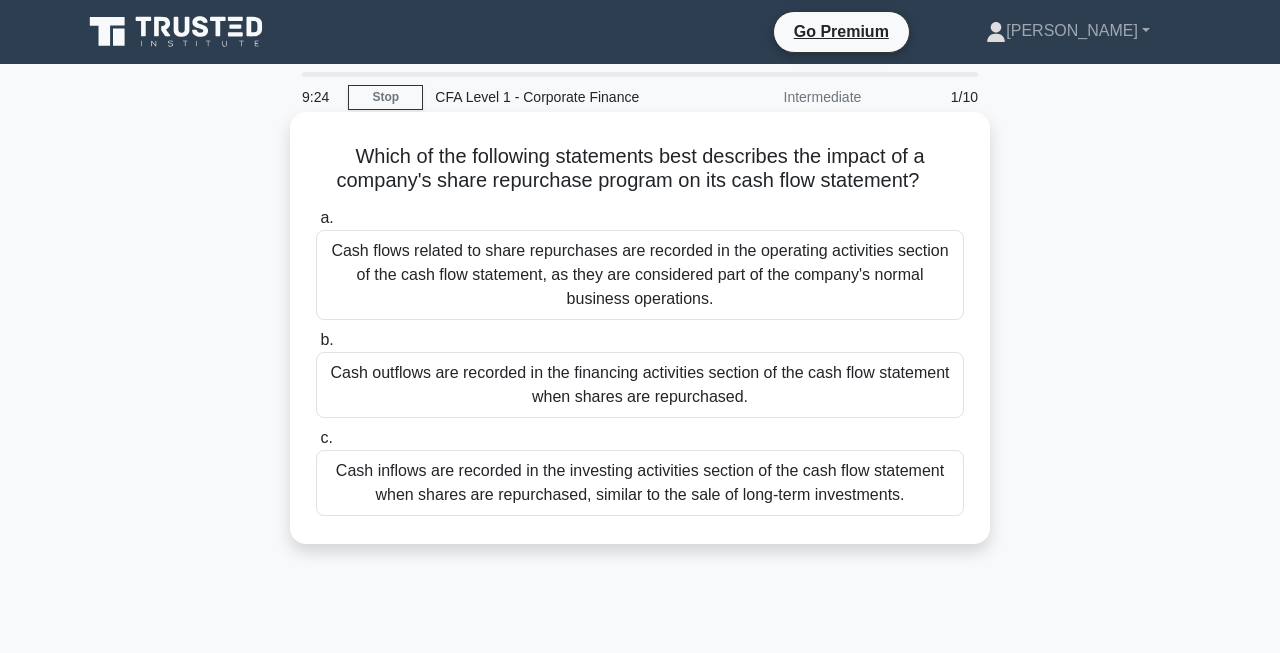 click on "Cash inflows are recorded in the investing activities section of the cash flow statement when shares are repurchased, similar to the sale of long-term investments." at bounding box center [640, 483] 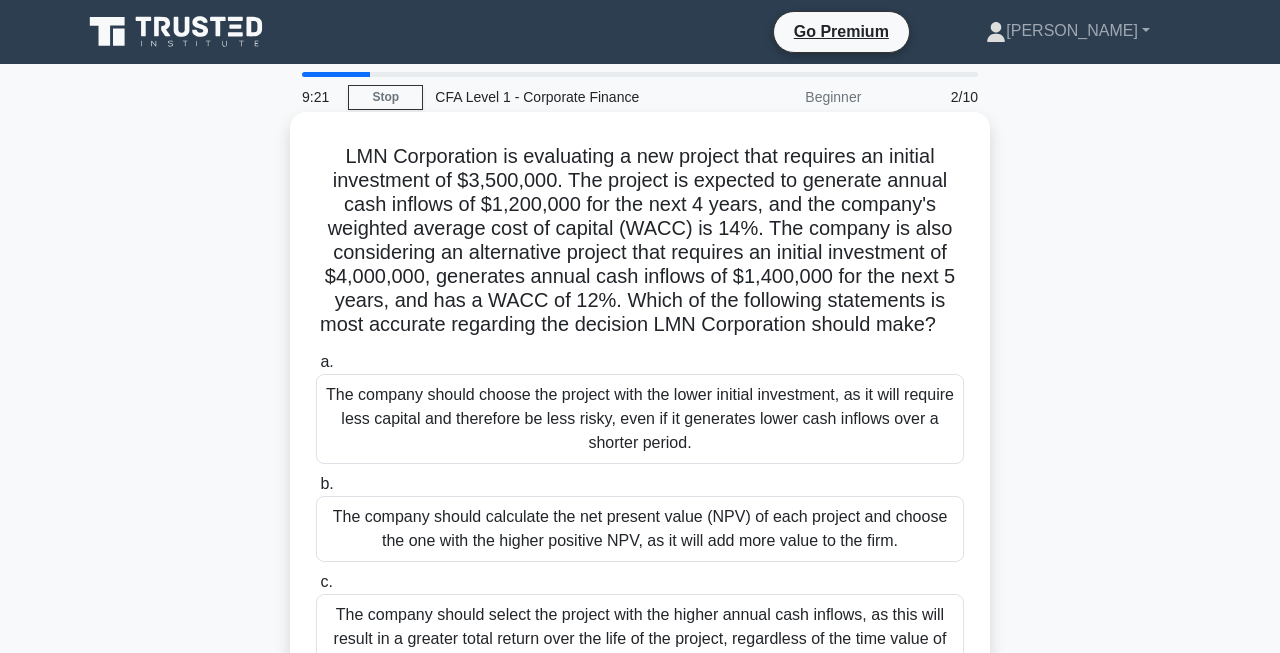 scroll, scrollTop: 0, scrollLeft: 0, axis: both 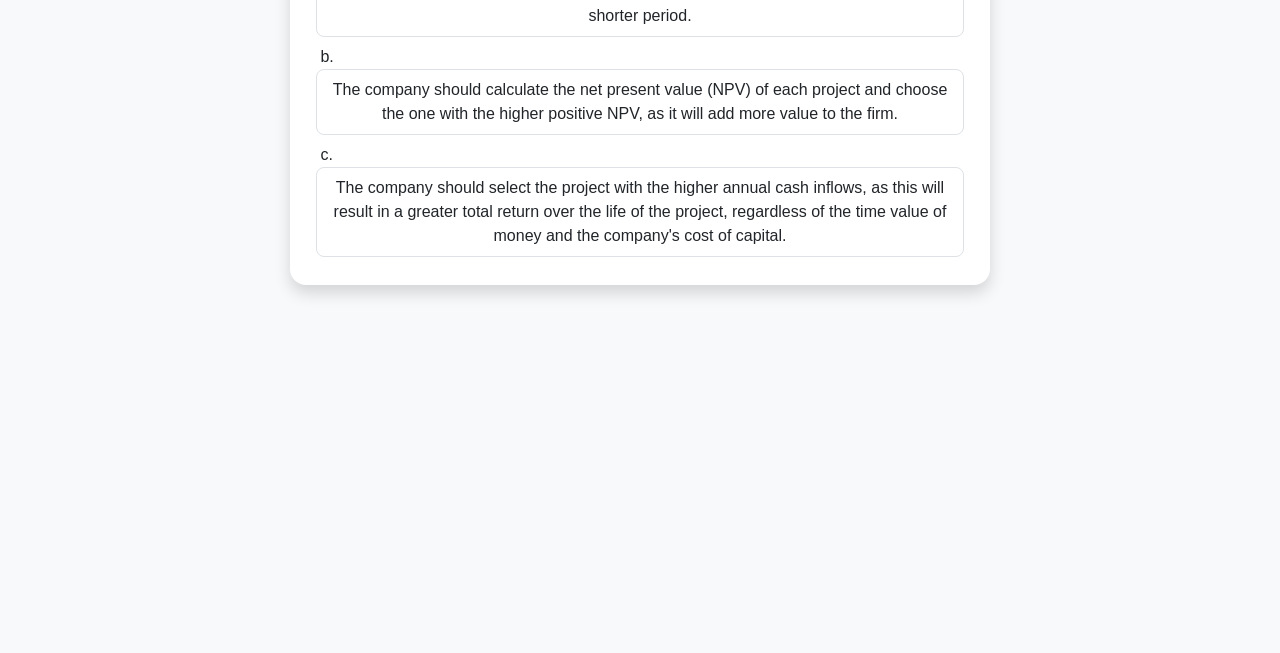 click on "The company should select the project with the higher annual cash inflows, as this will result in a greater total return over the life of the project, regardless of the time value of money and the company's cost of capital." at bounding box center [640, 212] 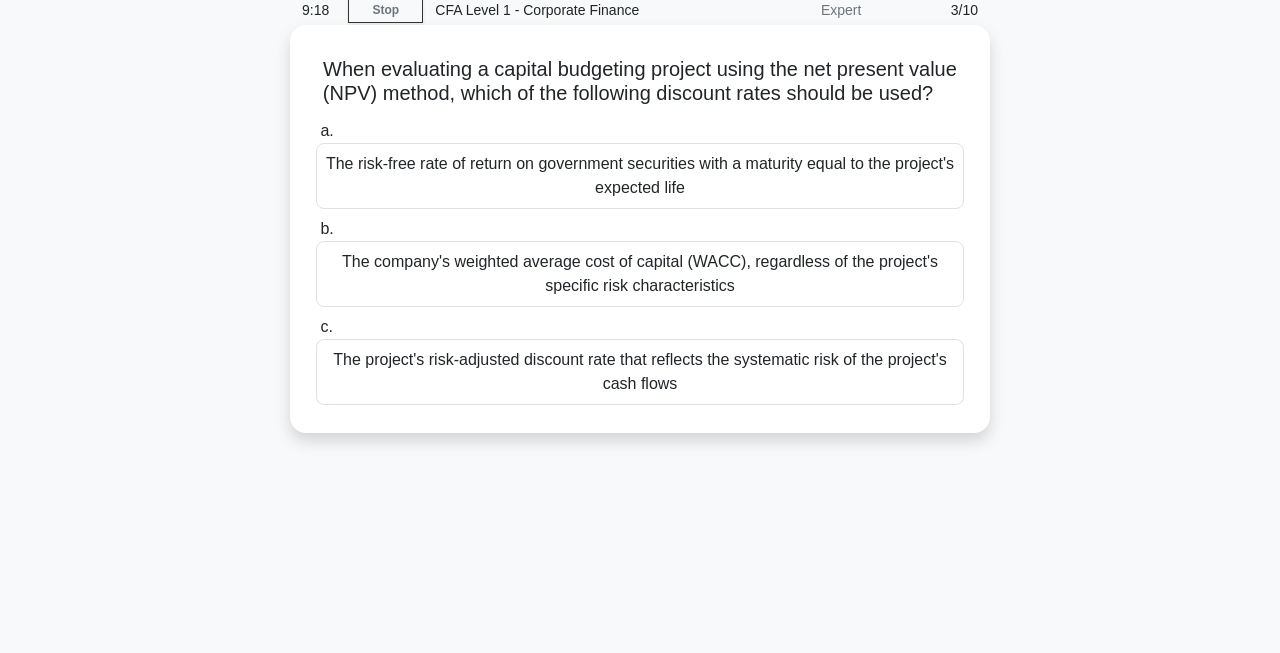 scroll, scrollTop: 0, scrollLeft: 0, axis: both 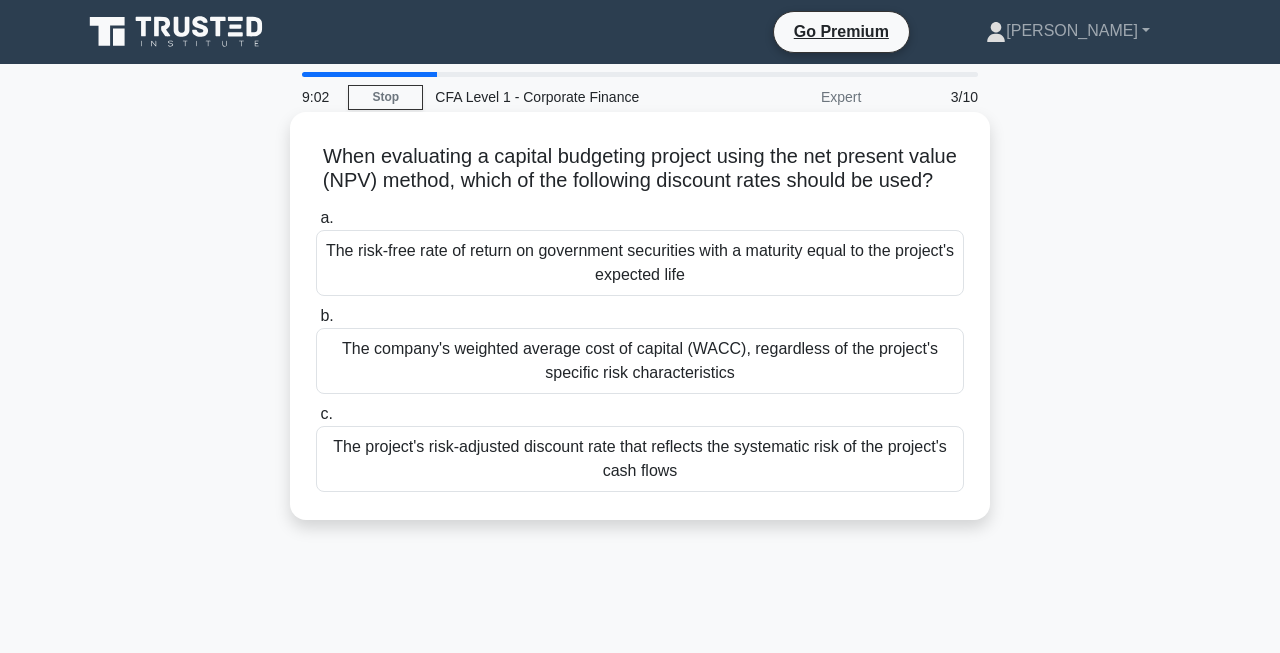 click on "The project's risk-adjusted discount rate that reflects the systematic risk of the project's cash flows" at bounding box center (640, 459) 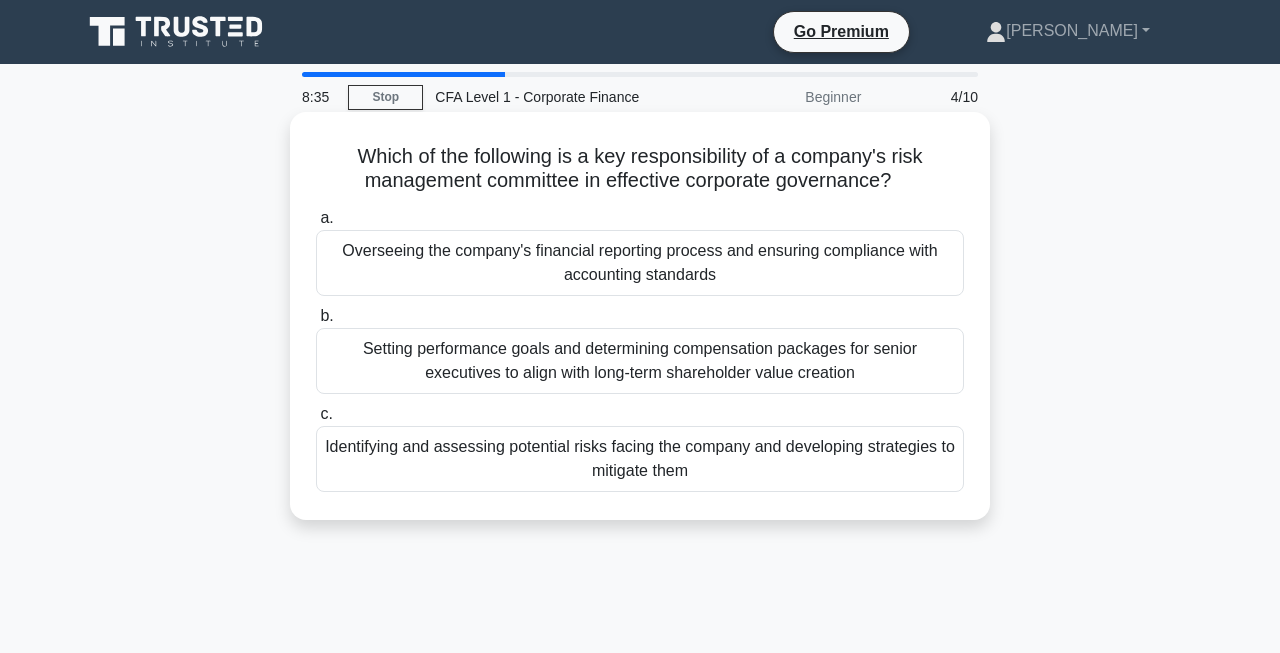 click on "Identifying and assessing potential risks facing the company and developing strategies to mitigate them" at bounding box center [640, 459] 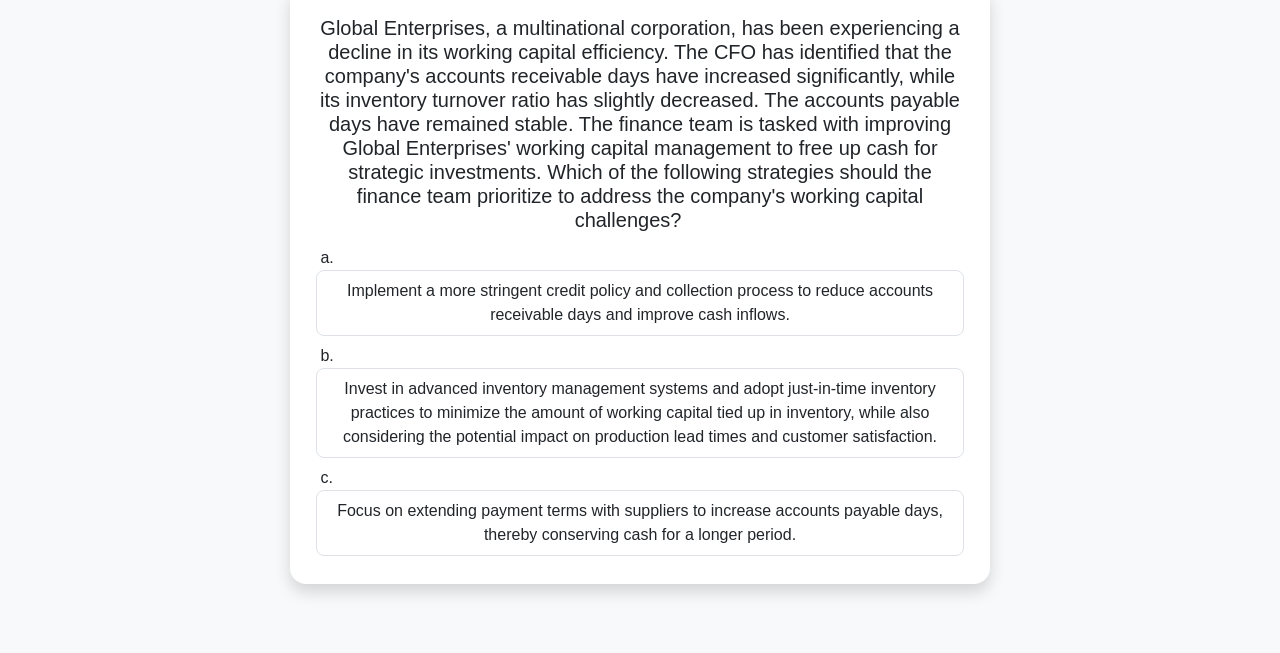 scroll, scrollTop: 131, scrollLeft: 0, axis: vertical 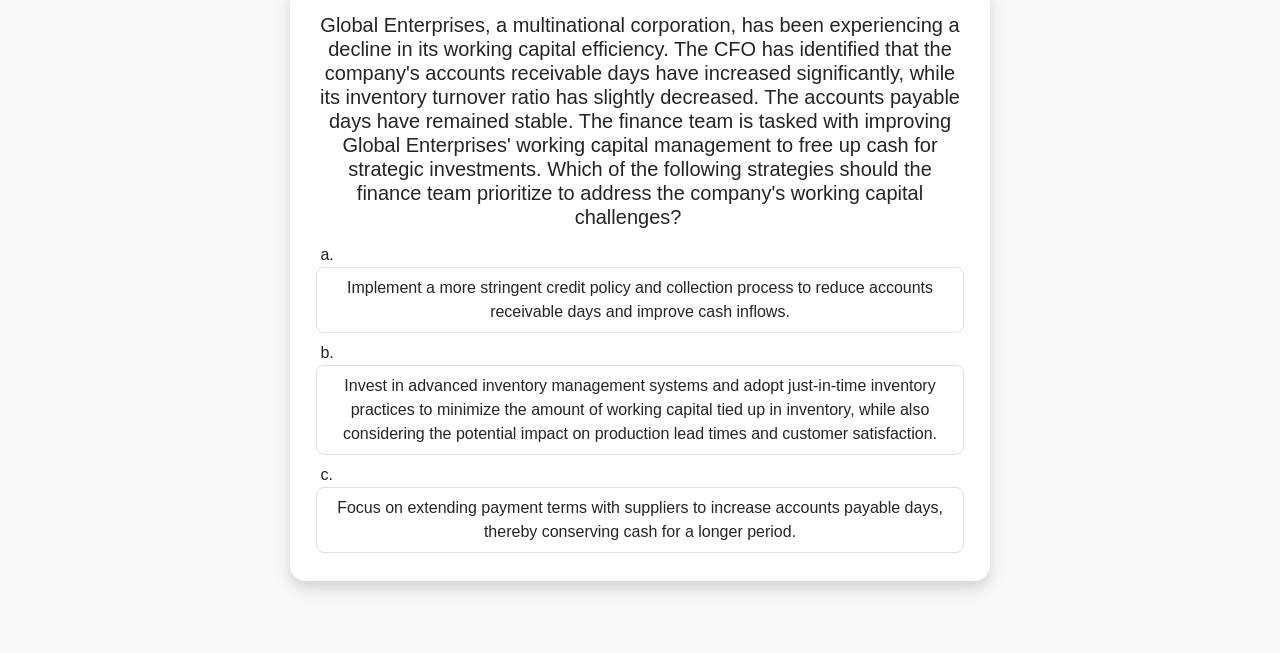 click on "Invest in advanced inventory management systems and adopt just-in-time inventory practices to minimize the amount of working capital tied up in inventory, while also considering the potential impact on production lead times and customer satisfaction." at bounding box center [640, 410] 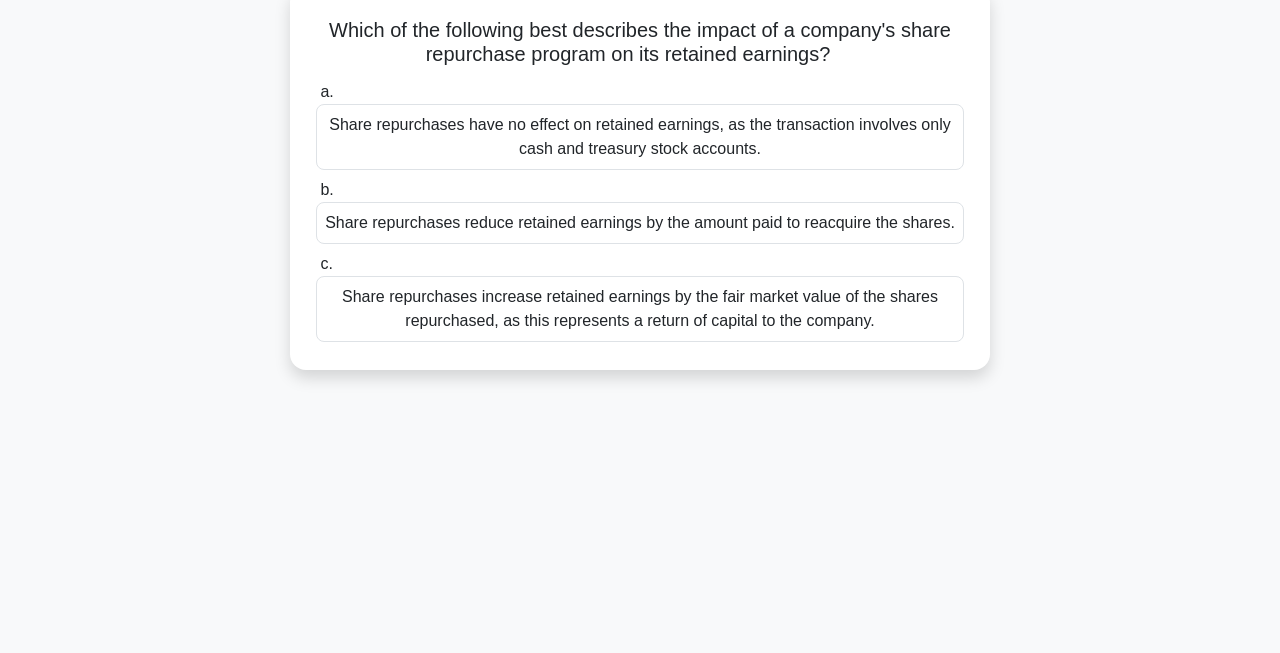 scroll, scrollTop: 0, scrollLeft: 0, axis: both 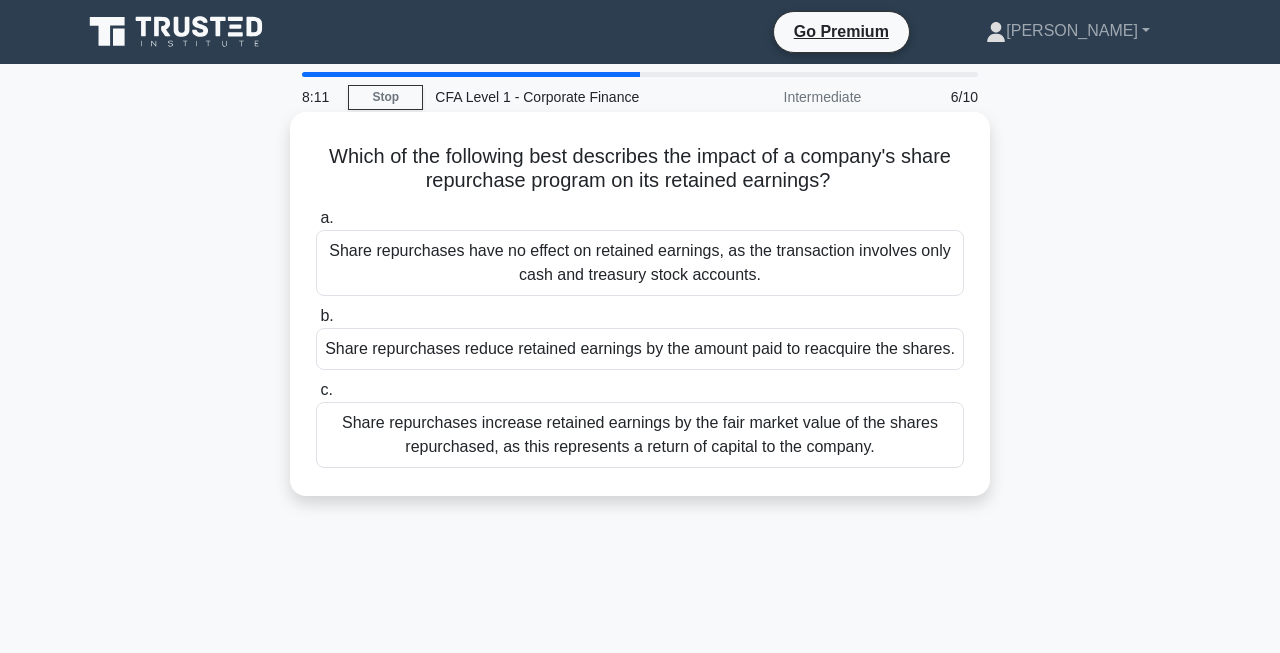 click on "Share repurchases reduce retained earnings by the amount paid to reacquire the shares." at bounding box center [640, 349] 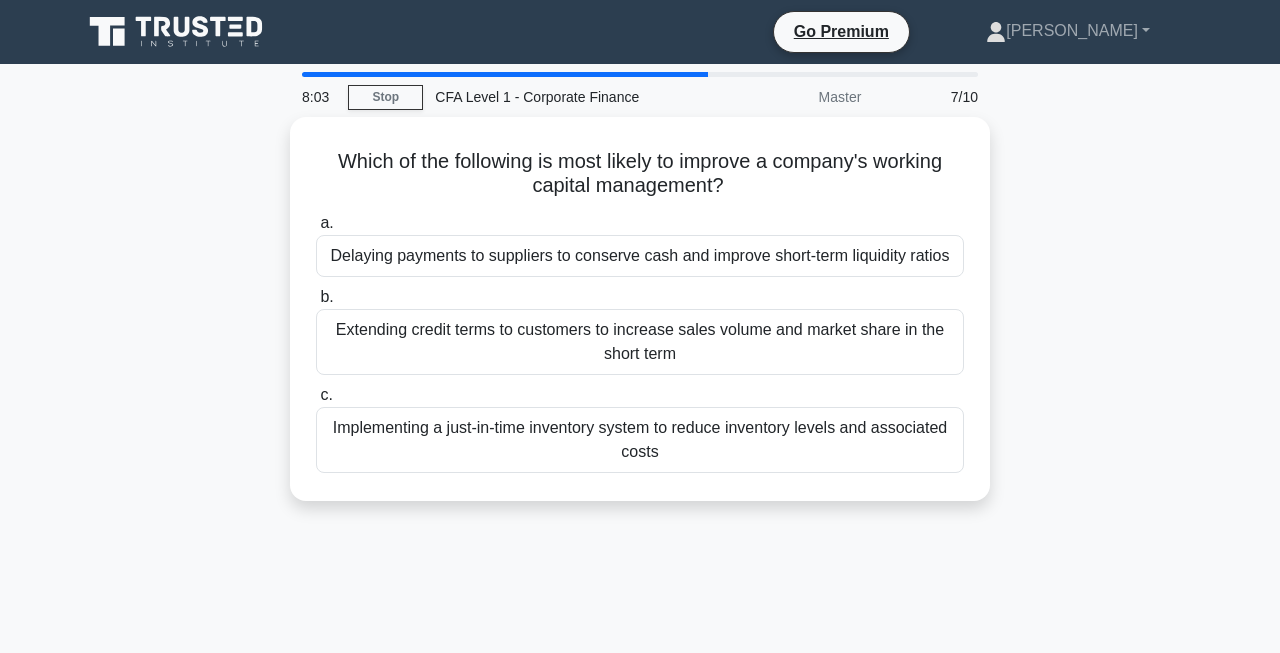 scroll, scrollTop: 0, scrollLeft: 0, axis: both 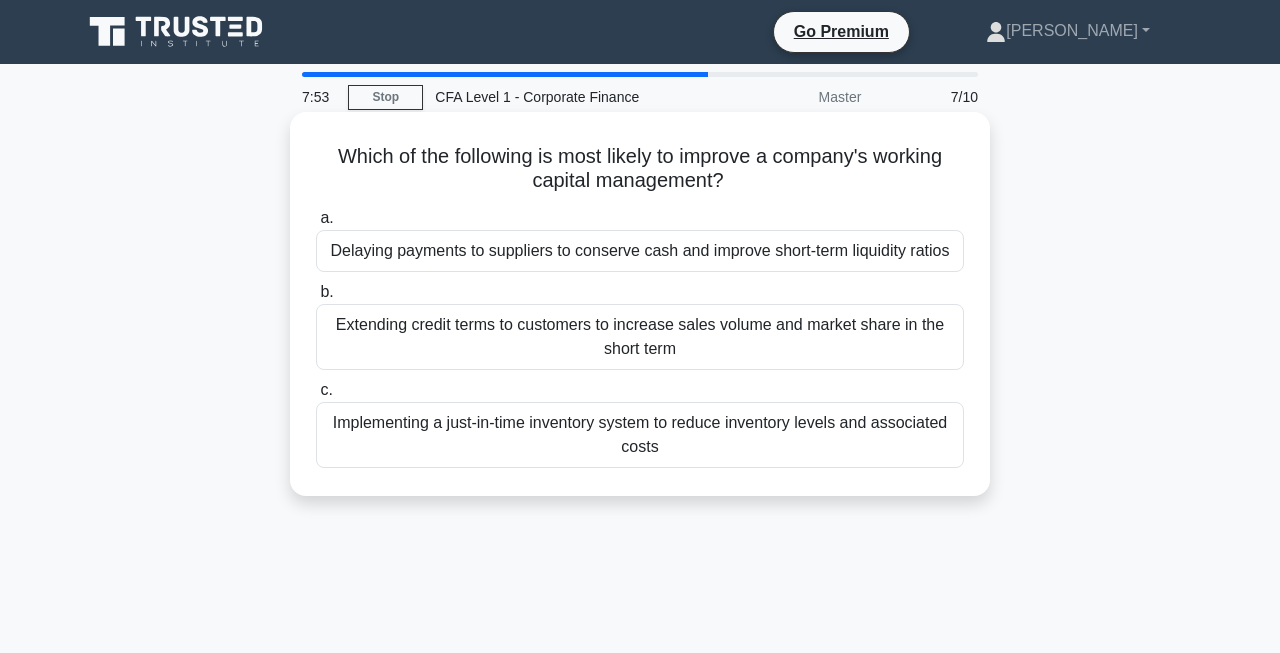 click on "Delaying payments to suppliers to conserve cash and improve short-term liquidity ratios" at bounding box center [640, 251] 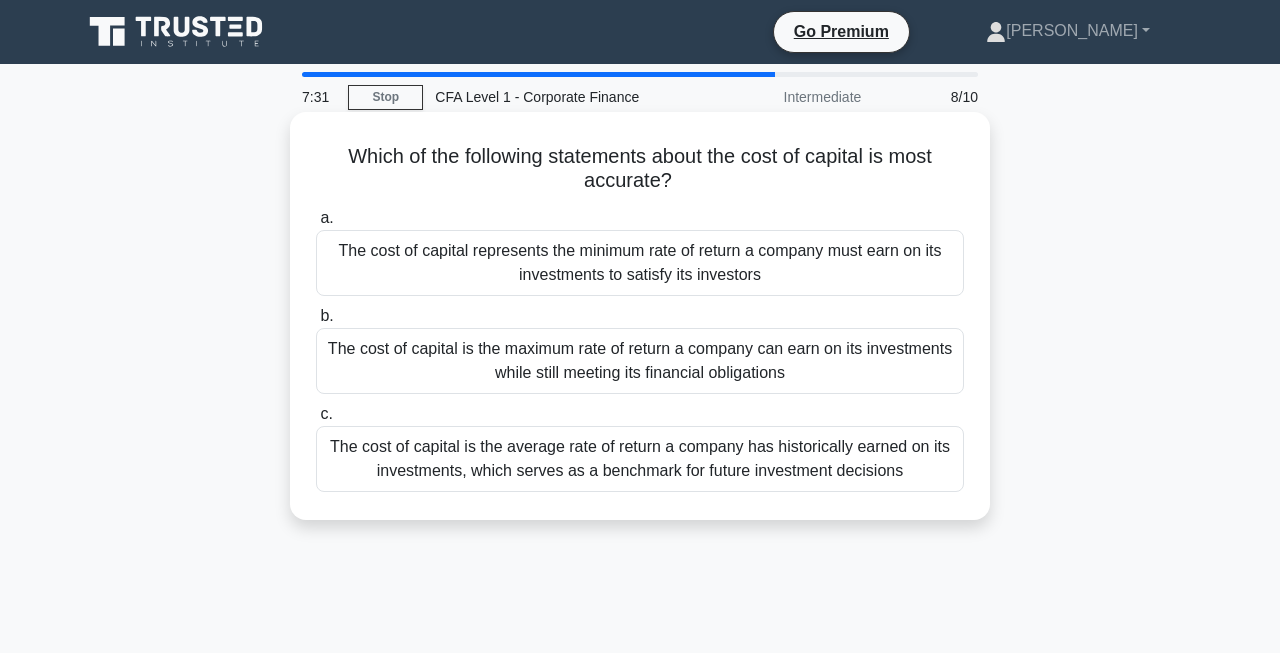 click on "The cost of capital represents the minimum rate of return a company must earn on its investments to satisfy its investors" at bounding box center (640, 263) 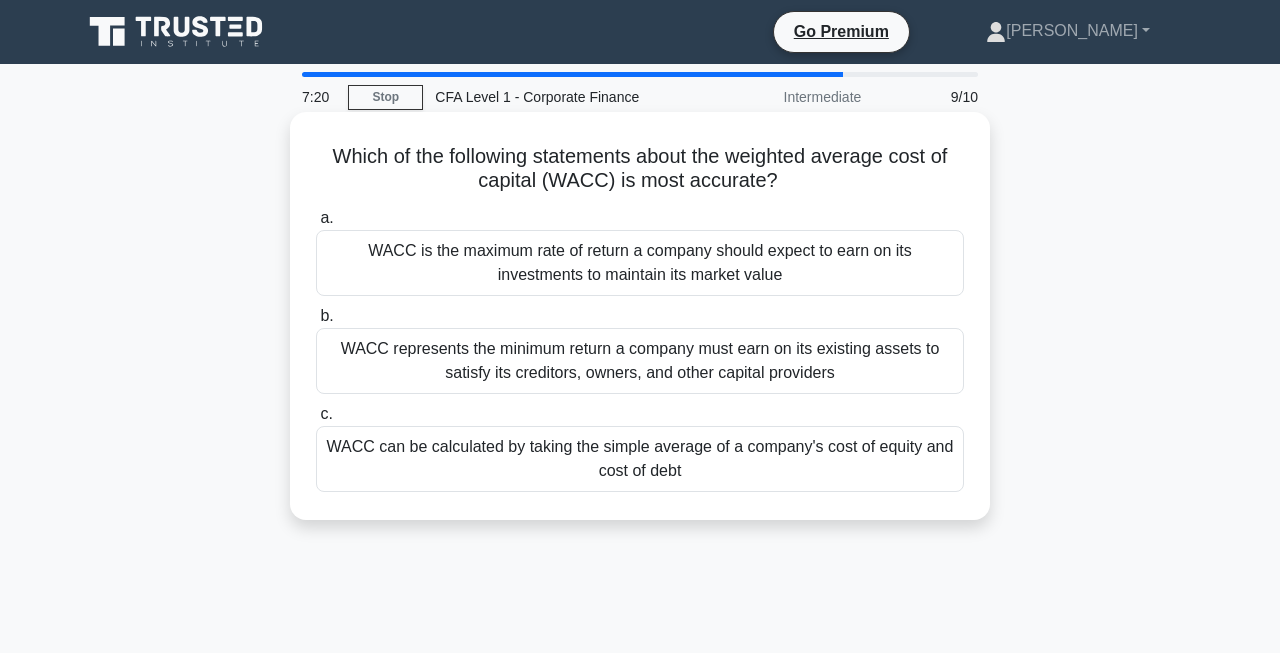 click on "WACC represents the minimum return a company must earn on its existing assets to satisfy its creditors, owners, and other capital providers" at bounding box center (640, 361) 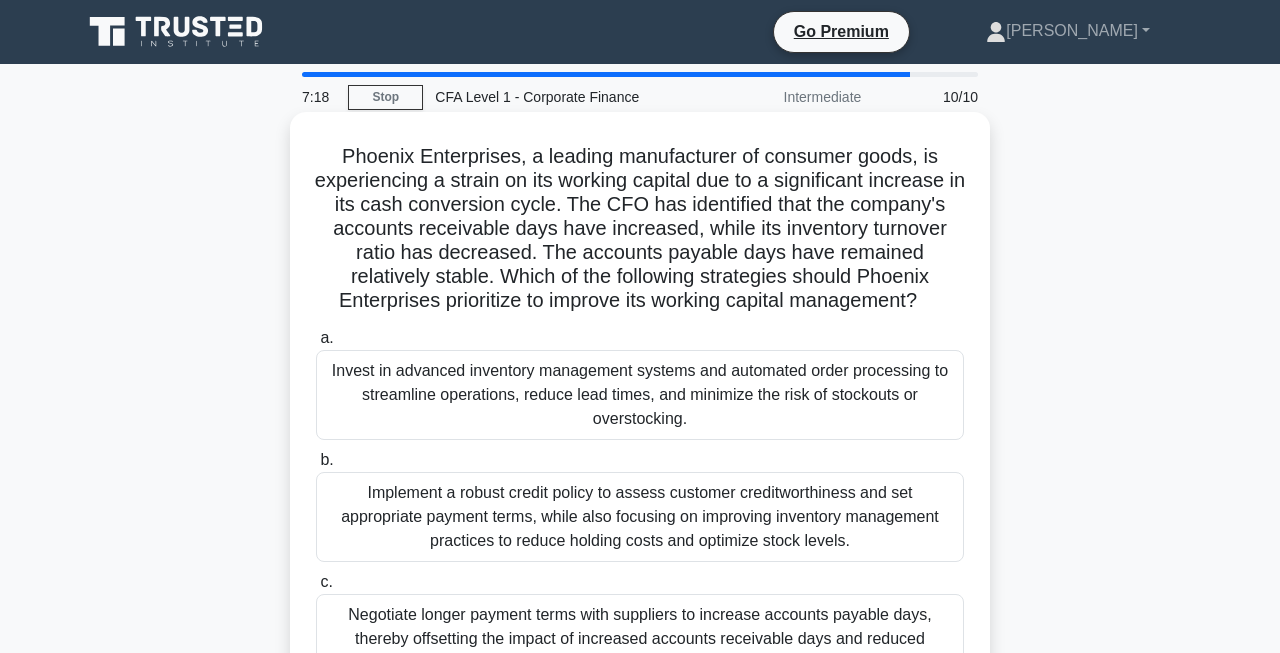 scroll, scrollTop: 0, scrollLeft: 0, axis: both 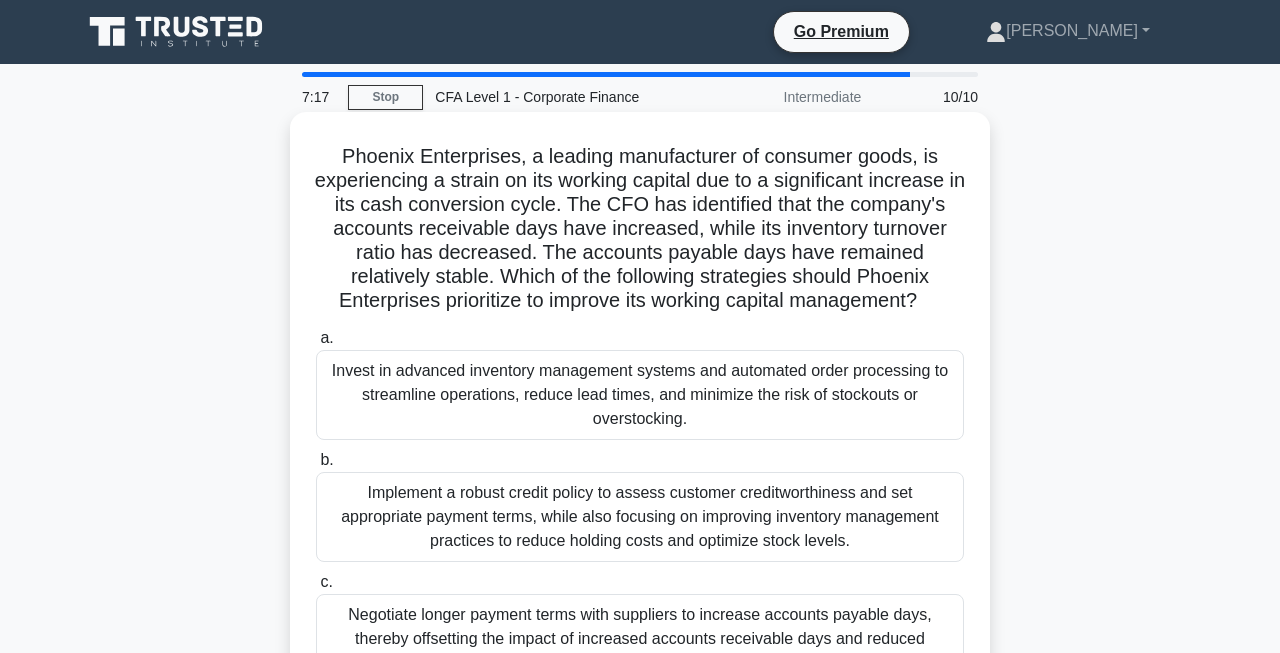 click on "Invest in advanced inventory management systems and automated order processing to streamline operations, reduce lead times, and minimize the risk of stockouts or overstocking." at bounding box center [640, 395] 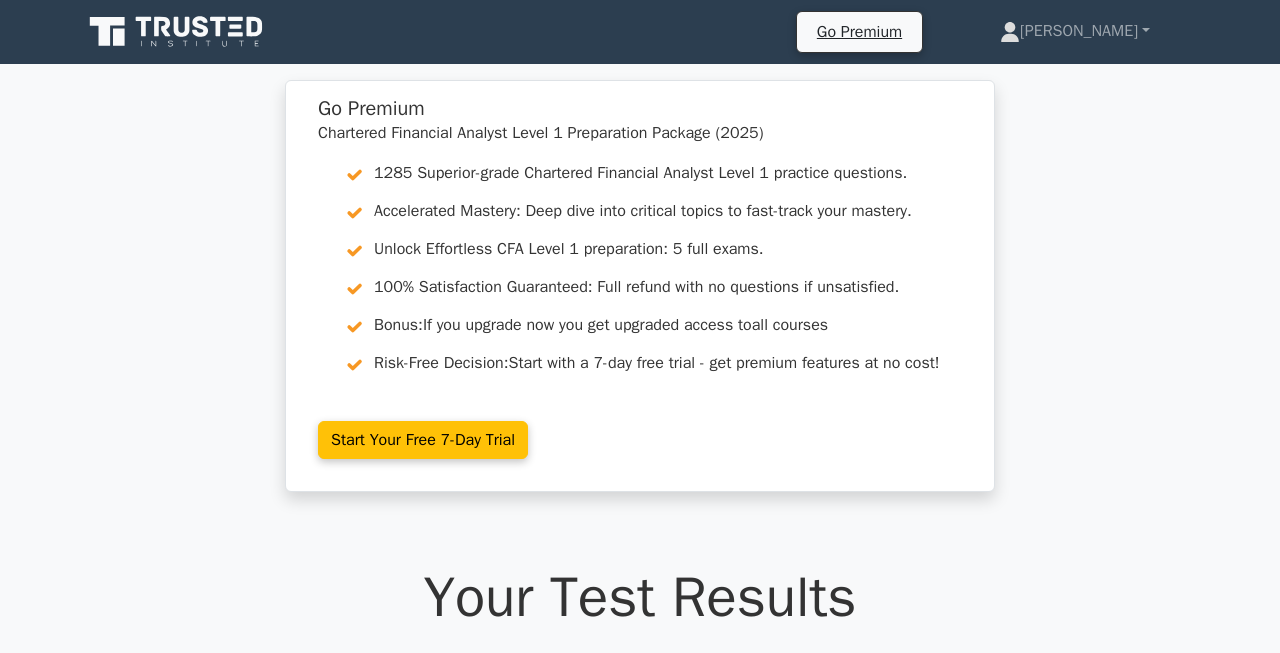 scroll, scrollTop: 0, scrollLeft: 0, axis: both 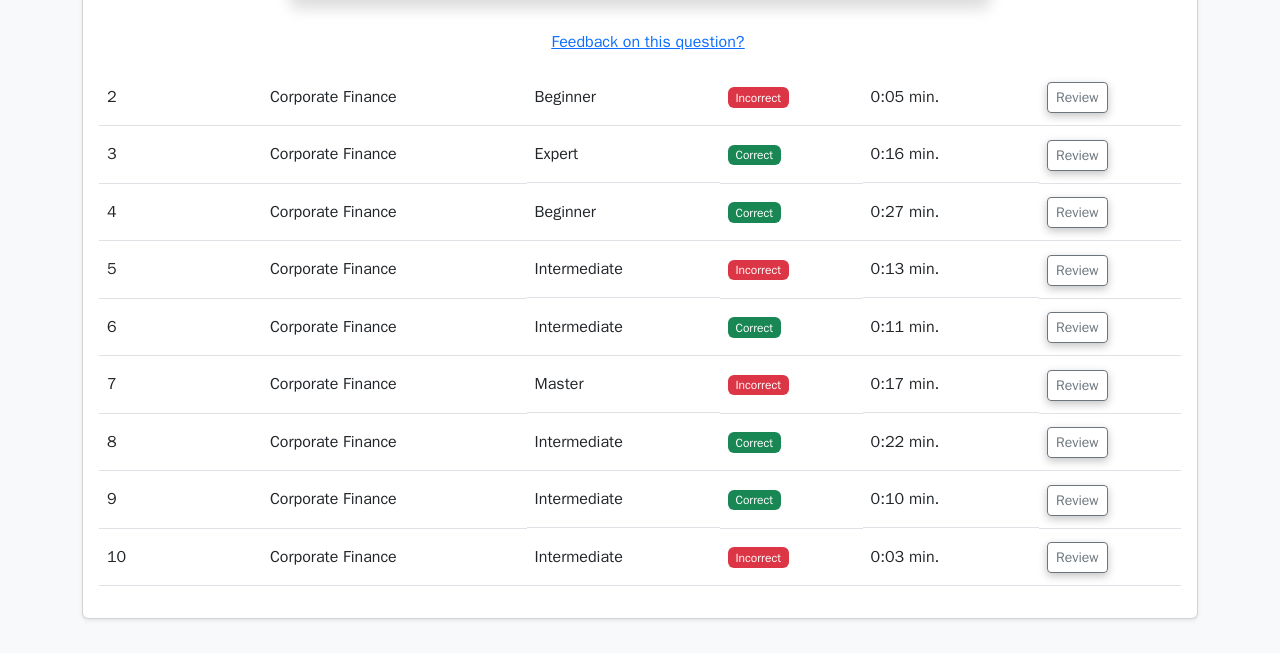 click on "Review" at bounding box center (1110, 269) 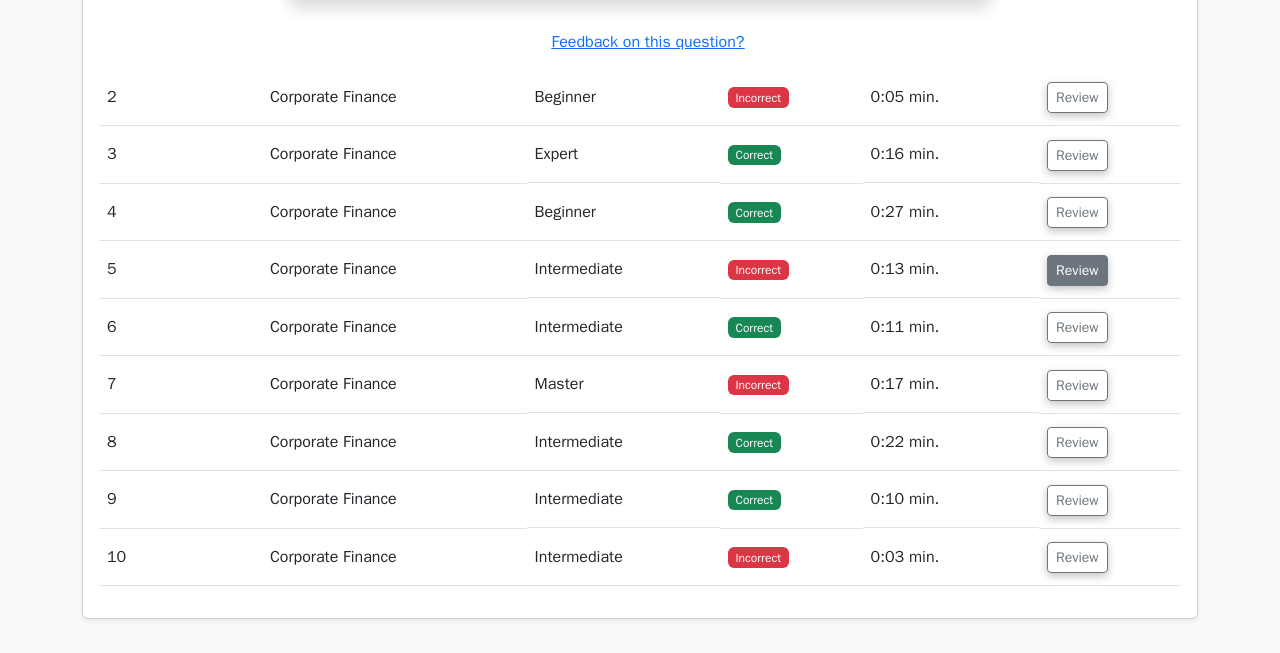 click on "Review" at bounding box center [1077, 270] 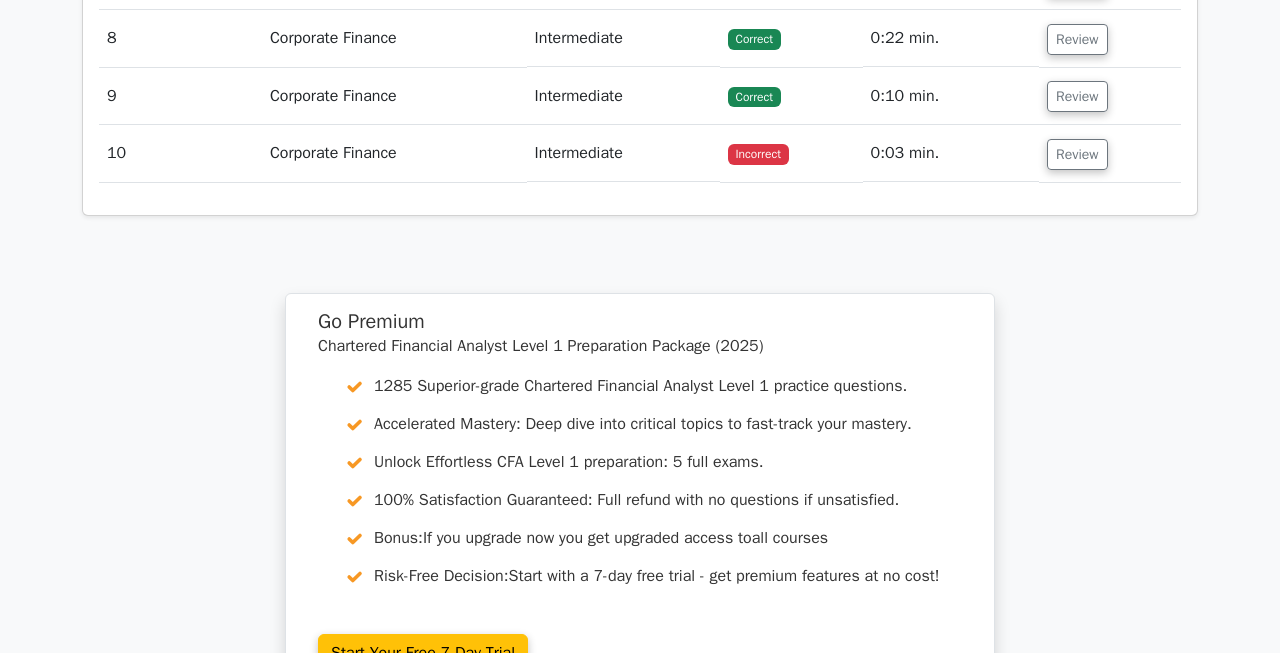 scroll, scrollTop: 3748, scrollLeft: 0, axis: vertical 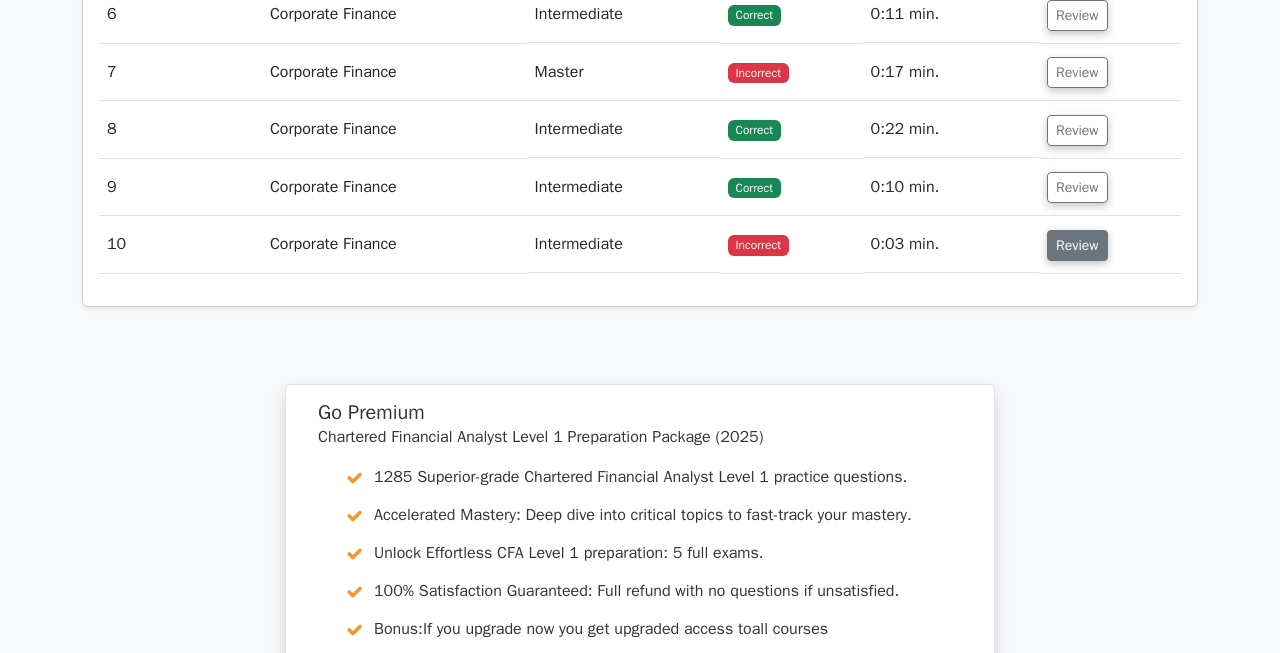 click on "Review" at bounding box center [1077, 245] 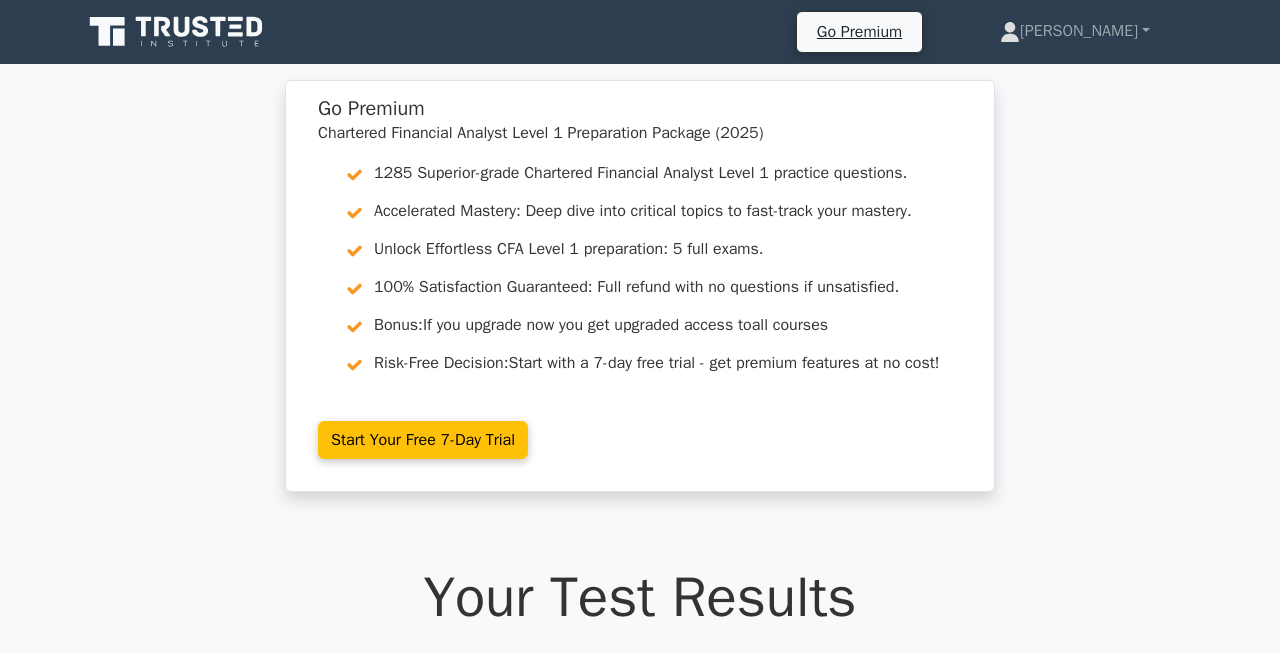 scroll, scrollTop: 0, scrollLeft: 0, axis: both 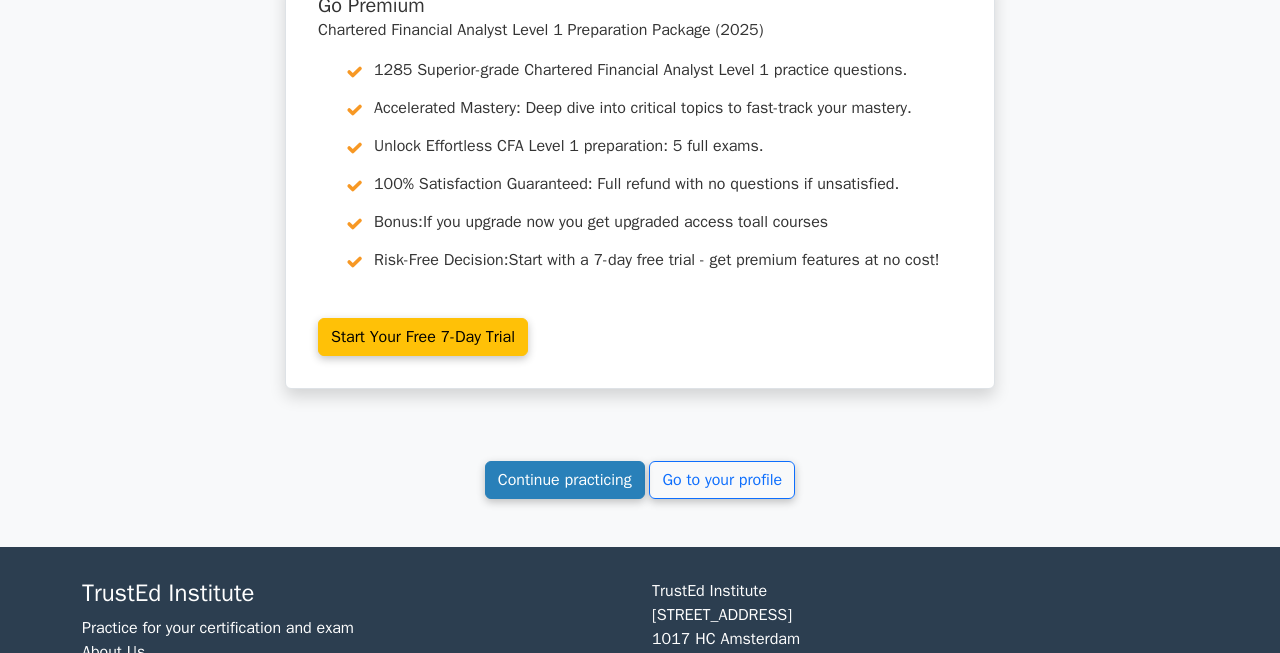 click on "Continue practicing" at bounding box center [565, 480] 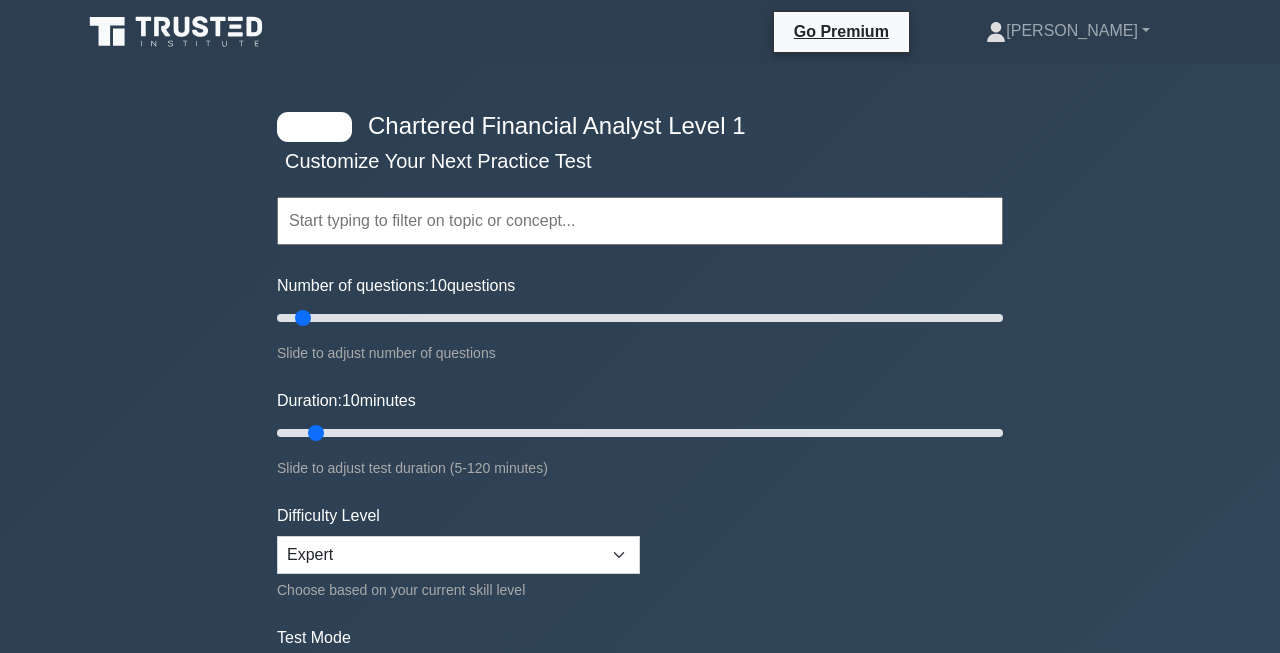 scroll, scrollTop: 0, scrollLeft: 0, axis: both 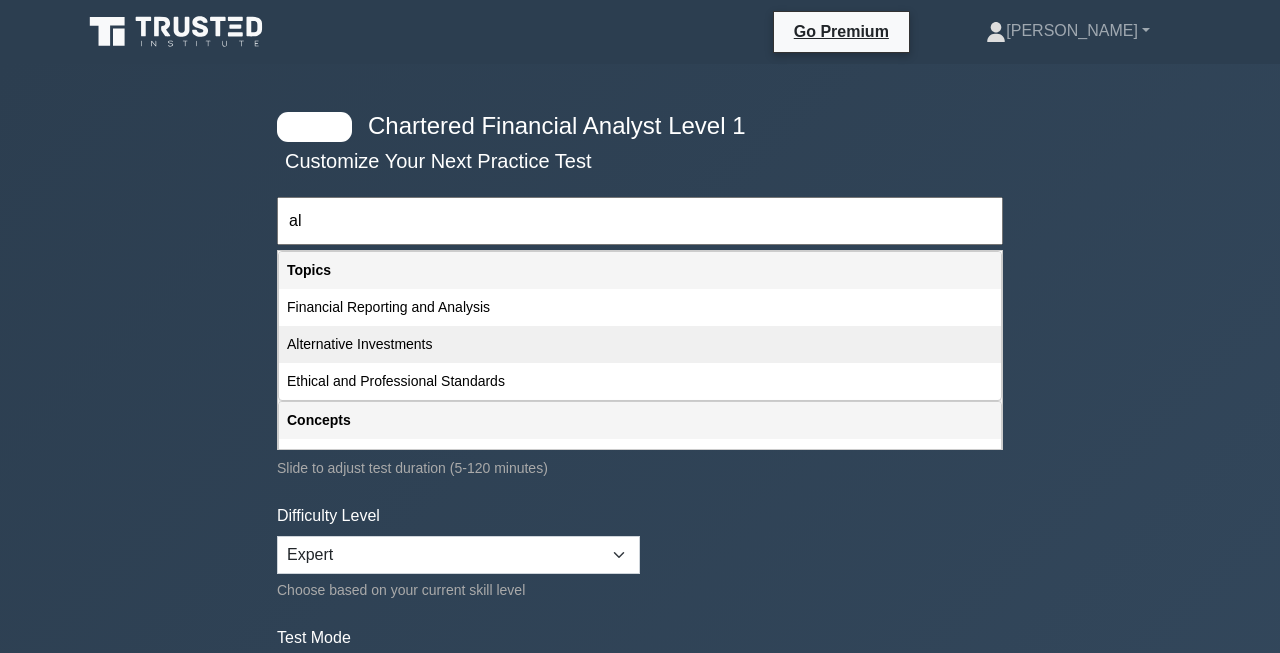 click on "Alternative Investments" at bounding box center (640, 344) 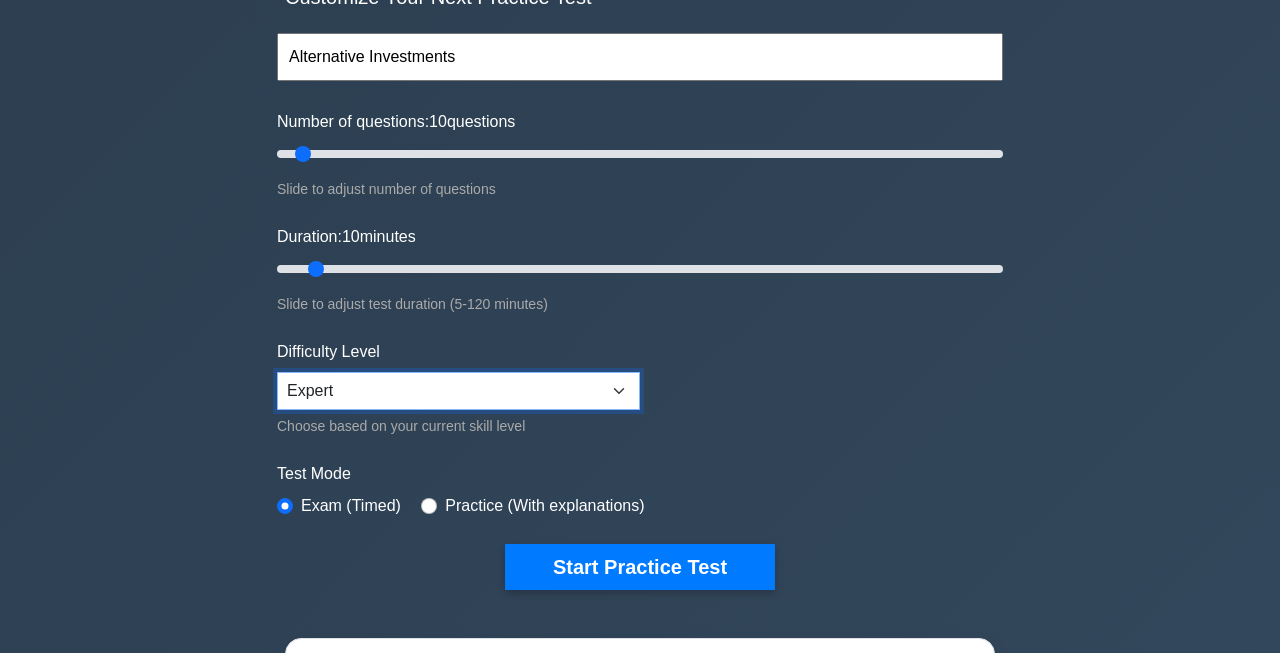 scroll, scrollTop: 454, scrollLeft: 0, axis: vertical 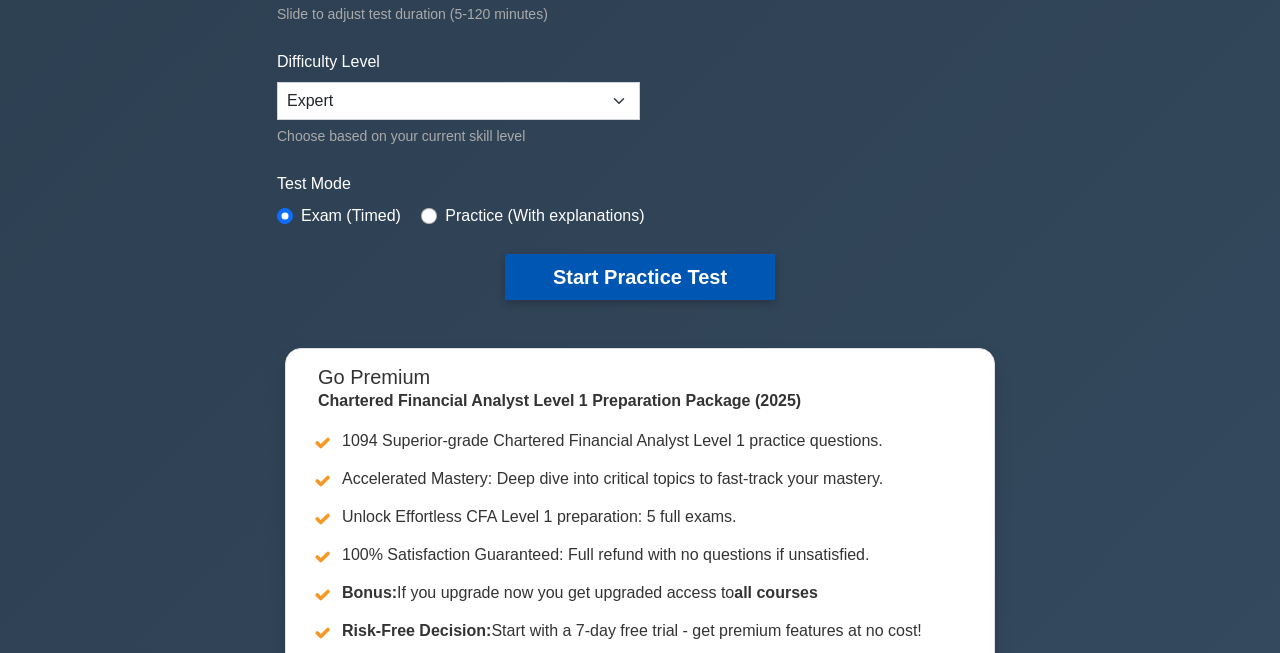 click on "Start Practice Test" at bounding box center [640, 277] 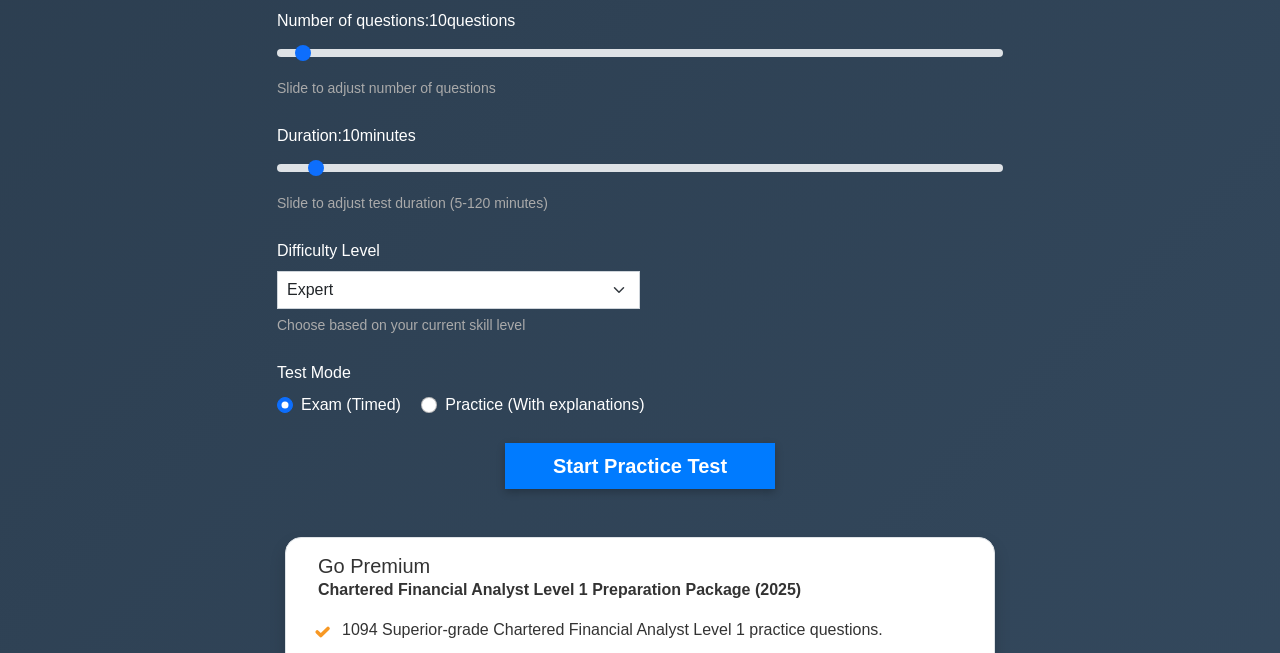 scroll, scrollTop: 257, scrollLeft: 0, axis: vertical 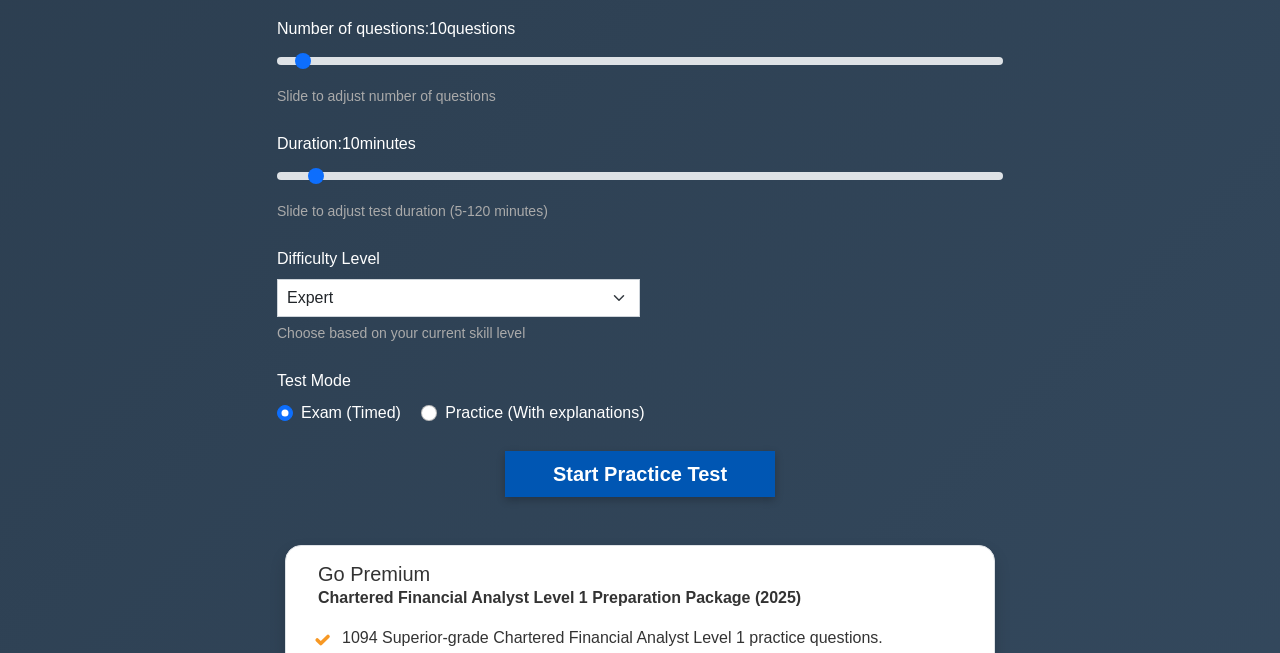 click on "Start Practice Test" at bounding box center (640, 474) 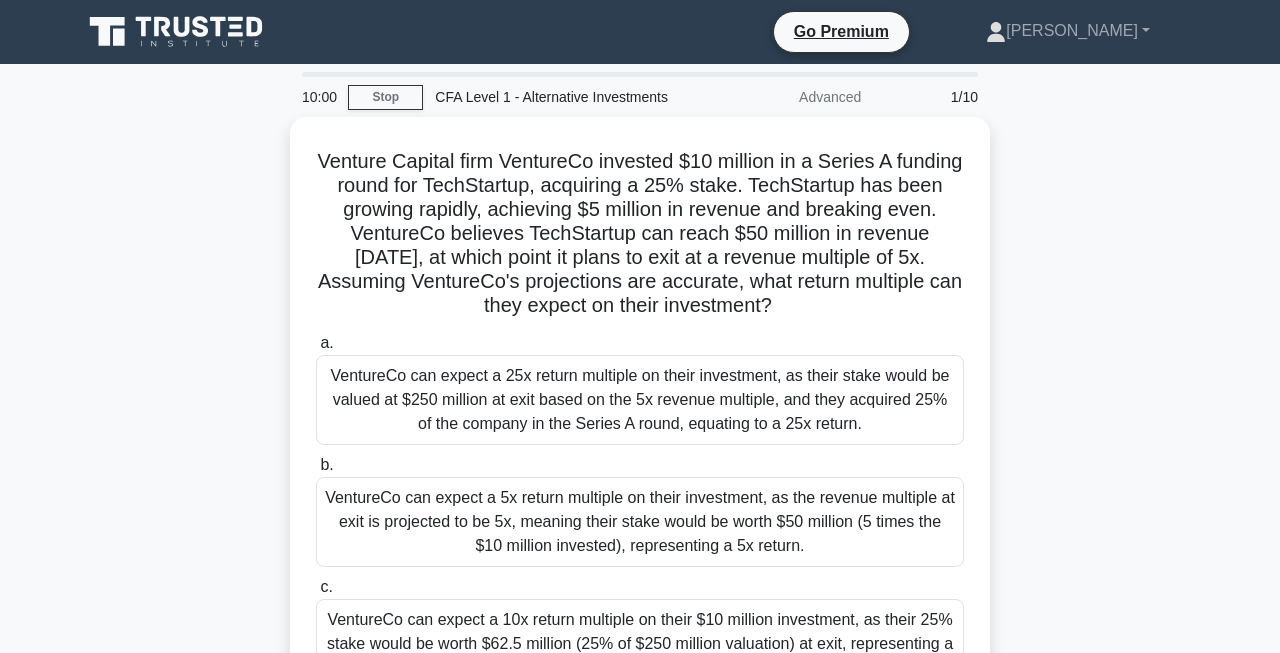 scroll, scrollTop: 0, scrollLeft: 0, axis: both 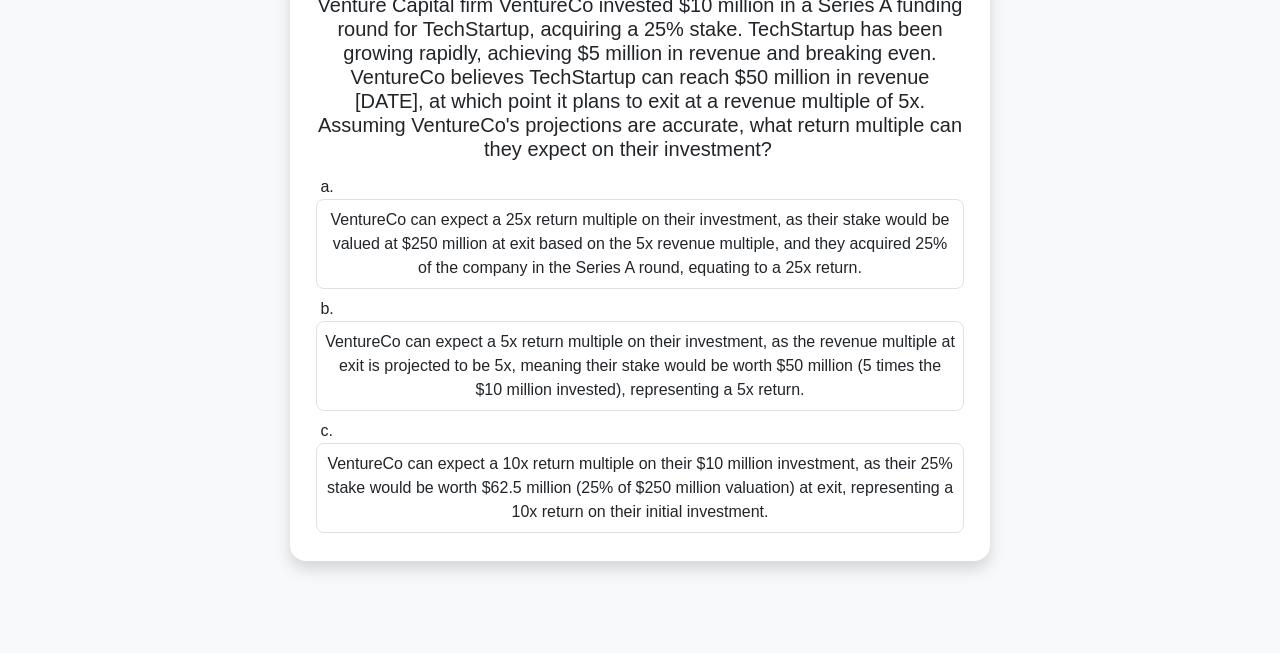 click on "VentureCo can expect a 10x return multiple on their $10 million investment, as their 25% stake would be worth $62.5 million (25% of $250 million valuation) at exit, representing a 10x return on their initial investment." at bounding box center [640, 488] 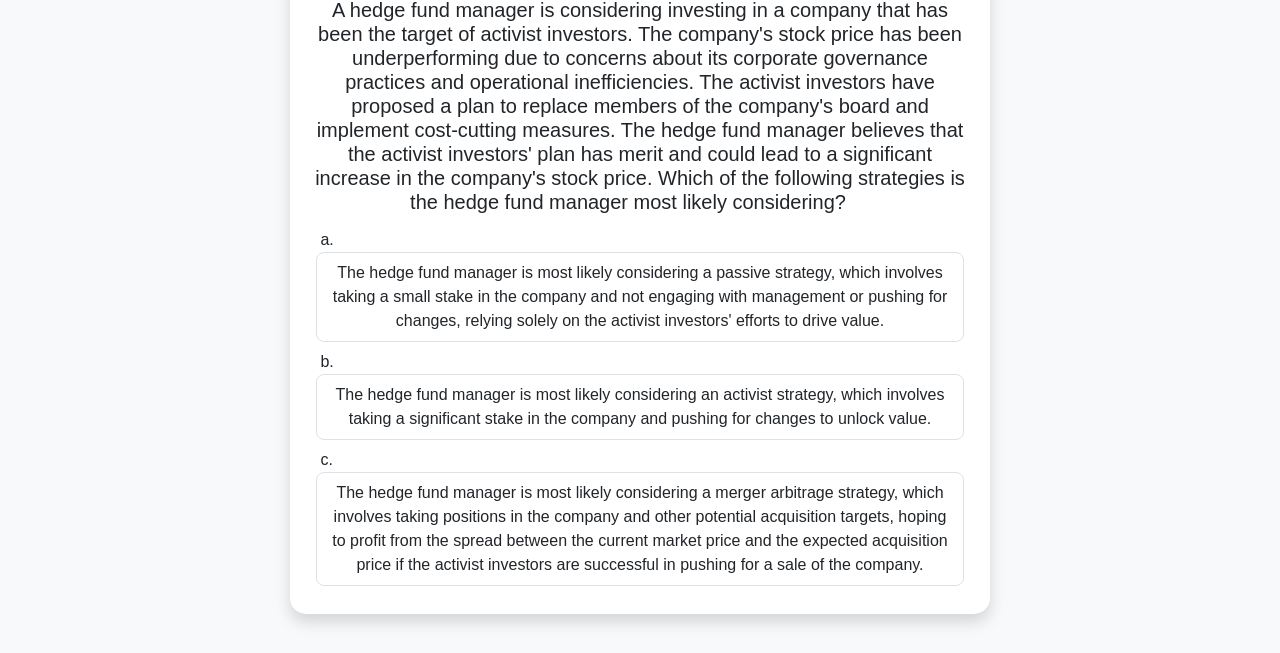 scroll, scrollTop: 0, scrollLeft: 0, axis: both 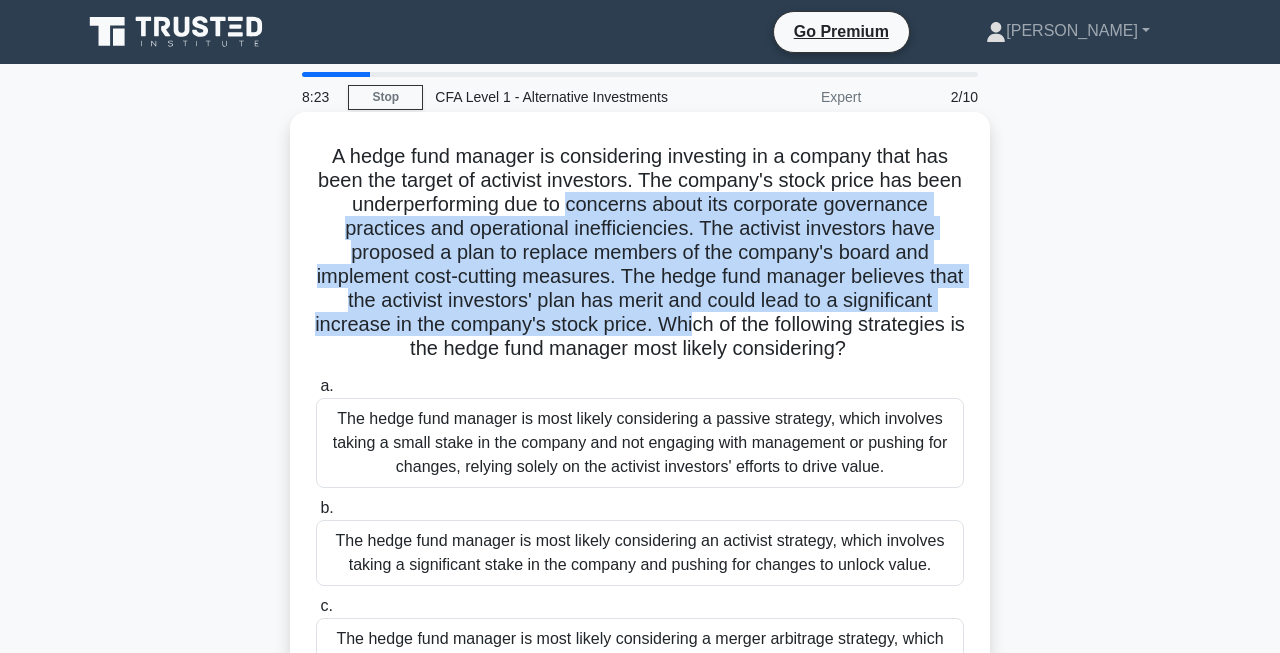 drag, startPoint x: 569, startPoint y: 209, endPoint x: 687, endPoint y: 335, distance: 172.62677 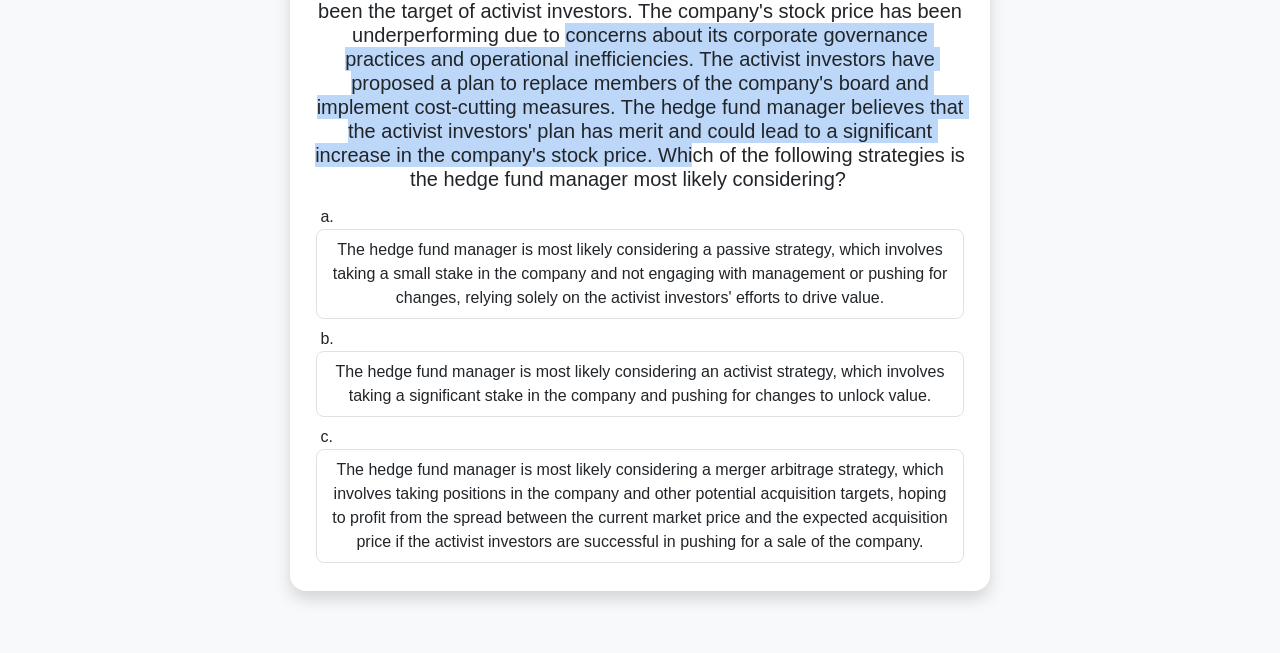 scroll, scrollTop: 172, scrollLeft: 0, axis: vertical 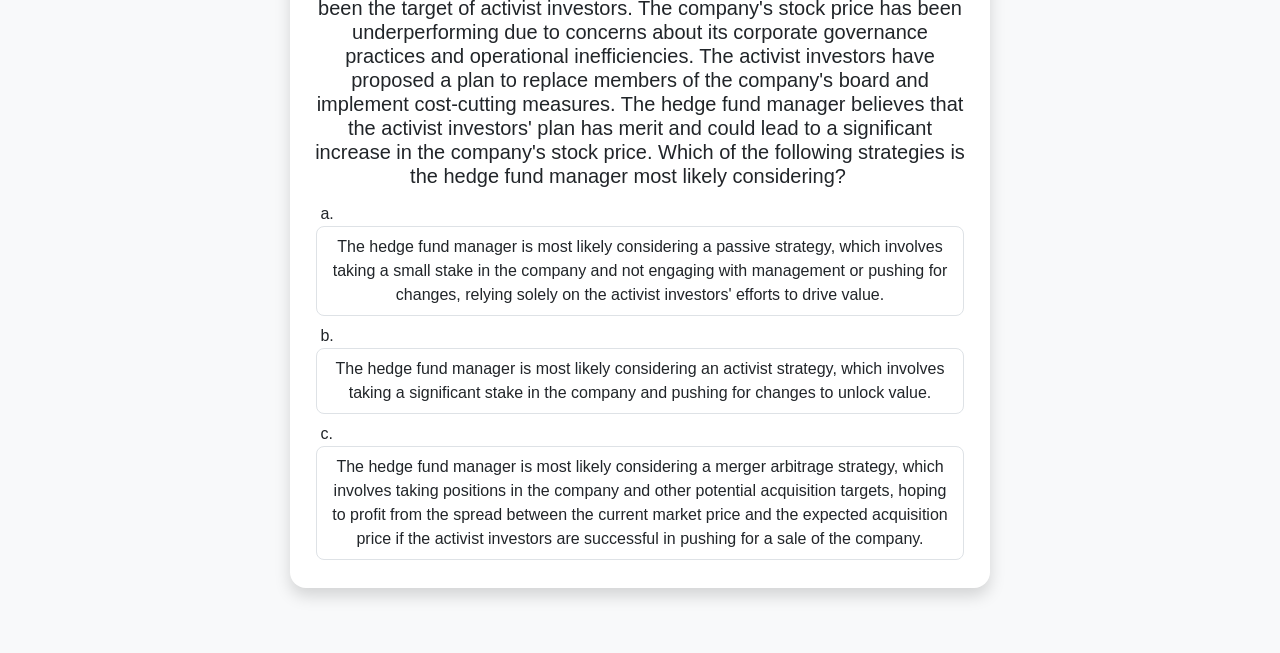 click on "The hedge fund manager is most likely considering an activist strategy, which involves taking a significant stake in the company and pushing for changes to unlock value." at bounding box center [640, 381] 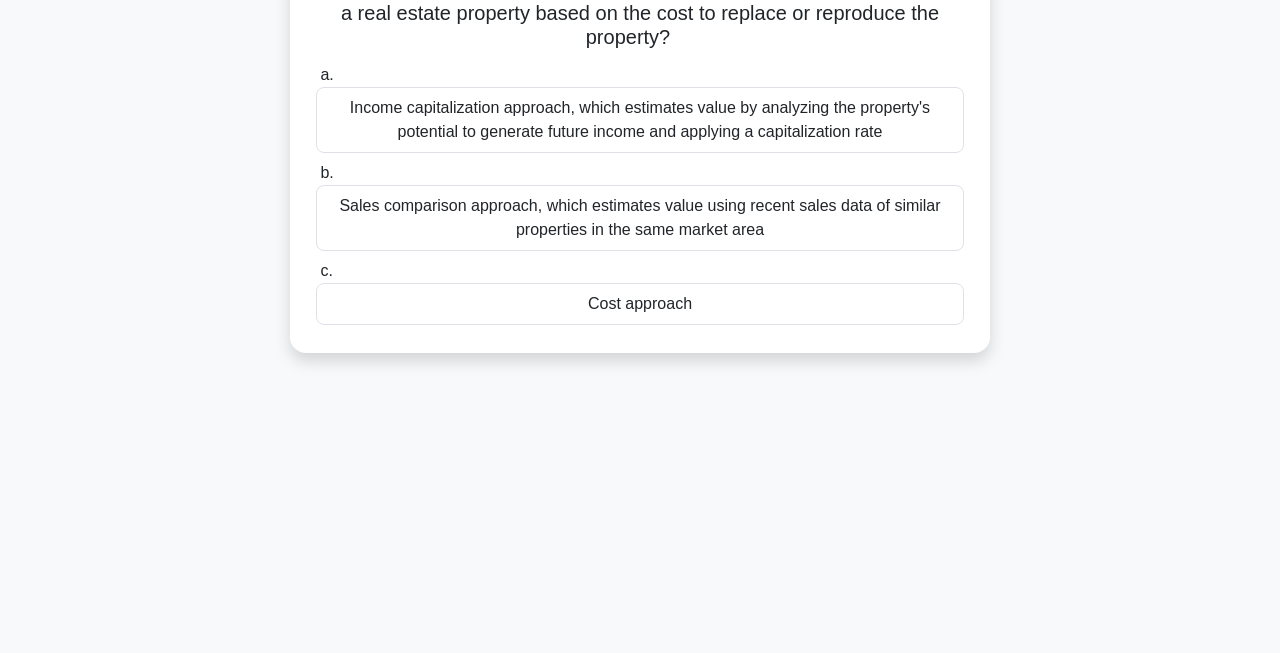 scroll, scrollTop: 0, scrollLeft: 0, axis: both 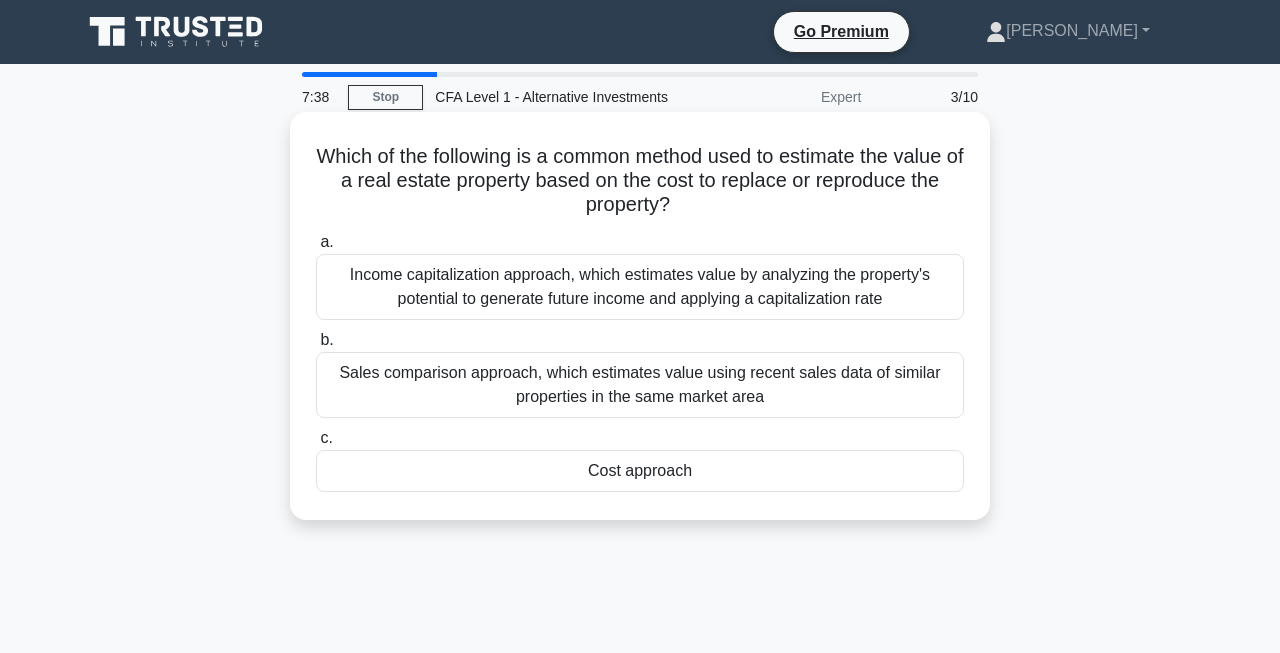 click on "Income capitalization approach, which estimates value by analyzing the property's potential to generate future income and applying a capitalization rate" at bounding box center [640, 287] 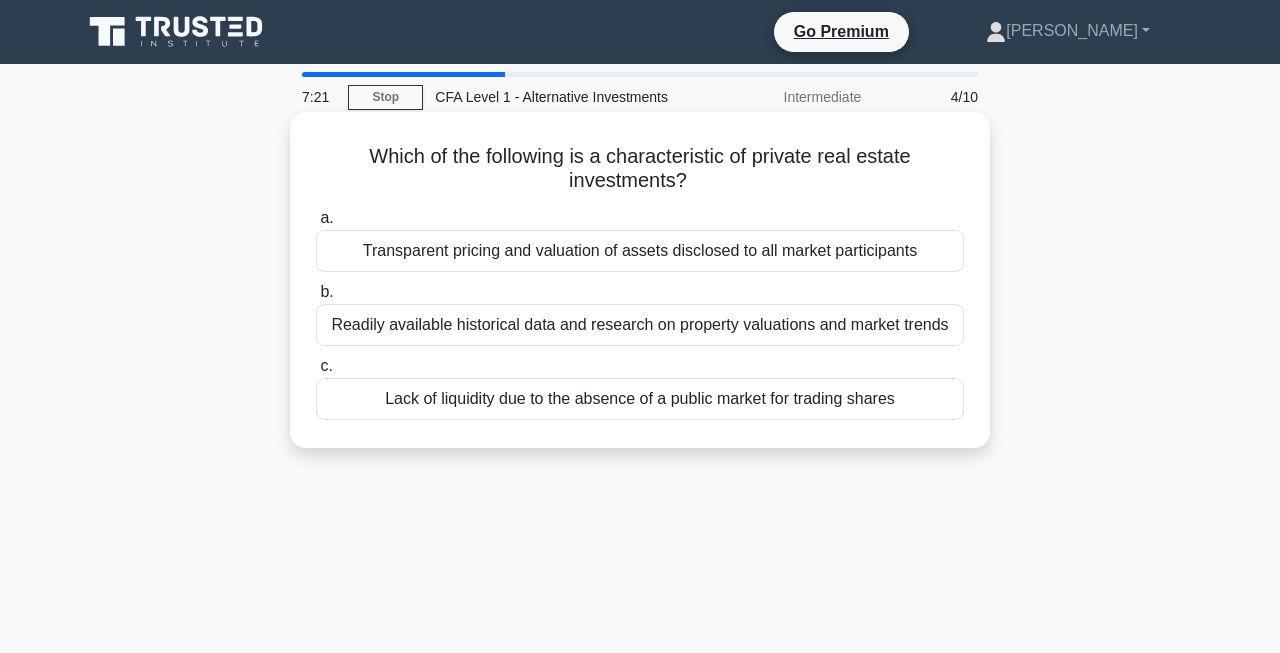 click on "Lack of liquidity due to the absence of a public market for trading shares" at bounding box center [640, 399] 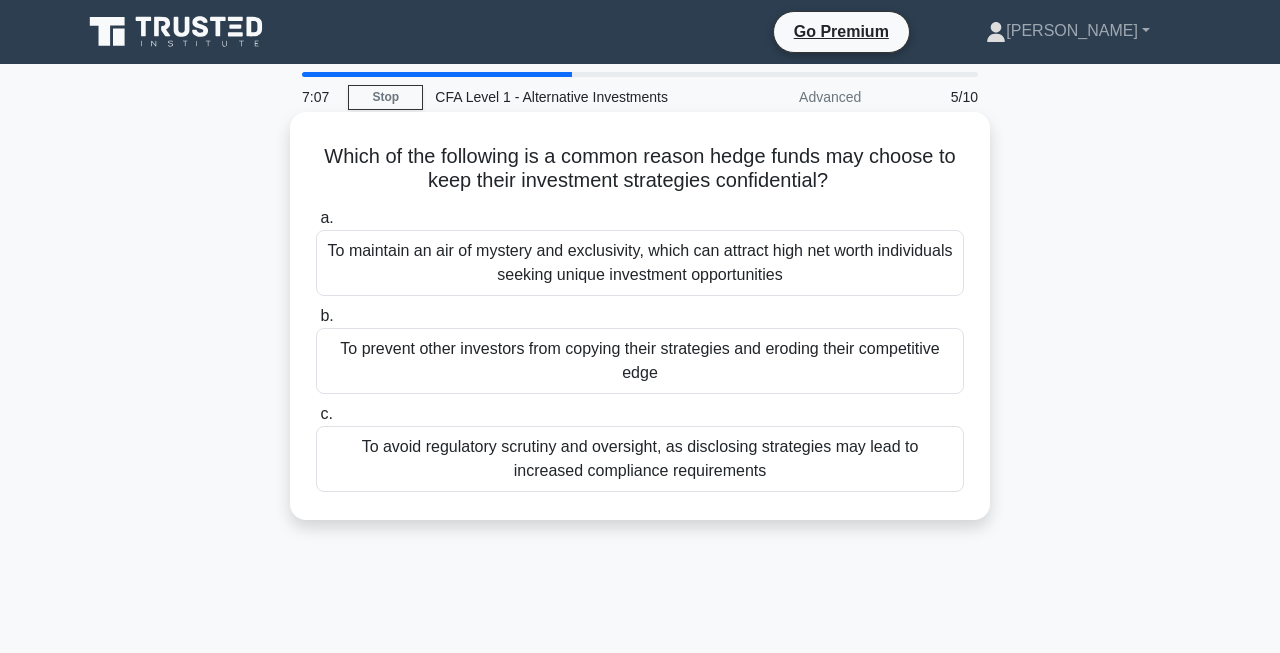 click on "To prevent other investors from copying their strategies and eroding their competitive edge" at bounding box center (640, 361) 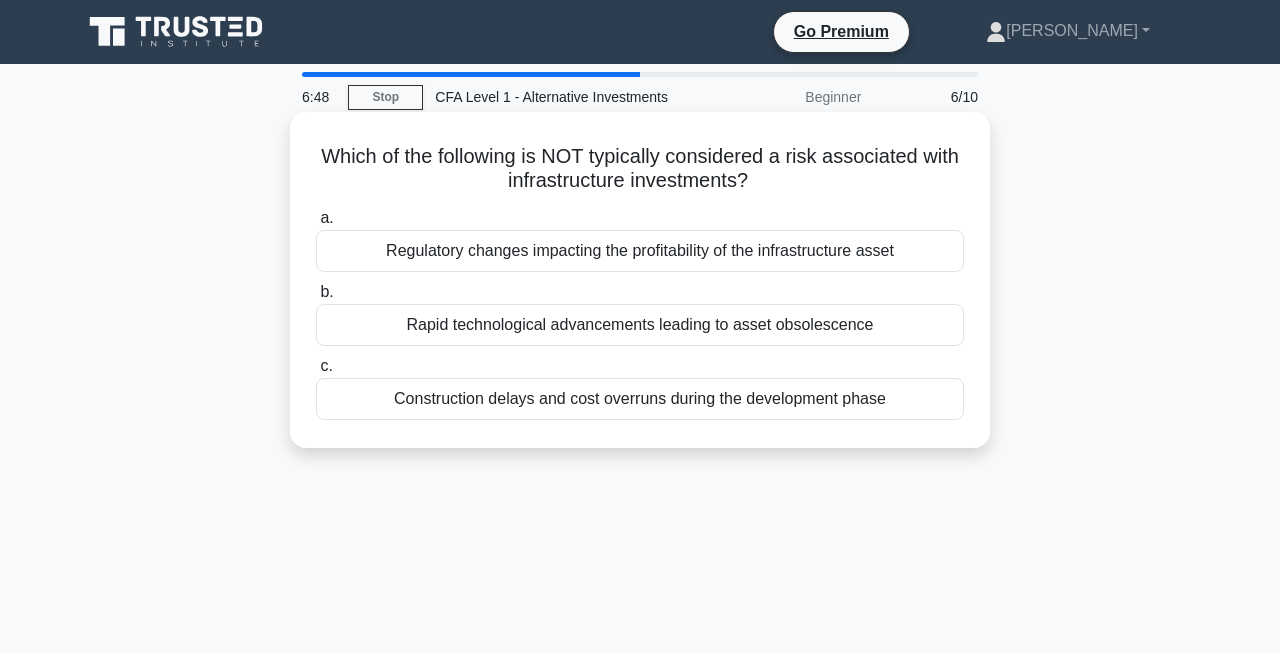 click on "Rapid technological advancements leading to asset obsolescence" at bounding box center (640, 325) 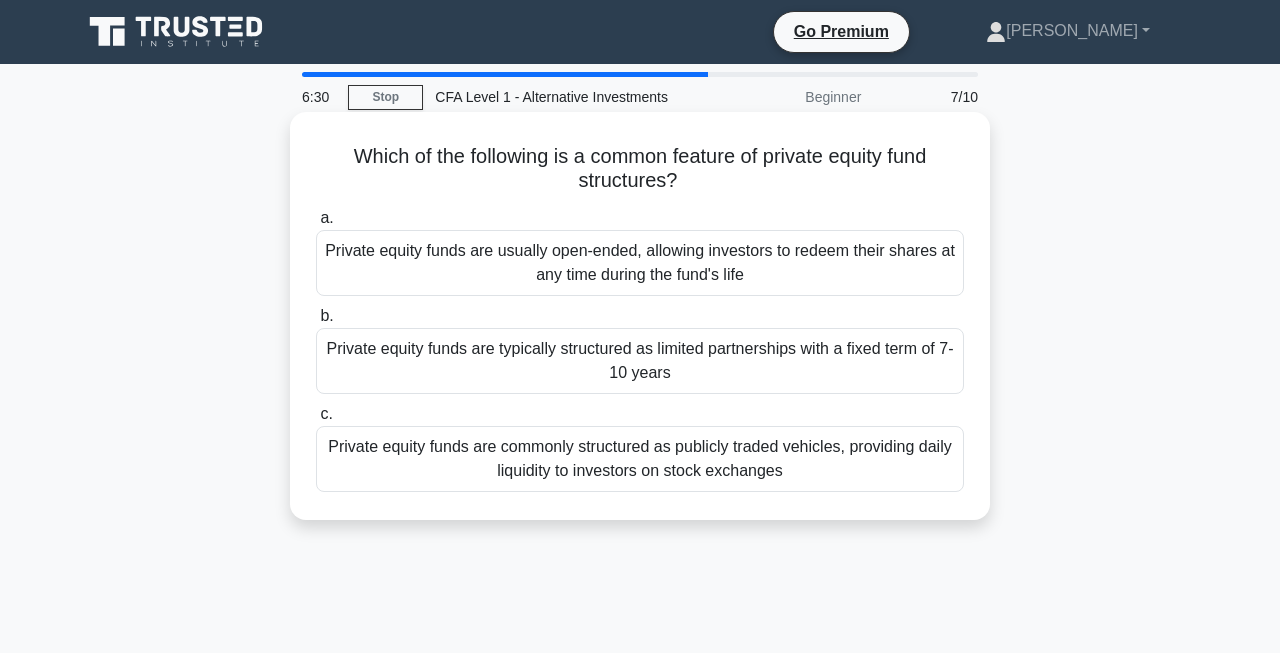 click on "Private equity funds are typically structured as limited partnerships with a fixed term of 7-10 years" at bounding box center (640, 361) 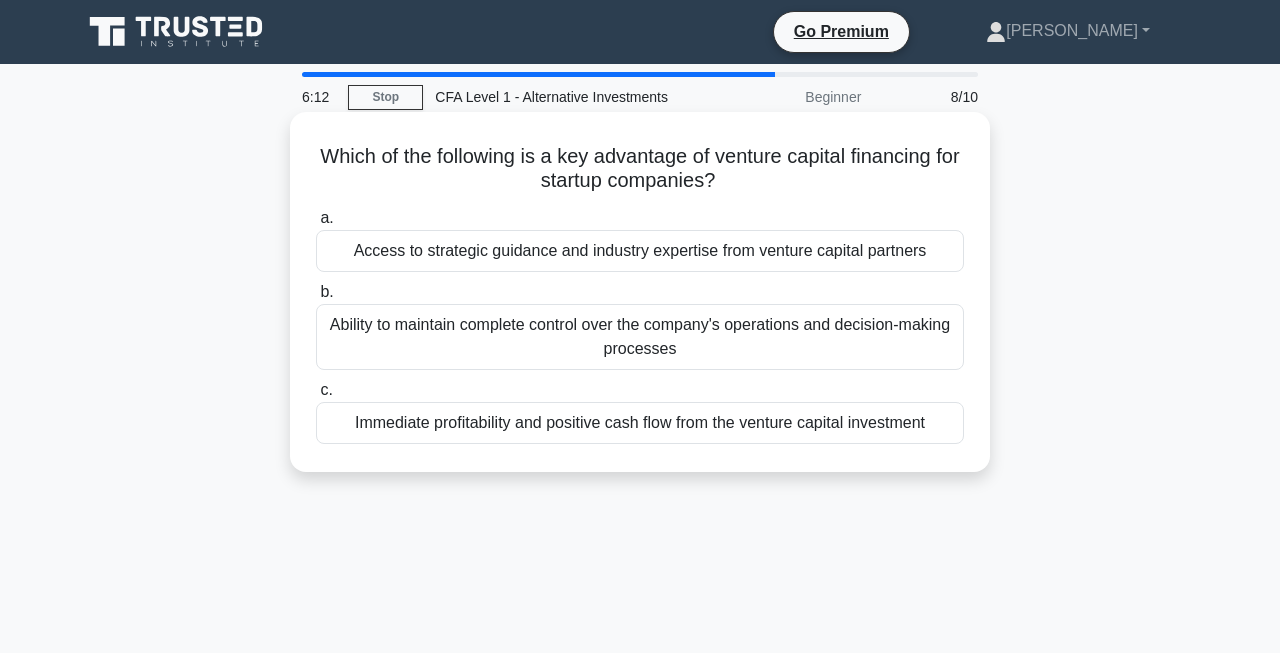 click on "Access to strategic guidance and industry expertise from venture capital partners" at bounding box center (640, 251) 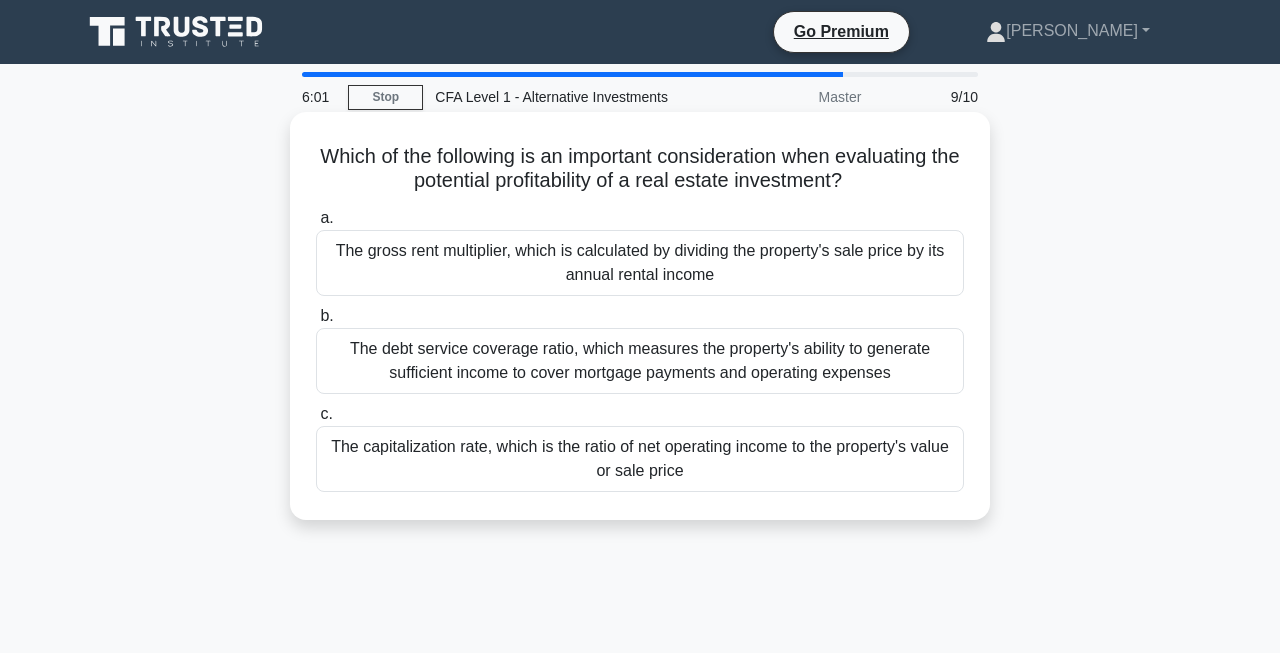 click on "The gross rent multiplier, which is calculated by dividing the property's sale price by its annual rental income" at bounding box center [640, 263] 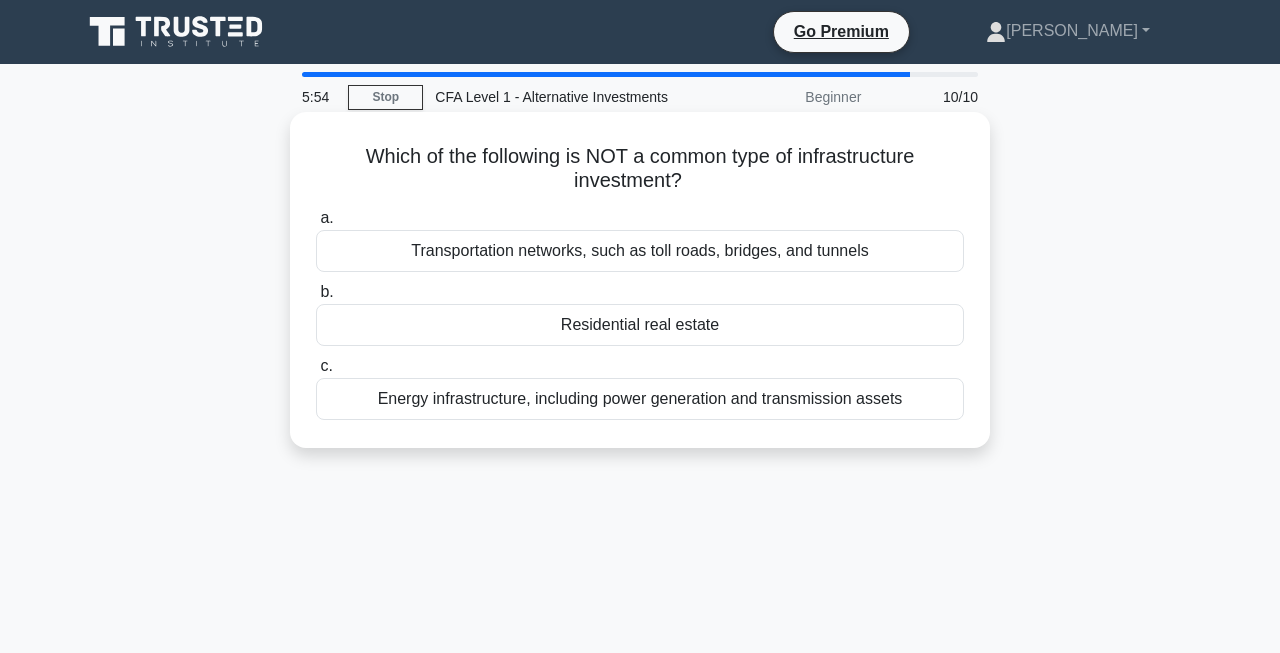 click on "Residential real estate" at bounding box center [640, 325] 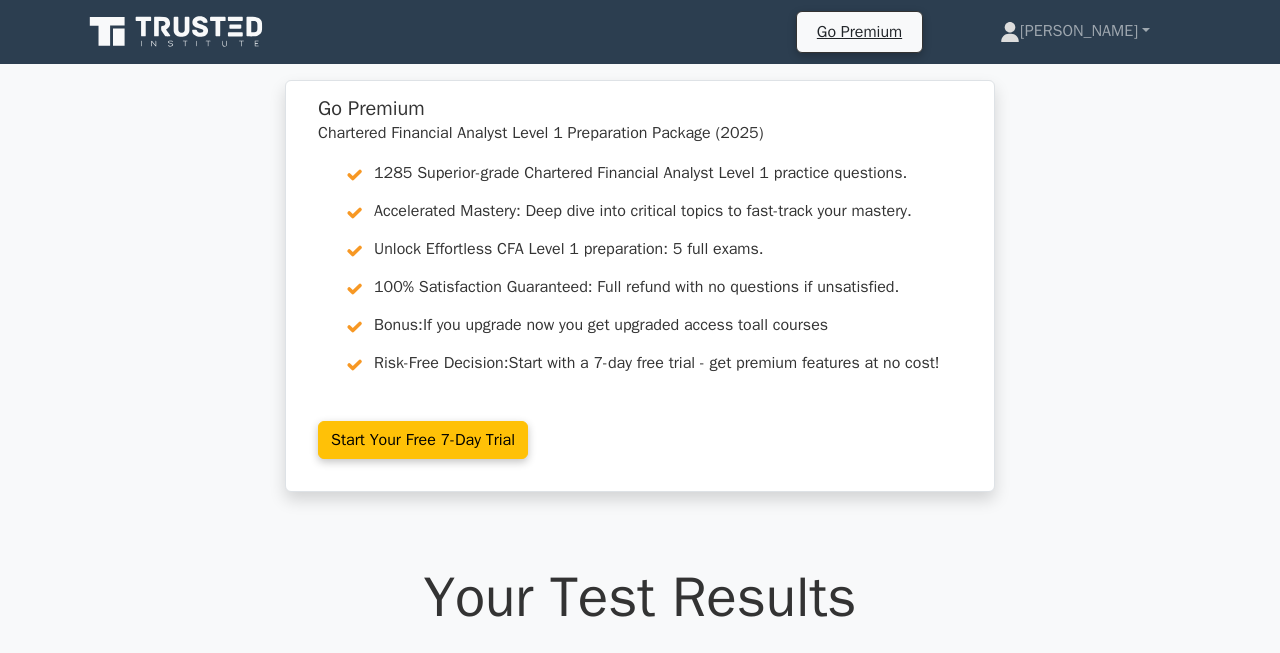 scroll, scrollTop: 0, scrollLeft: 0, axis: both 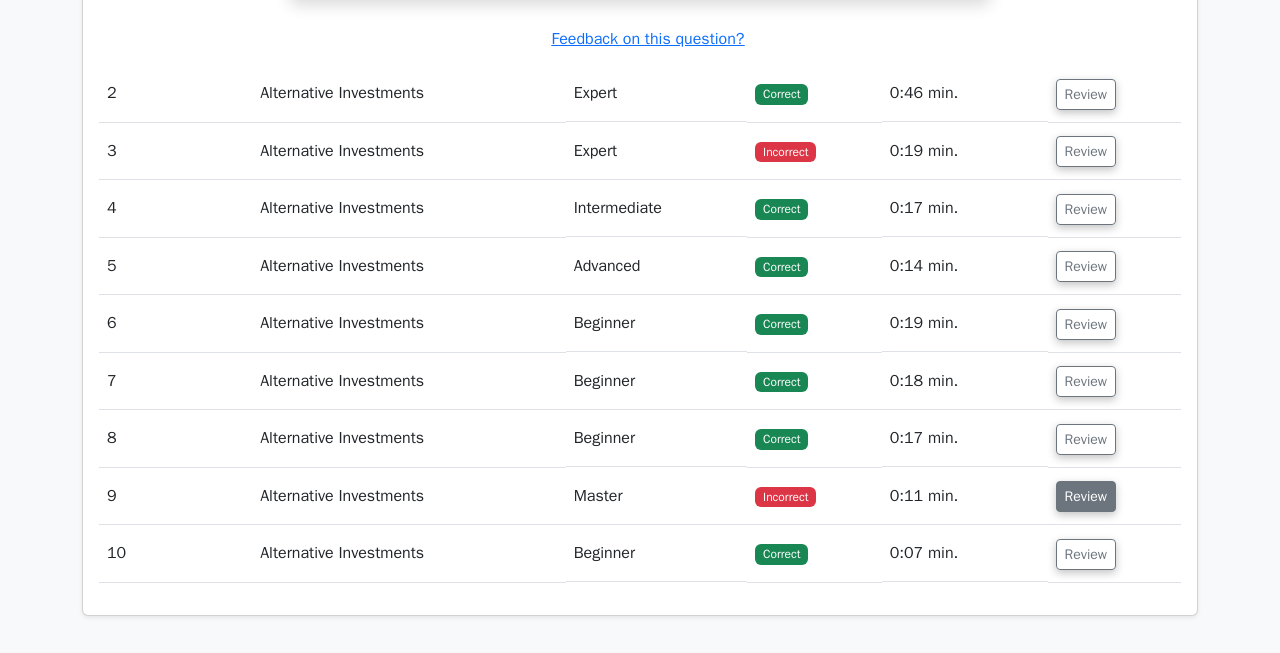 click on "Review" at bounding box center [1086, 496] 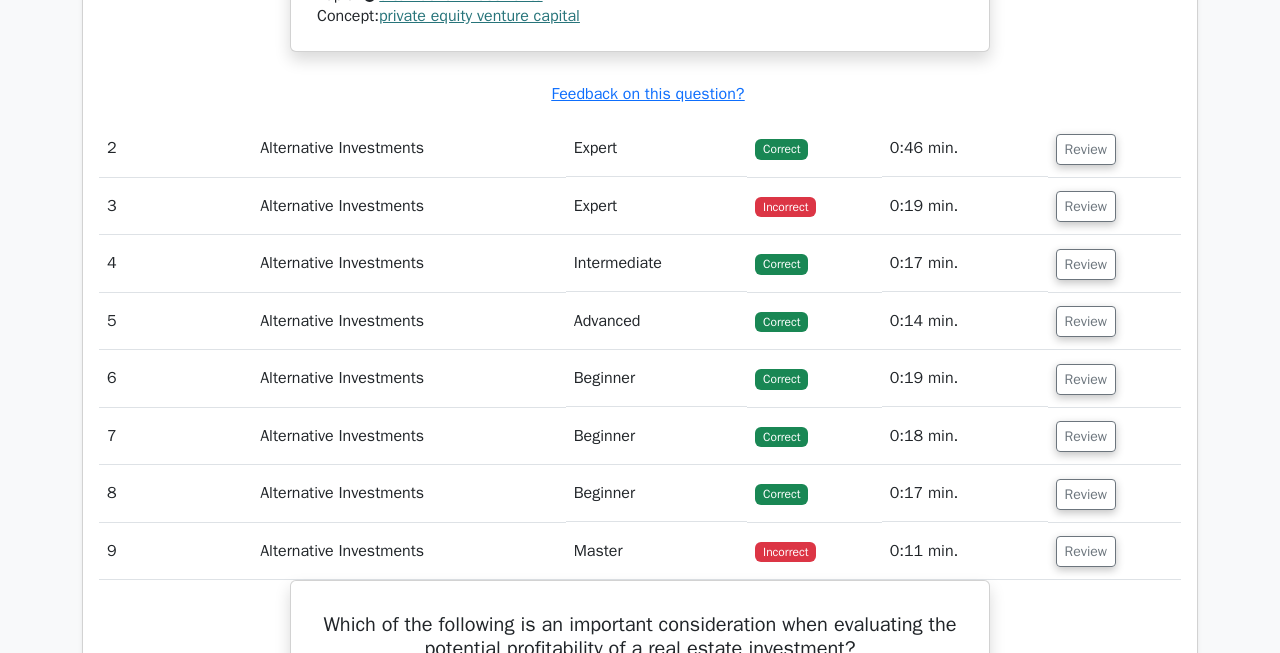 scroll, scrollTop: 2421, scrollLeft: 0, axis: vertical 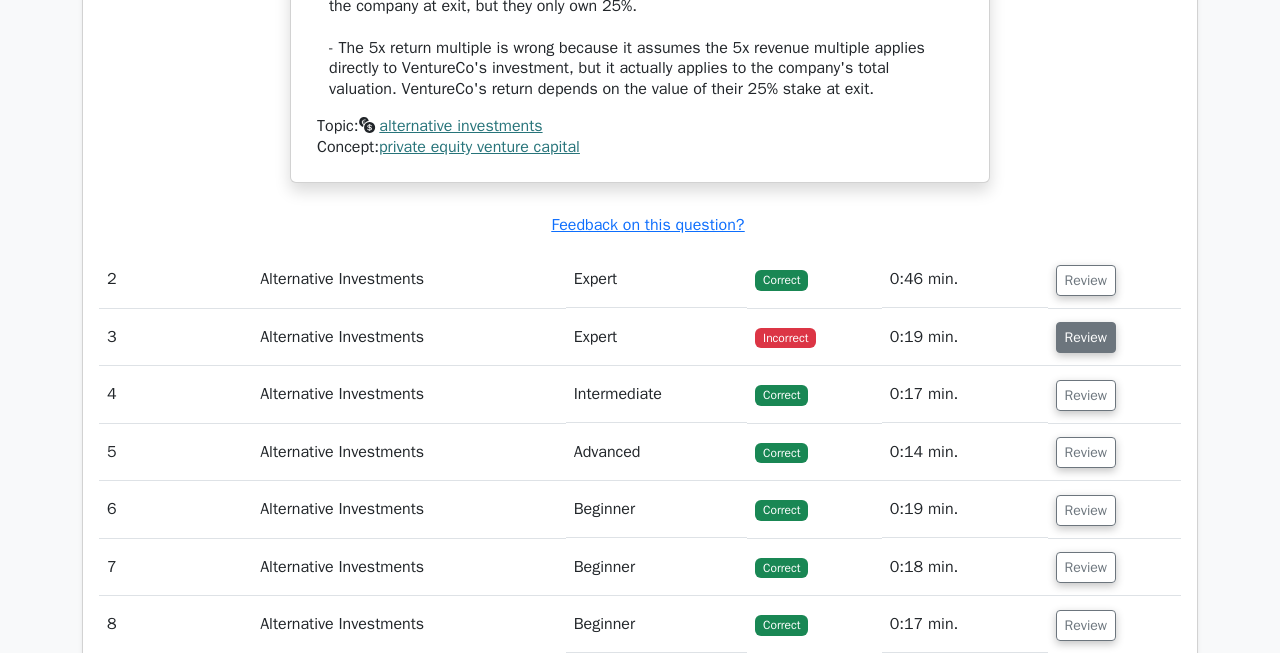 click on "Review" at bounding box center [1086, 337] 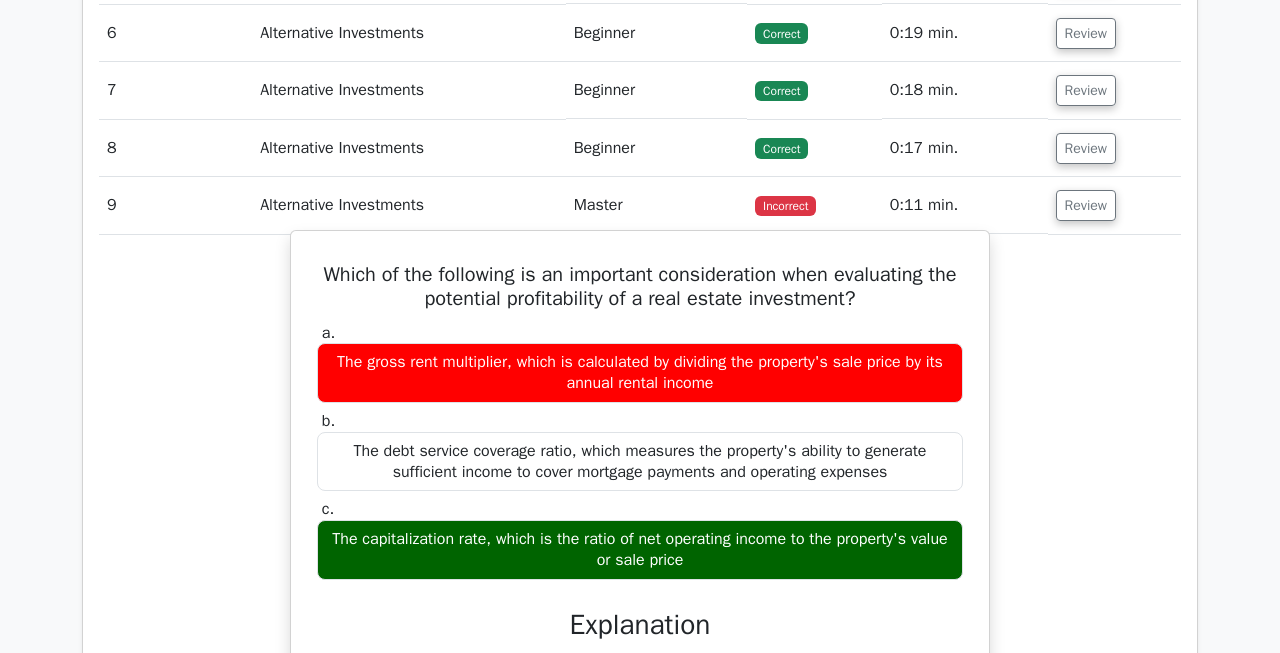 scroll, scrollTop: 3450, scrollLeft: 0, axis: vertical 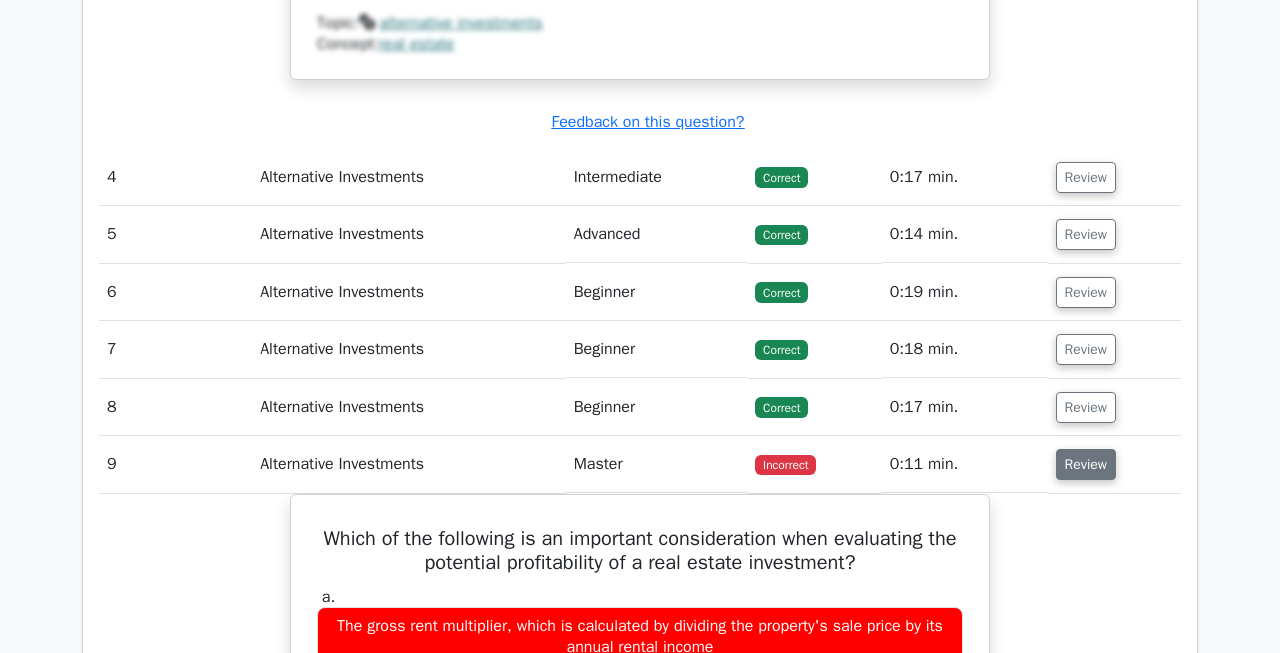 click on "Review" at bounding box center (1086, 464) 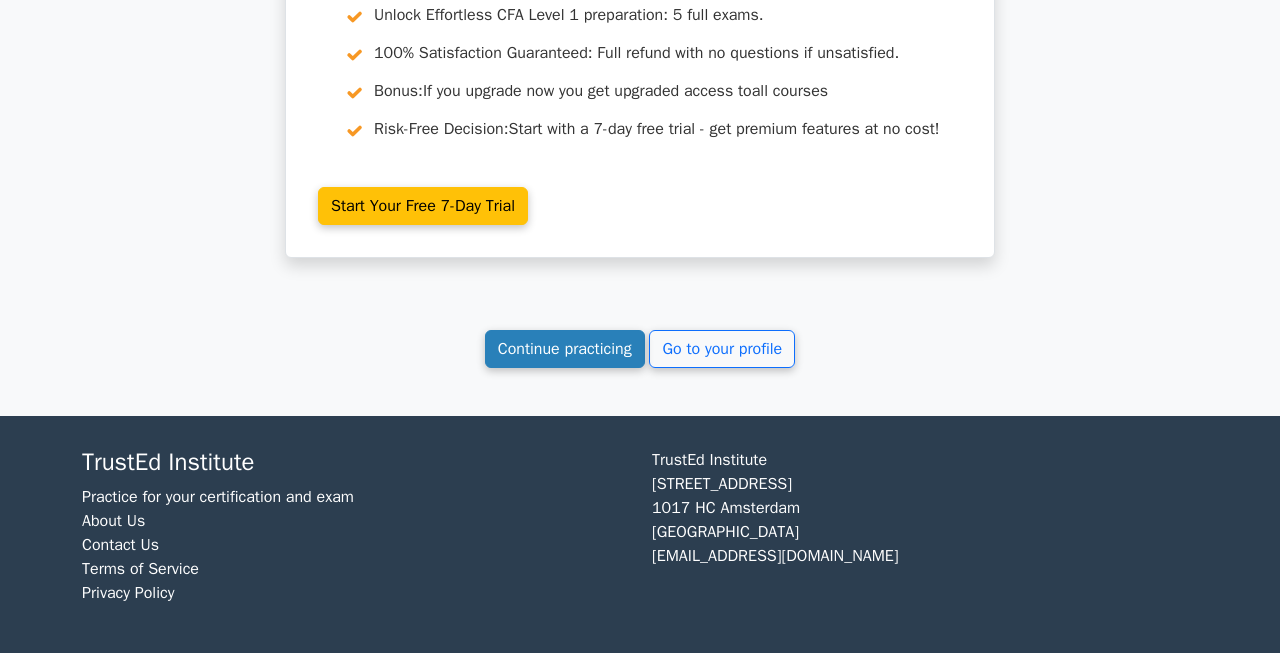 scroll, scrollTop: 4283, scrollLeft: 0, axis: vertical 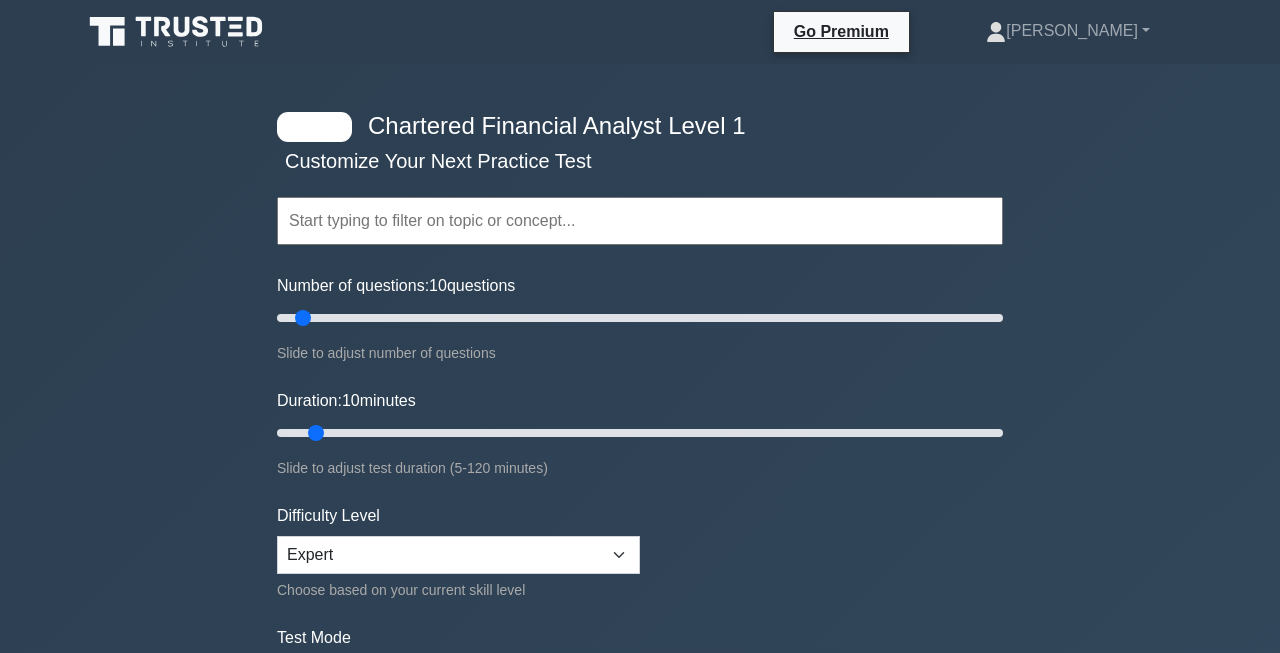 click at bounding box center [640, 221] 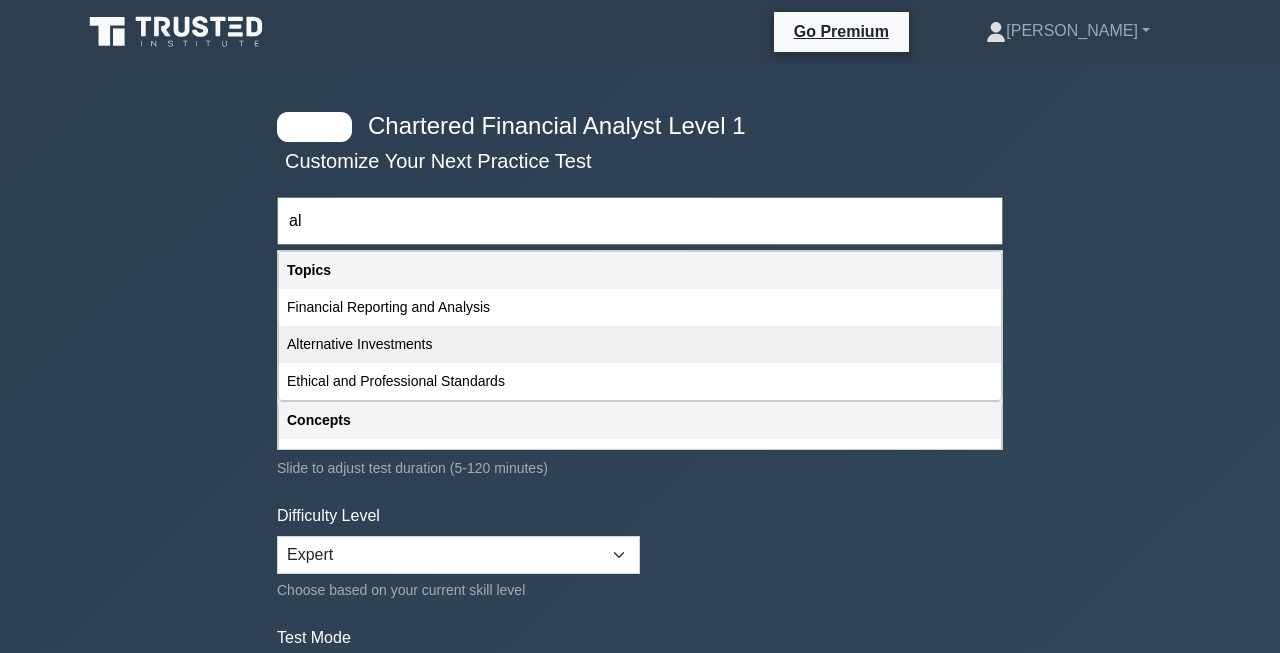click on "Alternative Investments" at bounding box center (640, 344) 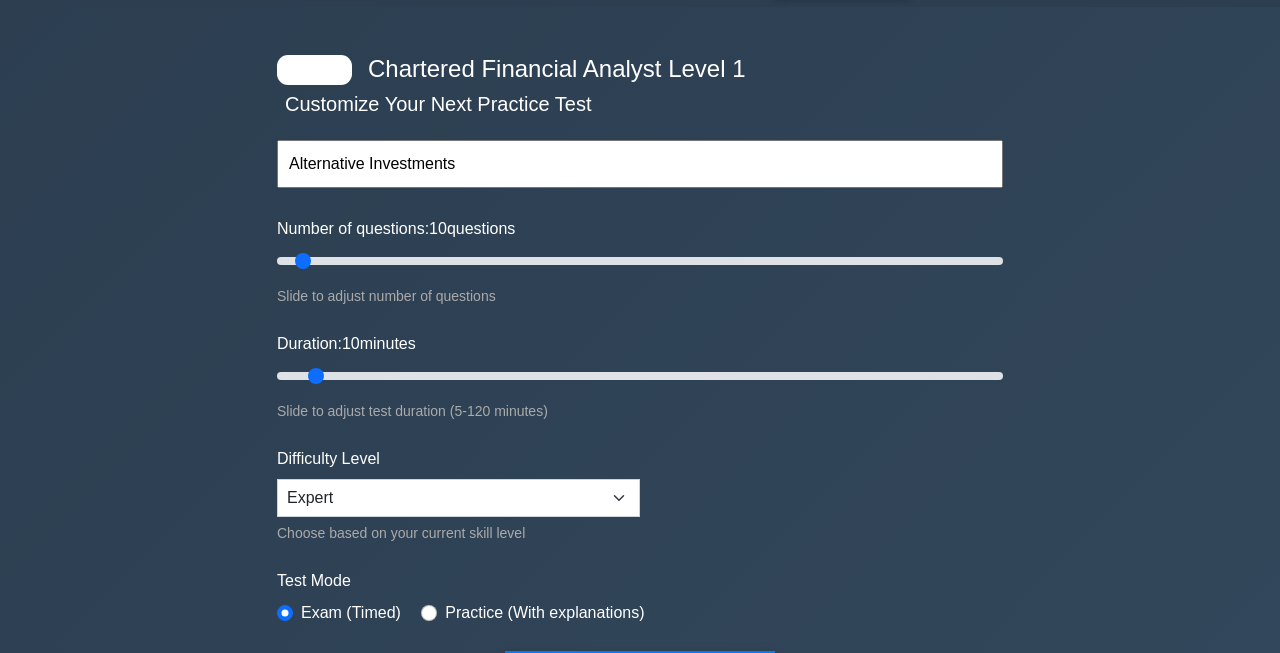 scroll, scrollTop: 193, scrollLeft: 0, axis: vertical 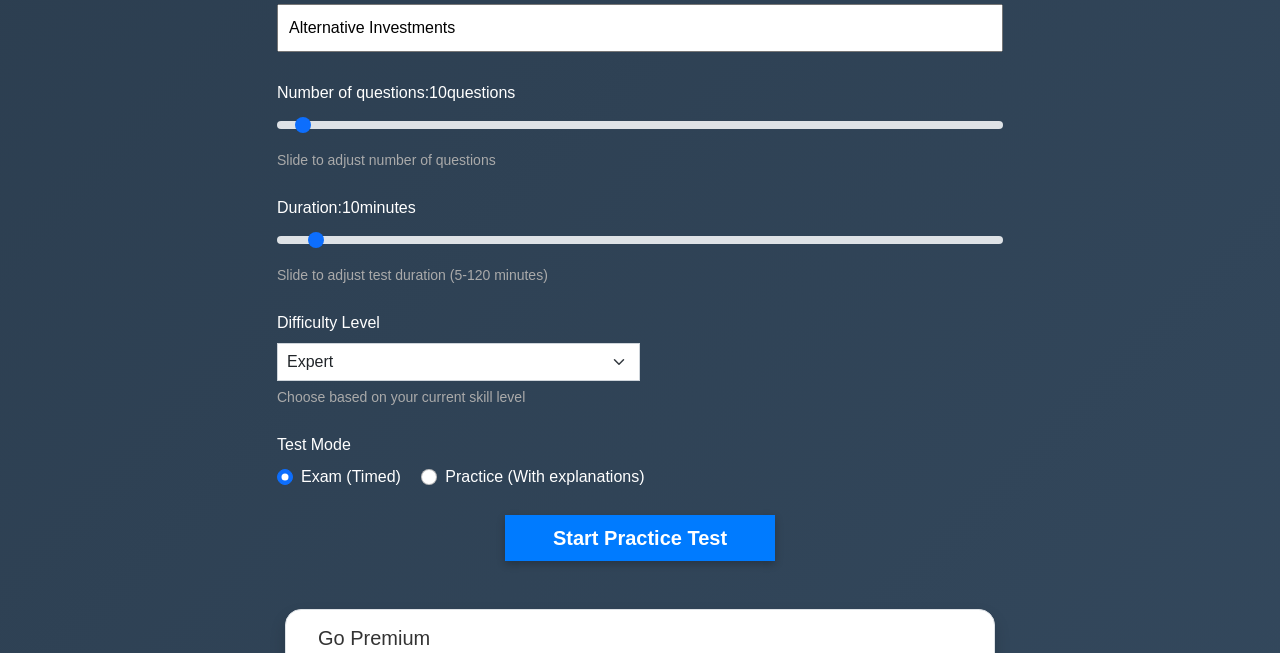 click on "Chartered Financial Analyst Level 1
Customize Your Next Practice Test
Alternative Investments
Topics
Quantitative Methods
Economics
Financial Reporting and Analysis
Corporate Finance
Portfolio Management
Equity Investments
Fixed Income" at bounding box center [640, 240] 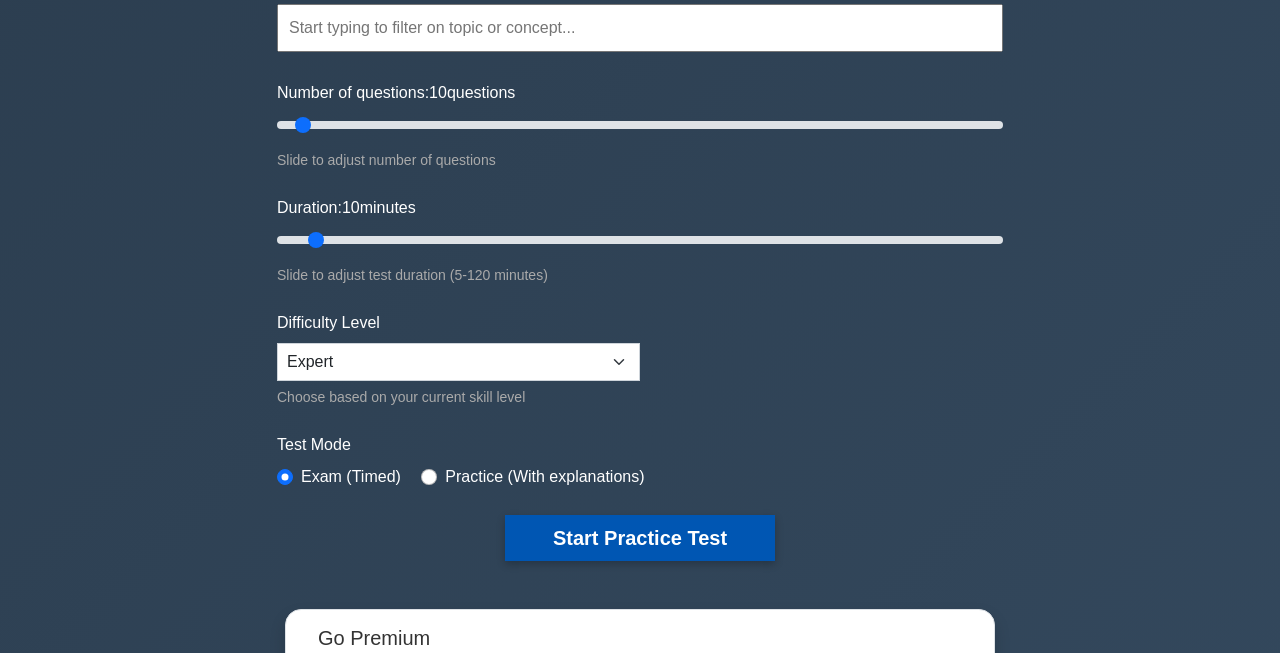click on "Start Practice Test" at bounding box center [640, 538] 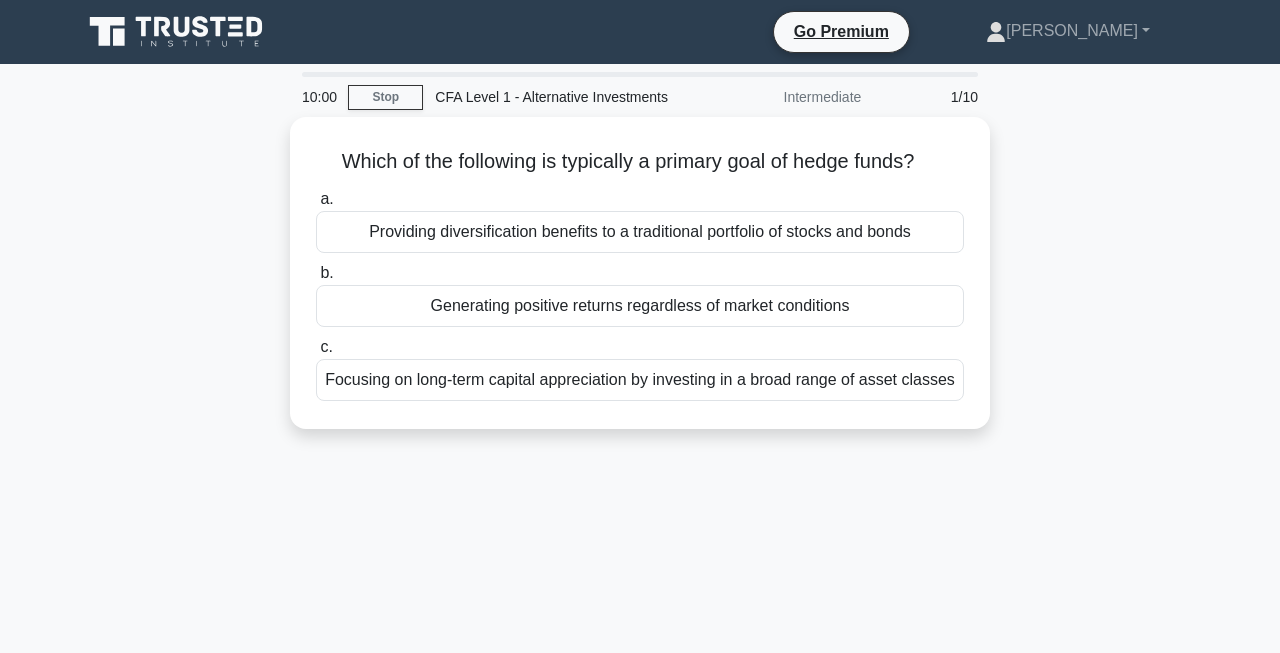scroll, scrollTop: 0, scrollLeft: 0, axis: both 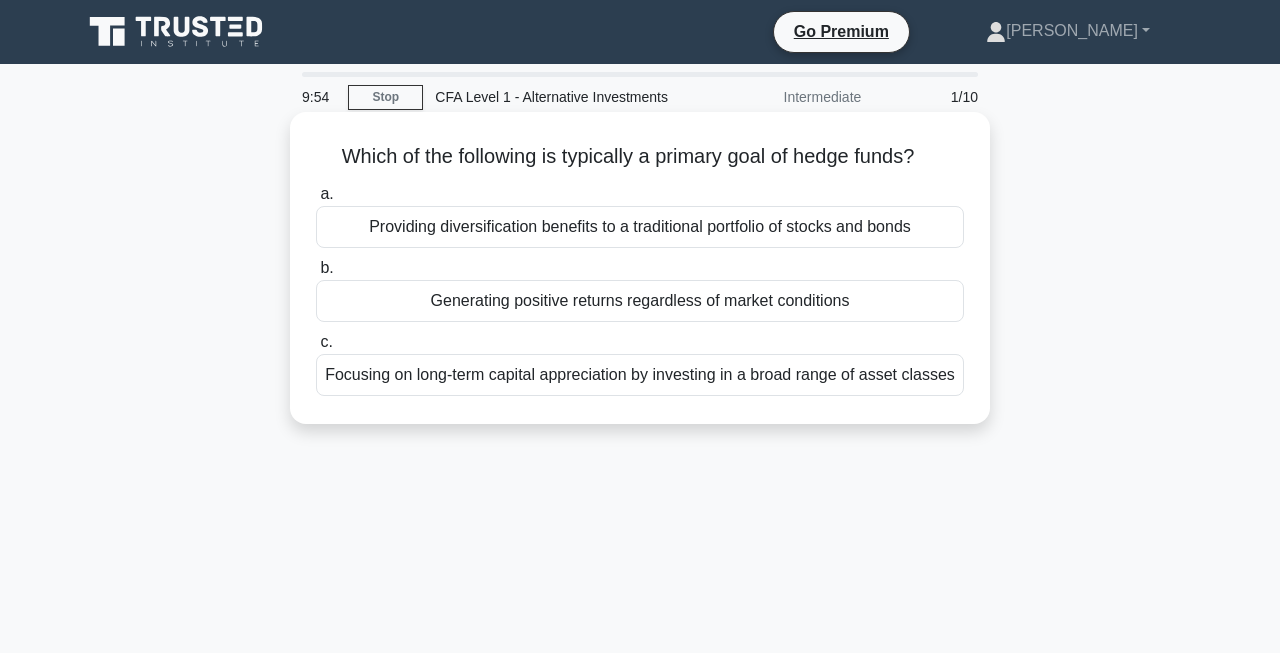 click on "Generating positive returns regardless of market conditions" at bounding box center [640, 301] 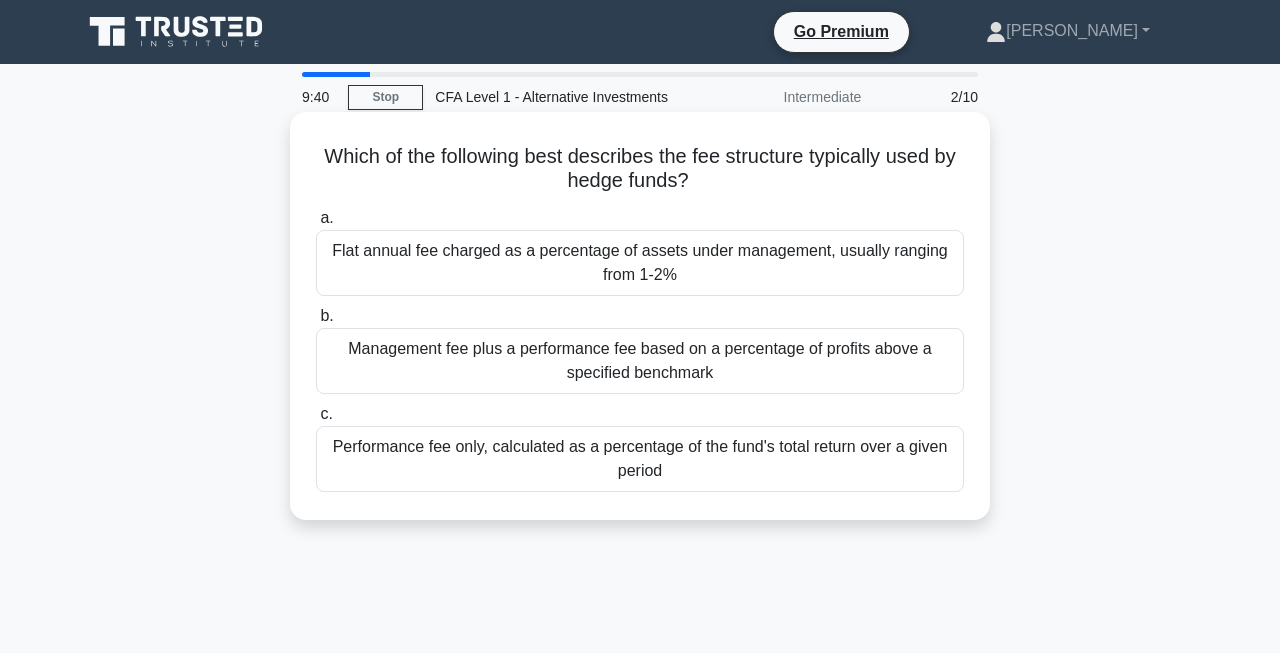 click on "Management fee plus a performance fee based on a percentage of profits above a specified benchmark" at bounding box center [640, 361] 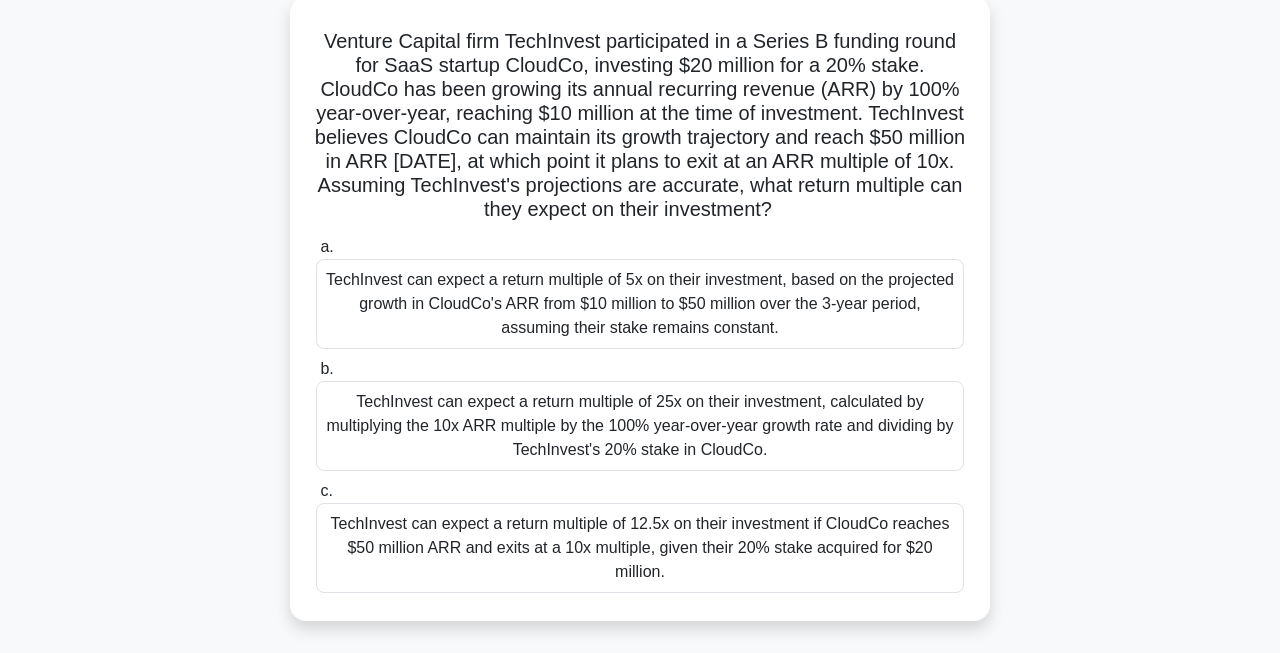 scroll, scrollTop: 118, scrollLeft: 0, axis: vertical 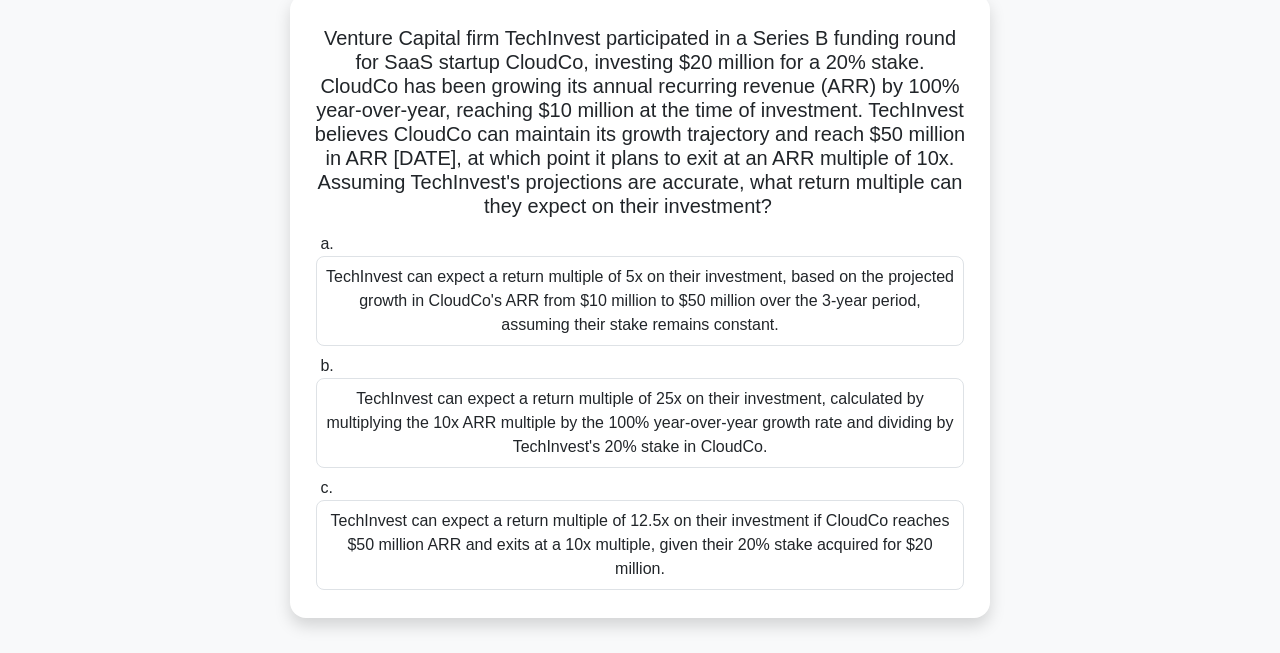click on "TechInvest can expect a return multiple of 12.5x on their investment if CloudCo reaches $50 million ARR and exits at a 10x multiple, given their 20% stake acquired for $20 million." at bounding box center (640, 545) 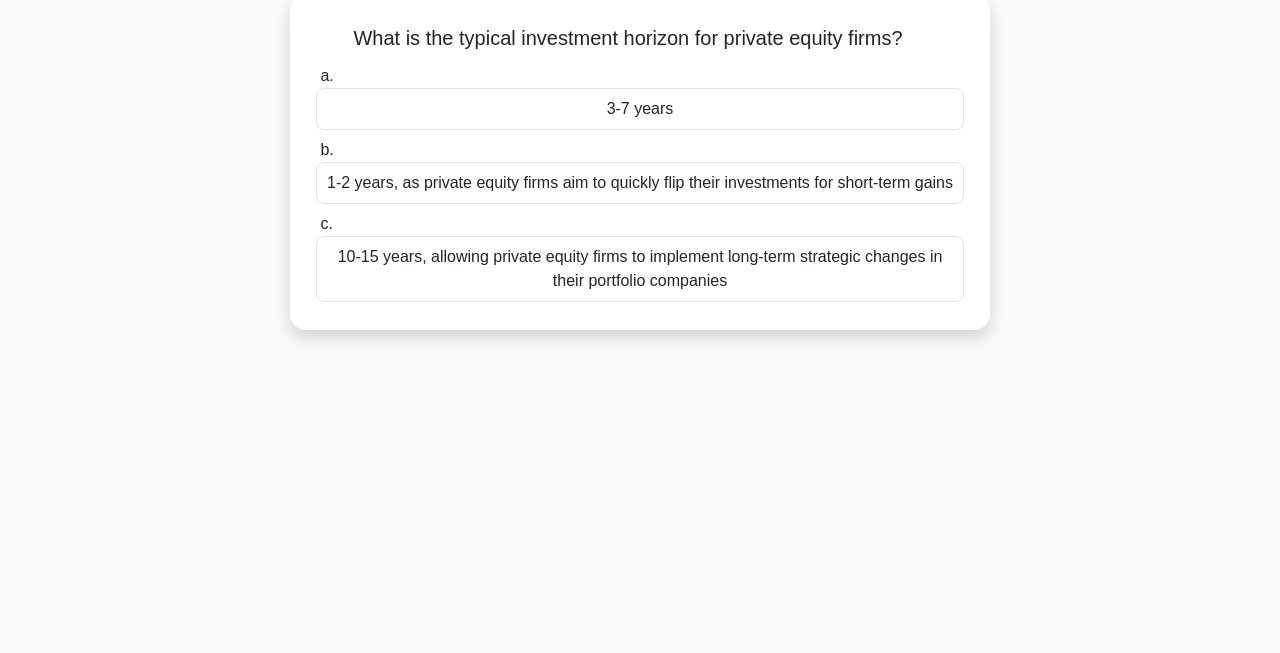 scroll, scrollTop: 0, scrollLeft: 0, axis: both 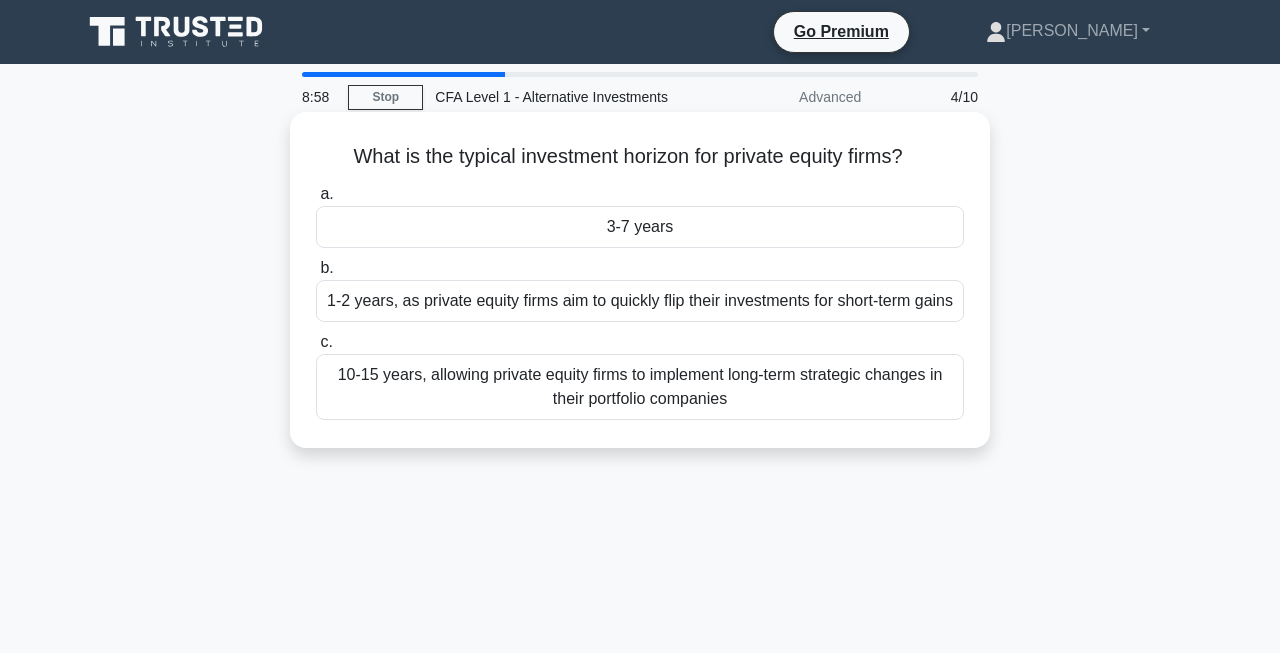 click on "3-7 years" at bounding box center (640, 227) 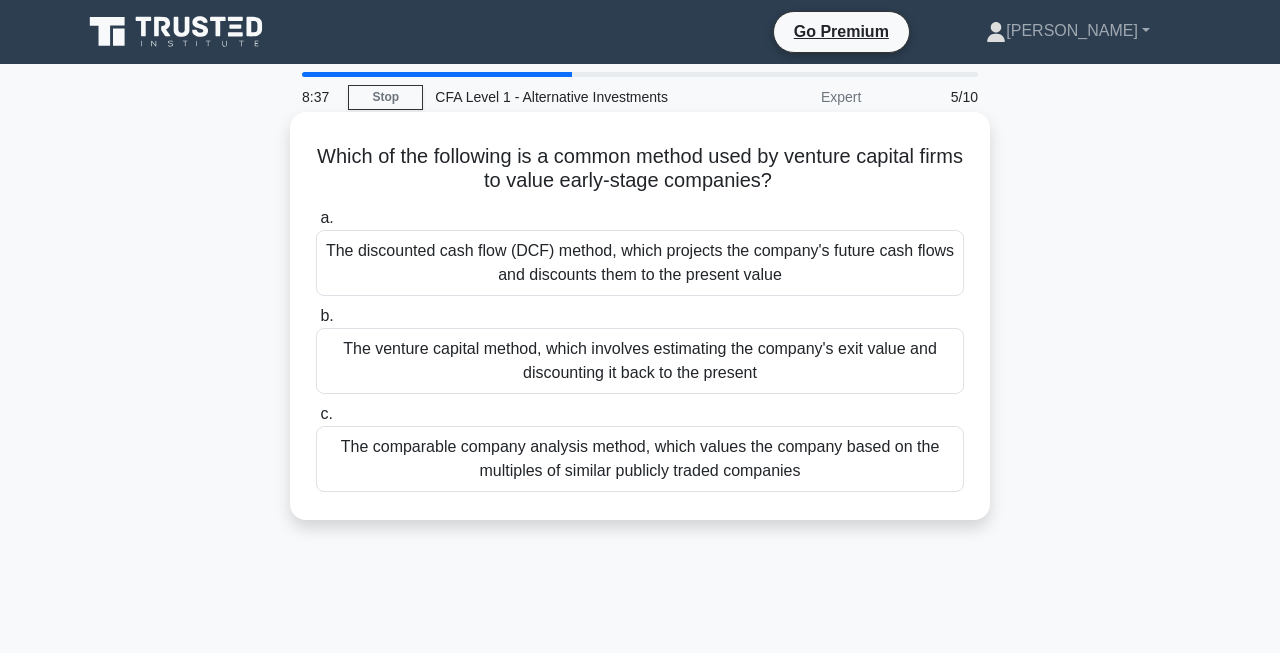 click on "The comparable company analysis method, which values the company based on the multiples of similar publicly traded companies" at bounding box center (640, 459) 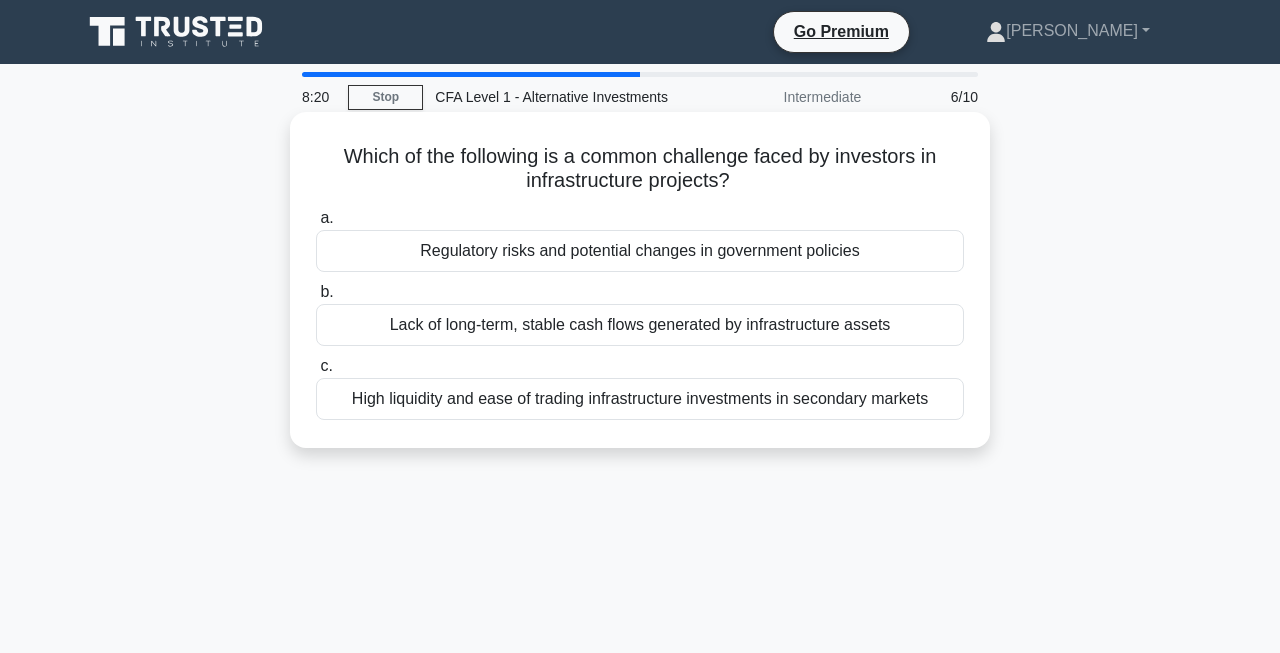 click on "Regulatory risks and potential changes in government policies" at bounding box center (640, 251) 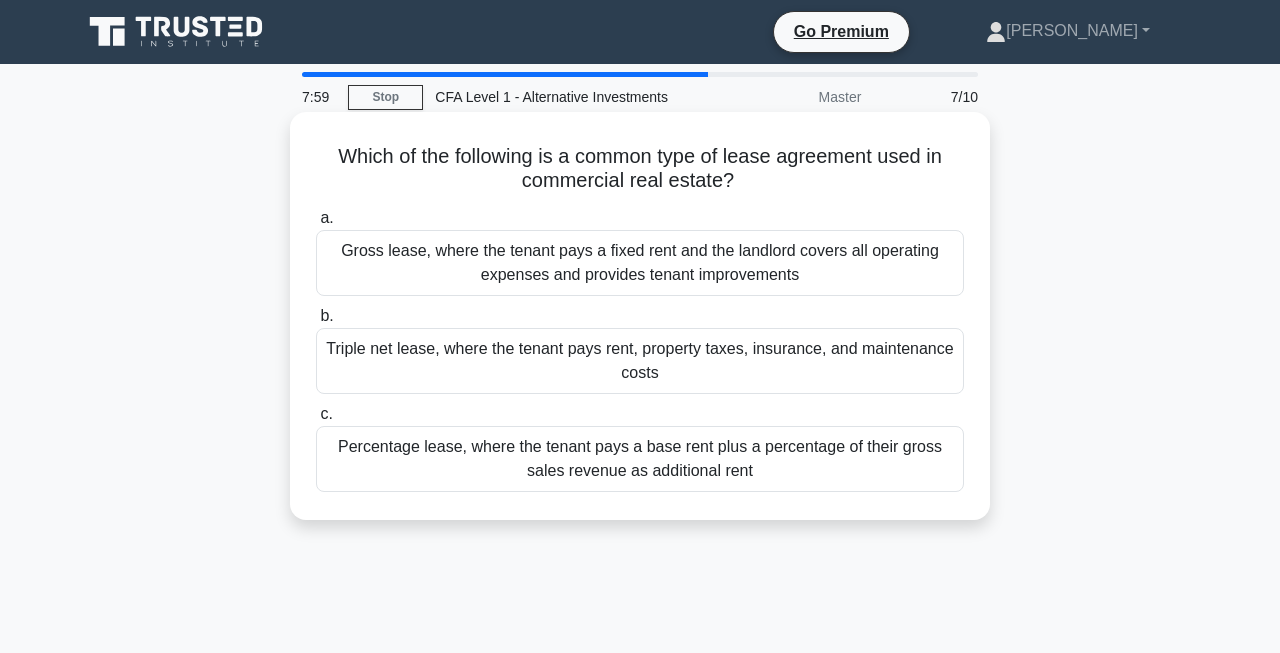 click on "Gross lease, where the tenant pays a fixed rent and the landlord covers all operating expenses and provides tenant improvements" at bounding box center [640, 263] 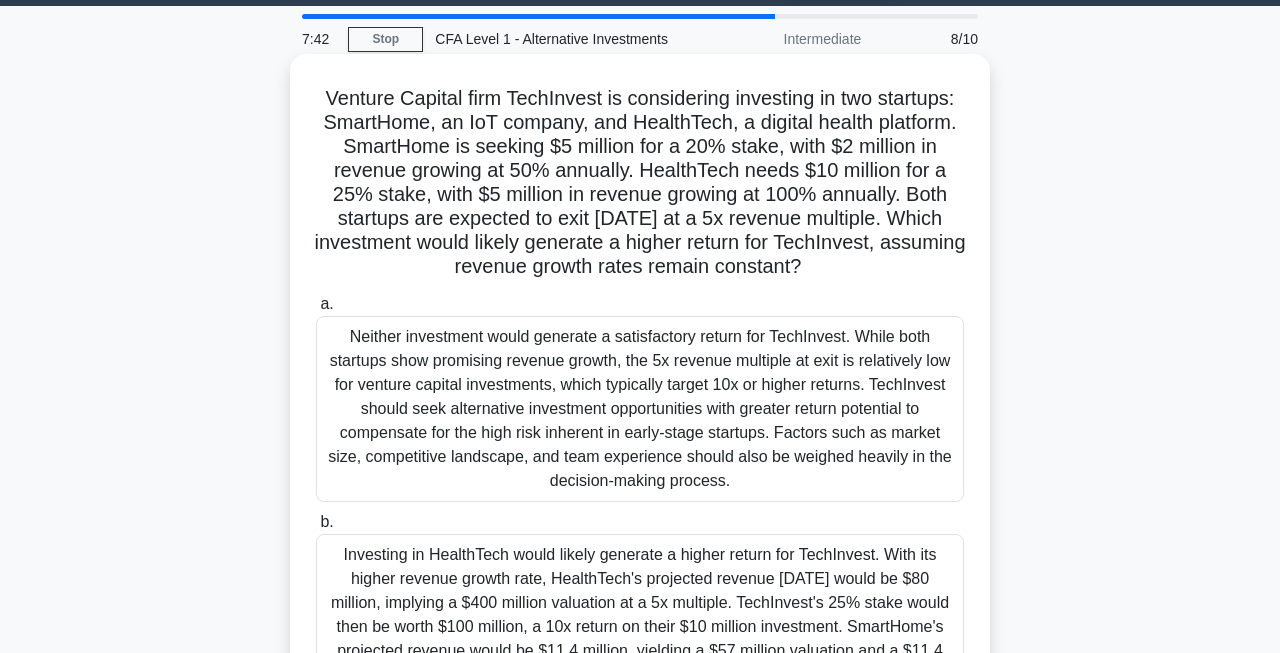 scroll, scrollTop: 60, scrollLeft: 0, axis: vertical 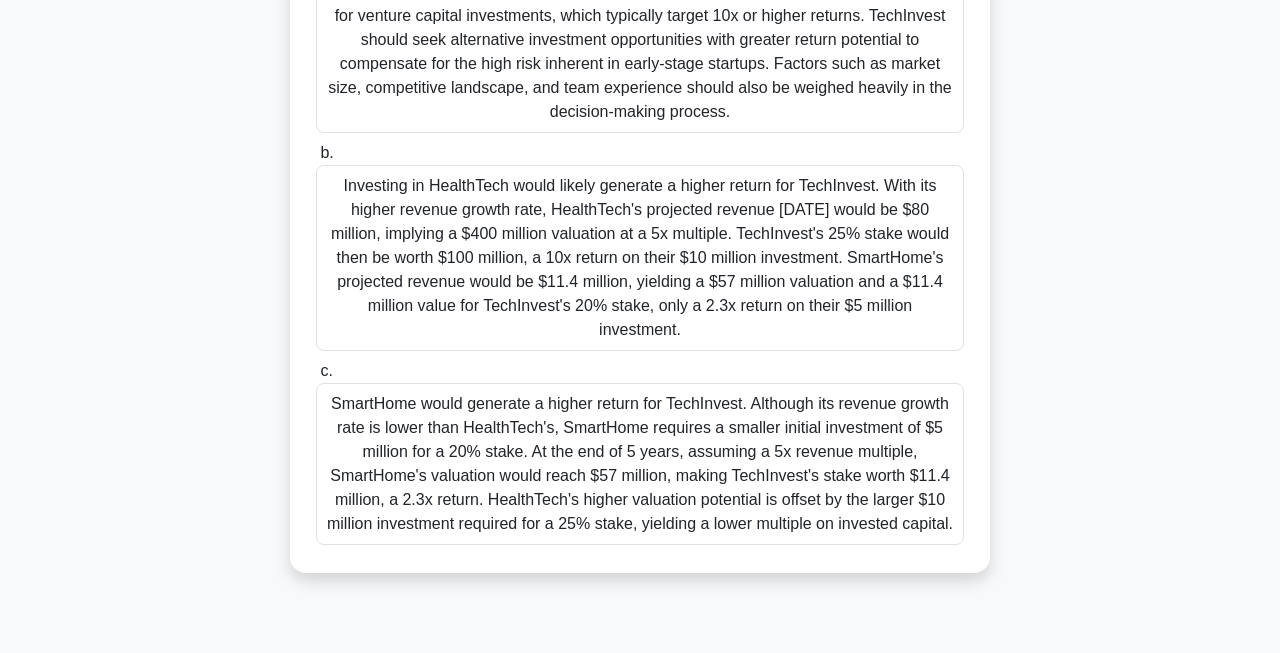 click on "Investing in HealthTech would likely generate a higher return for TechInvest. With its higher revenue growth rate, HealthTech's projected revenue in 5 years would be $80 million, implying a $400 million valuation at a 5x multiple. TechInvest's 25% stake would then be worth $100 million, a 10x return on their $10 million investment. SmartHome's projected revenue would be $11.4 million, yielding a $57 million valuation and a $11.4 million value for TechInvest's 20% stake, only a 2.3x return on their $5 million investment." at bounding box center [640, 258] 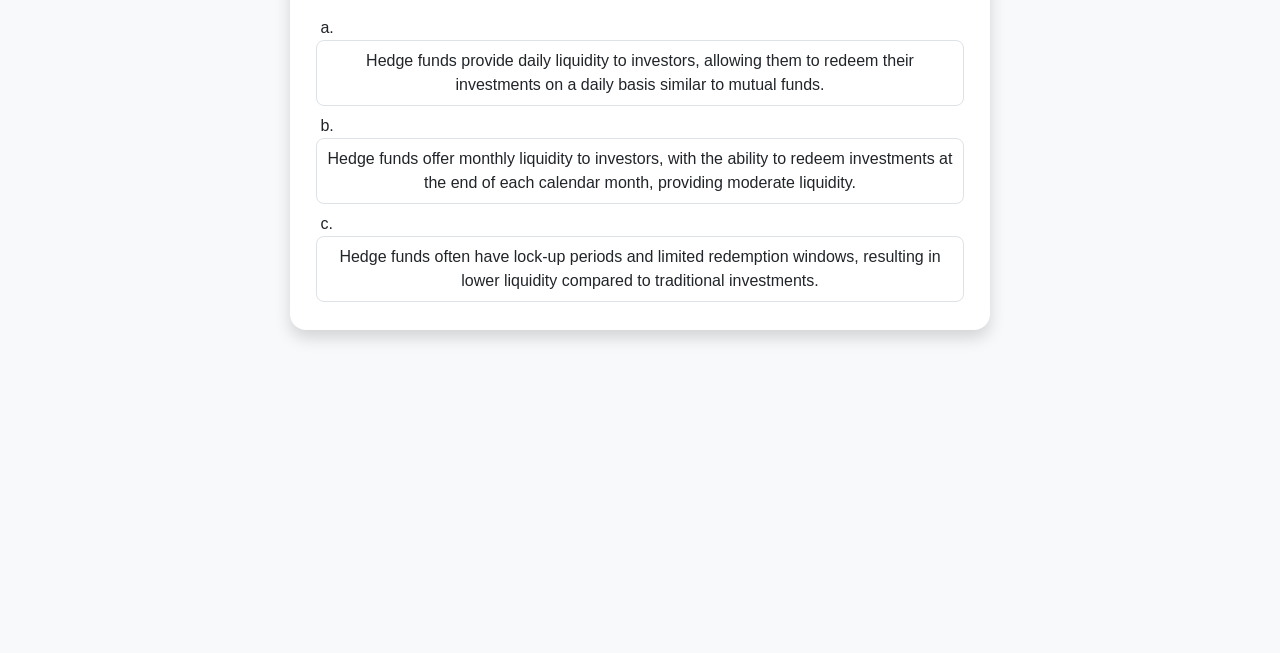 scroll, scrollTop: 0, scrollLeft: 0, axis: both 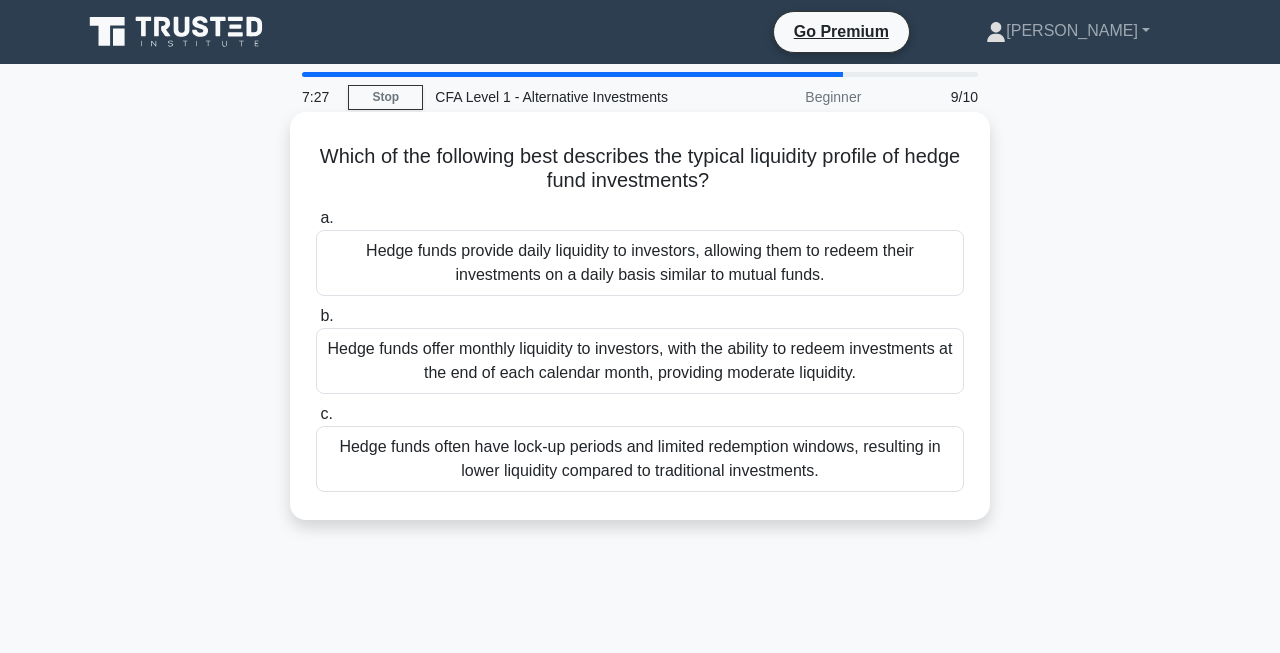 click on "Hedge funds often have lock-up periods and limited redemption windows, resulting in lower liquidity compared to traditional investments." at bounding box center (640, 459) 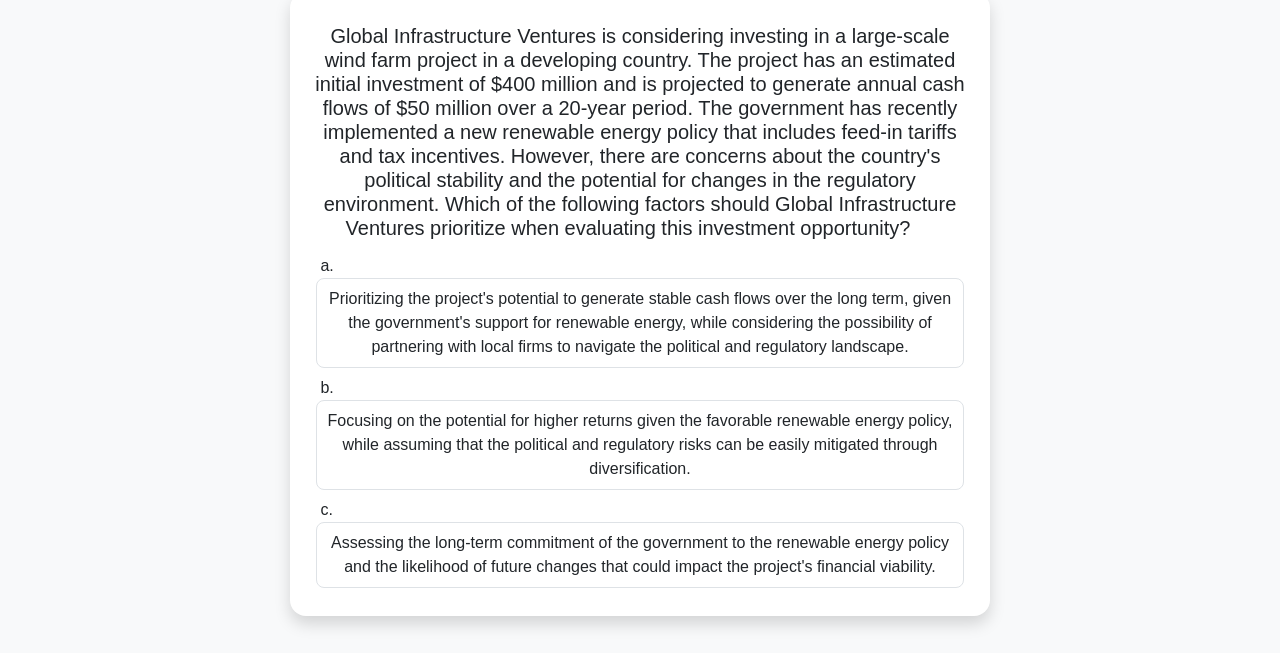 scroll, scrollTop: 125, scrollLeft: 0, axis: vertical 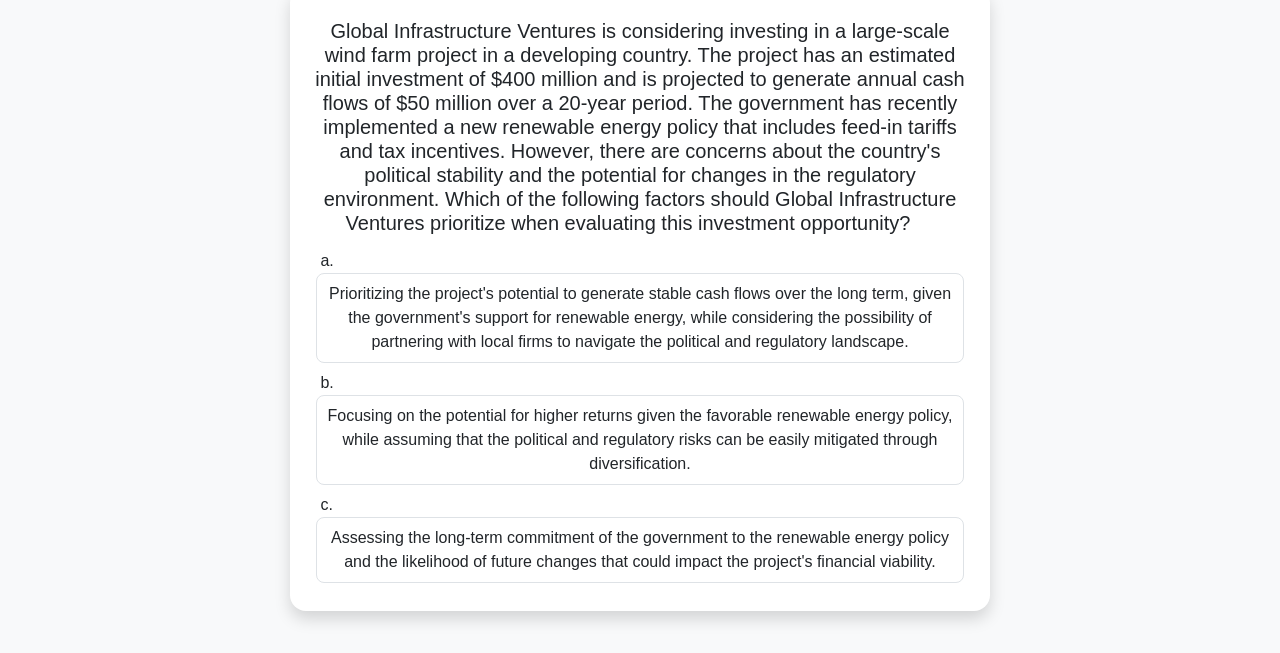 click on "Prioritizing the project's potential to generate stable cash flows over the long term, given the government's support for renewable energy, while considering the possibility of partnering with local firms to navigate the political and regulatory landscape." at bounding box center [640, 318] 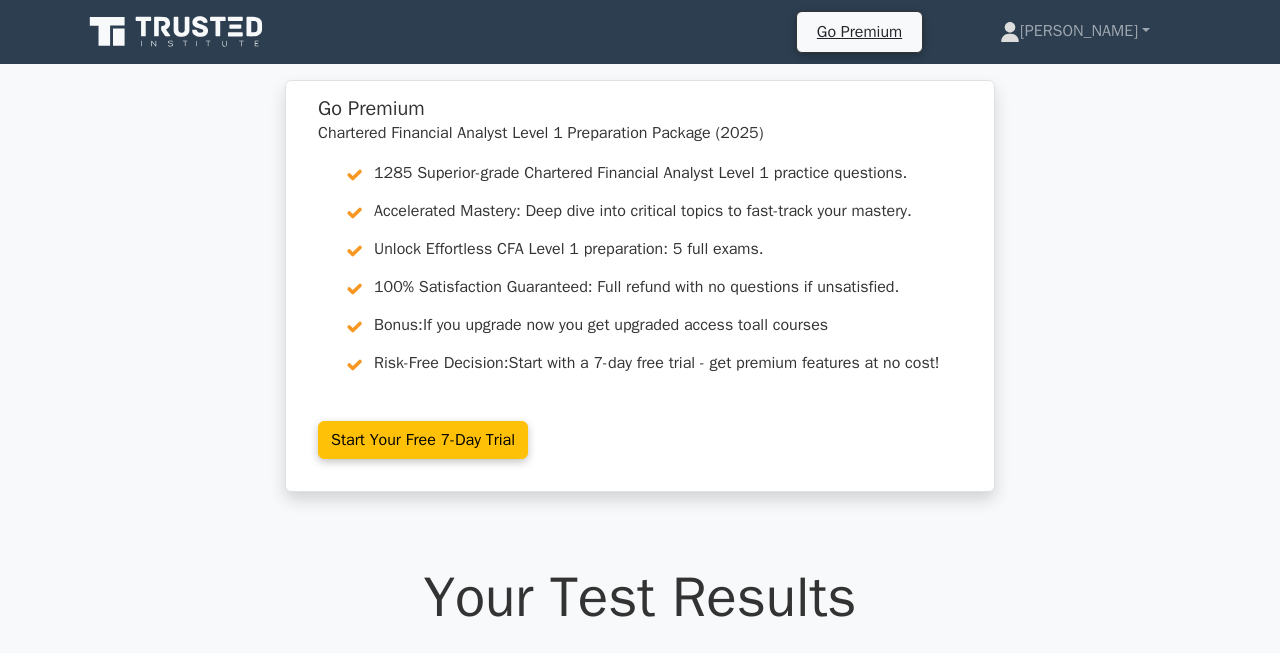 scroll, scrollTop: 0, scrollLeft: 0, axis: both 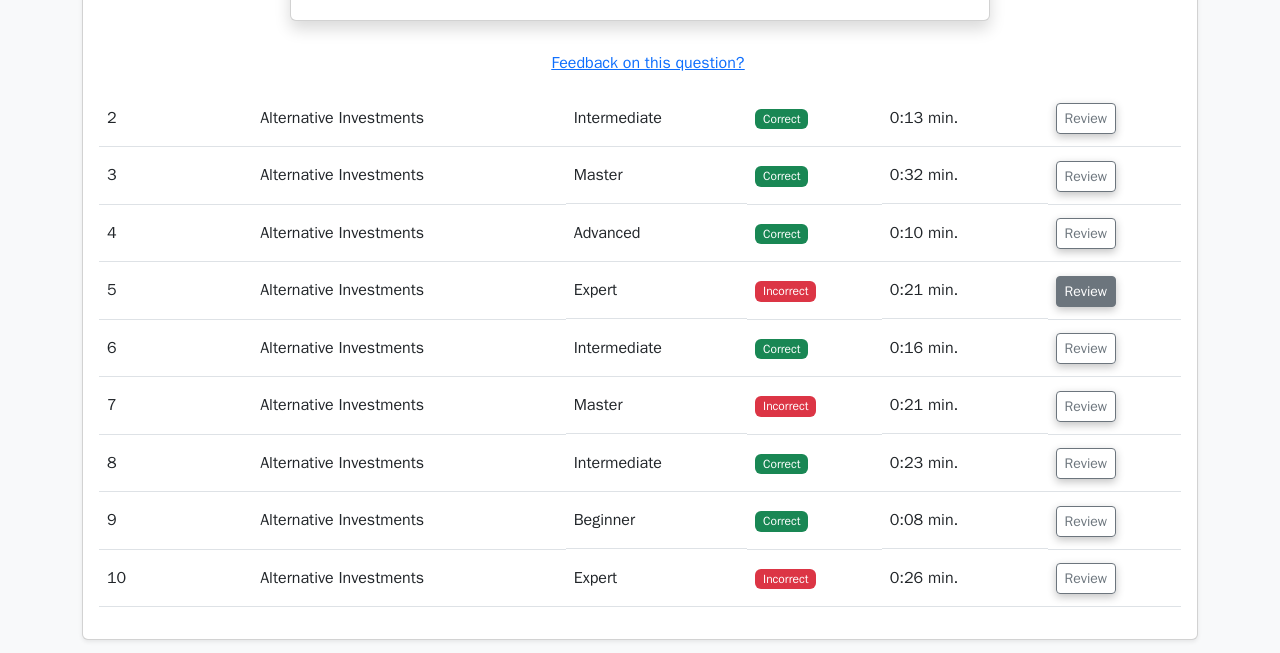 click on "Review" at bounding box center (1086, 291) 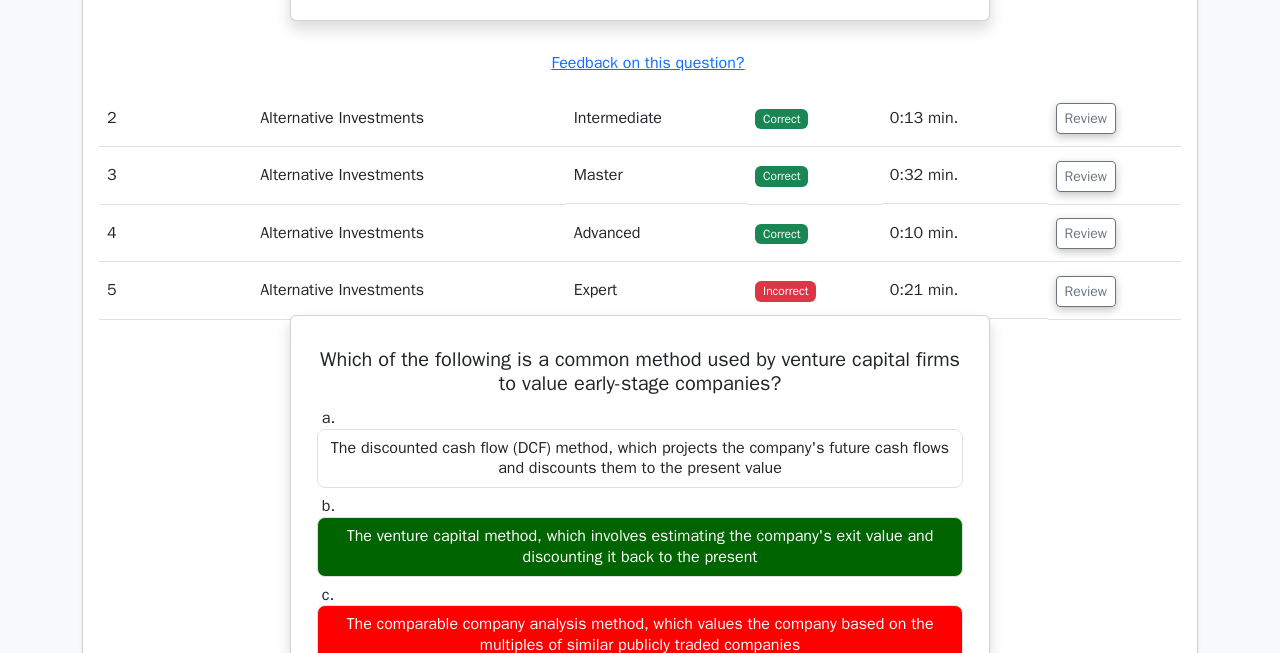scroll, scrollTop: 2209, scrollLeft: 0, axis: vertical 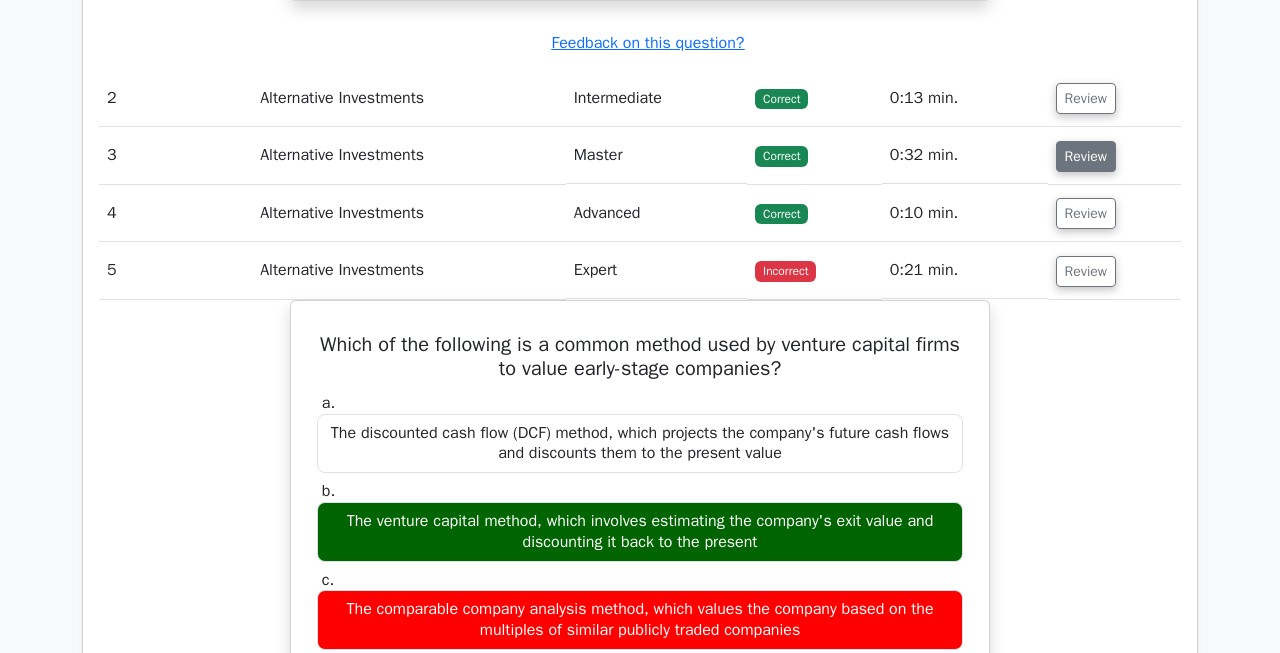 click on "Review" at bounding box center (1086, 156) 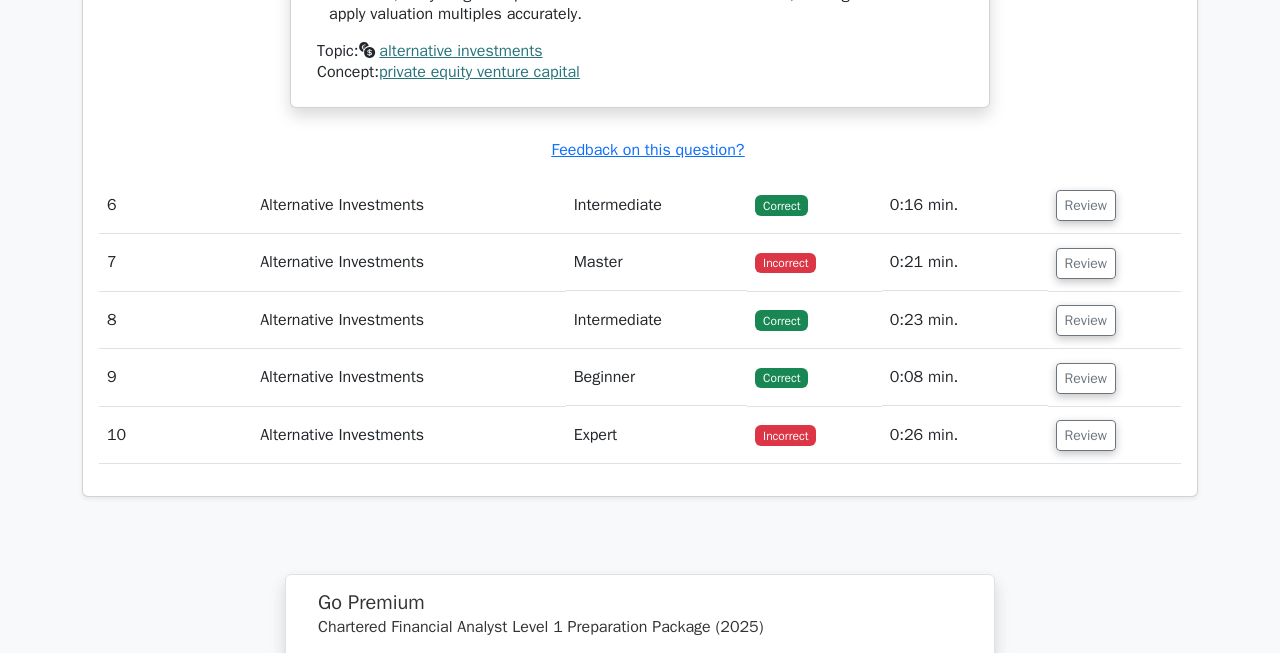 scroll, scrollTop: 4304, scrollLeft: 0, axis: vertical 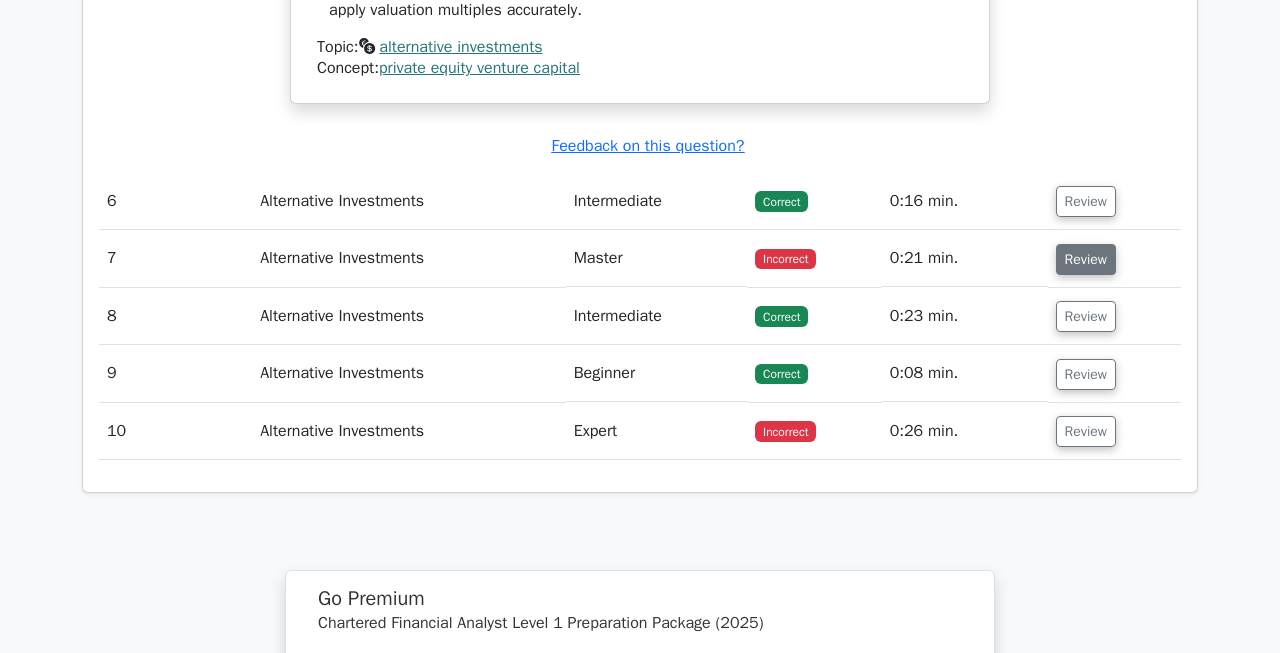 click on "Review" at bounding box center (1086, 259) 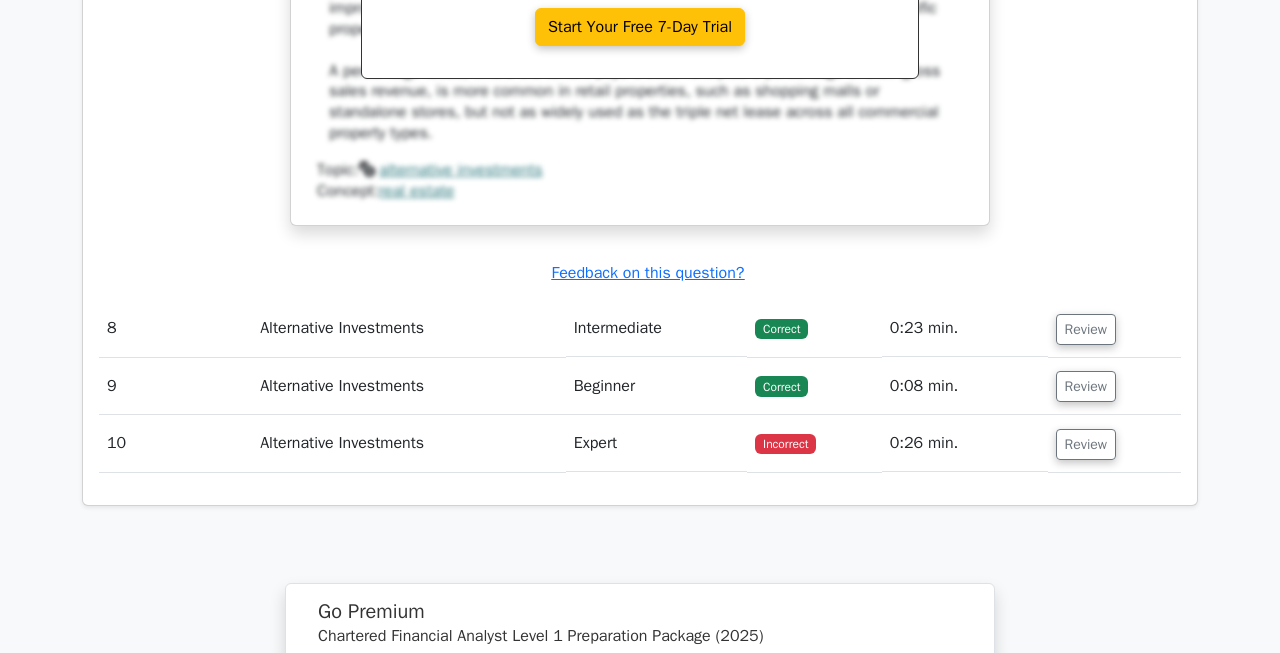 scroll, scrollTop: 5313, scrollLeft: 0, axis: vertical 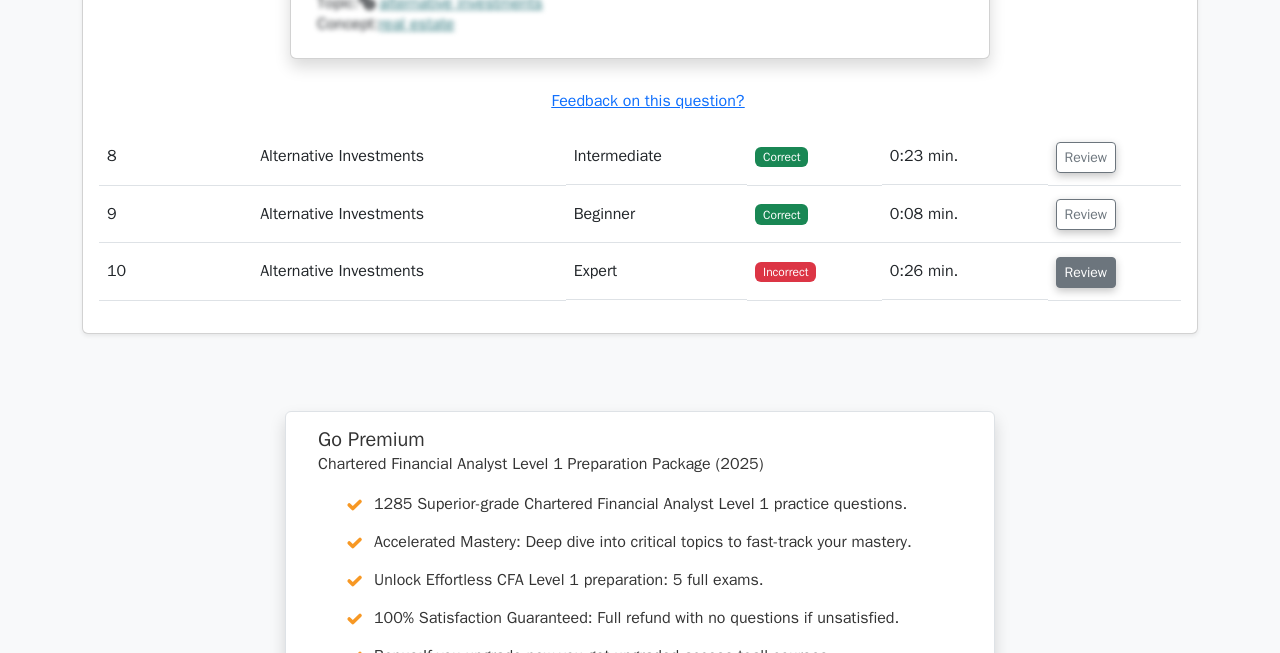 click on "Review" at bounding box center (1086, 272) 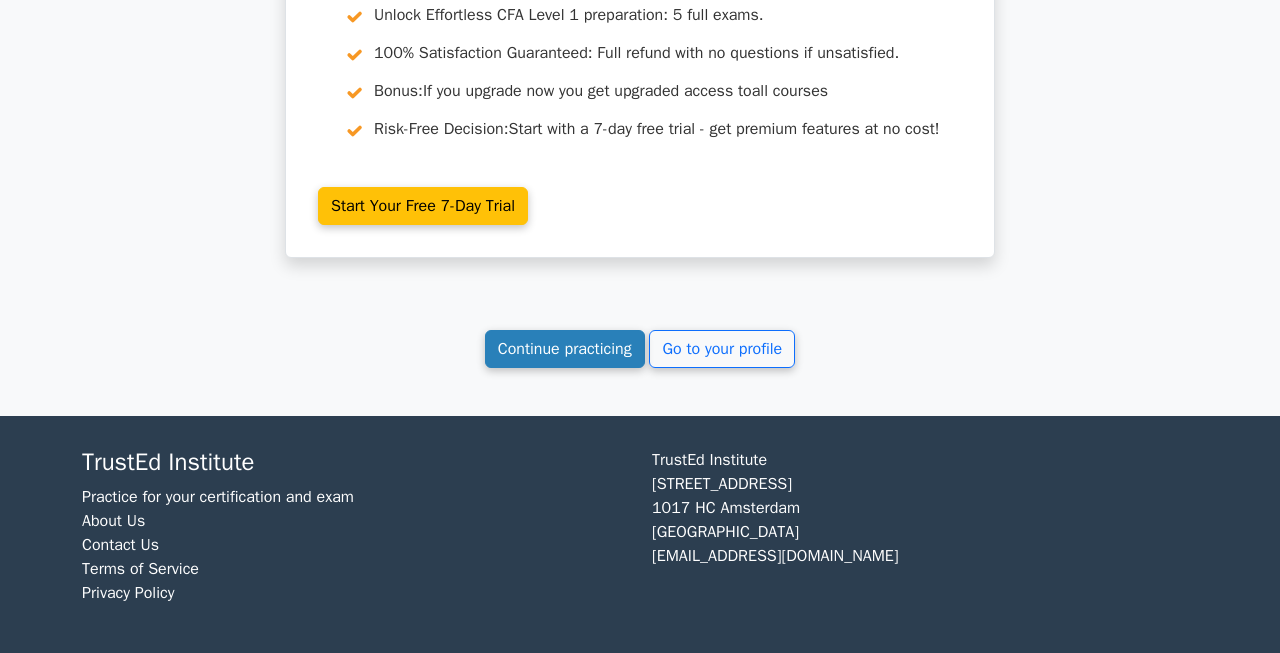 scroll, scrollTop: 7178, scrollLeft: 0, axis: vertical 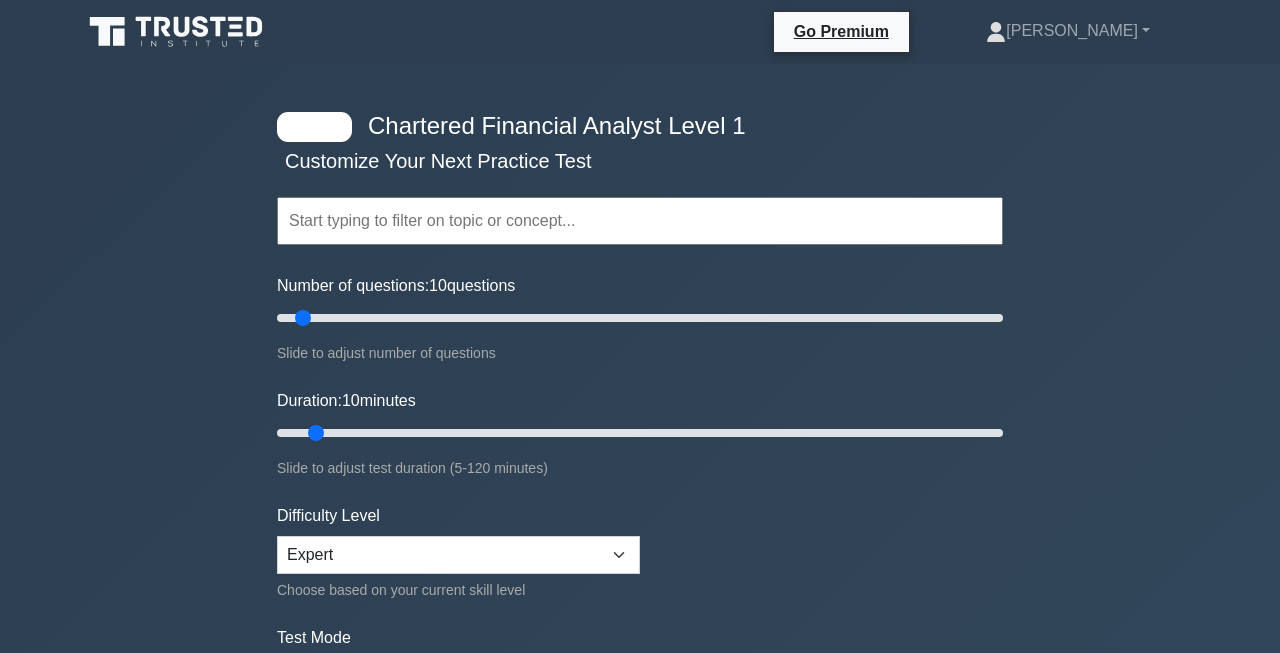 click at bounding box center (640, 221) 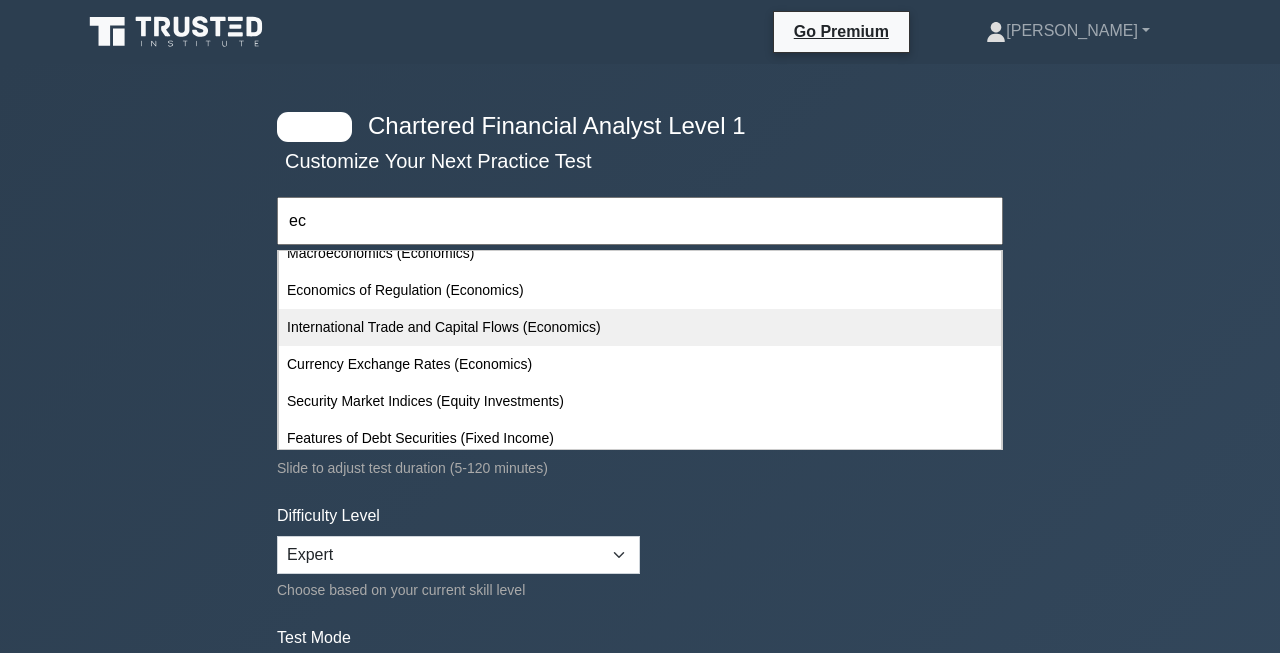 scroll, scrollTop: 176, scrollLeft: 0, axis: vertical 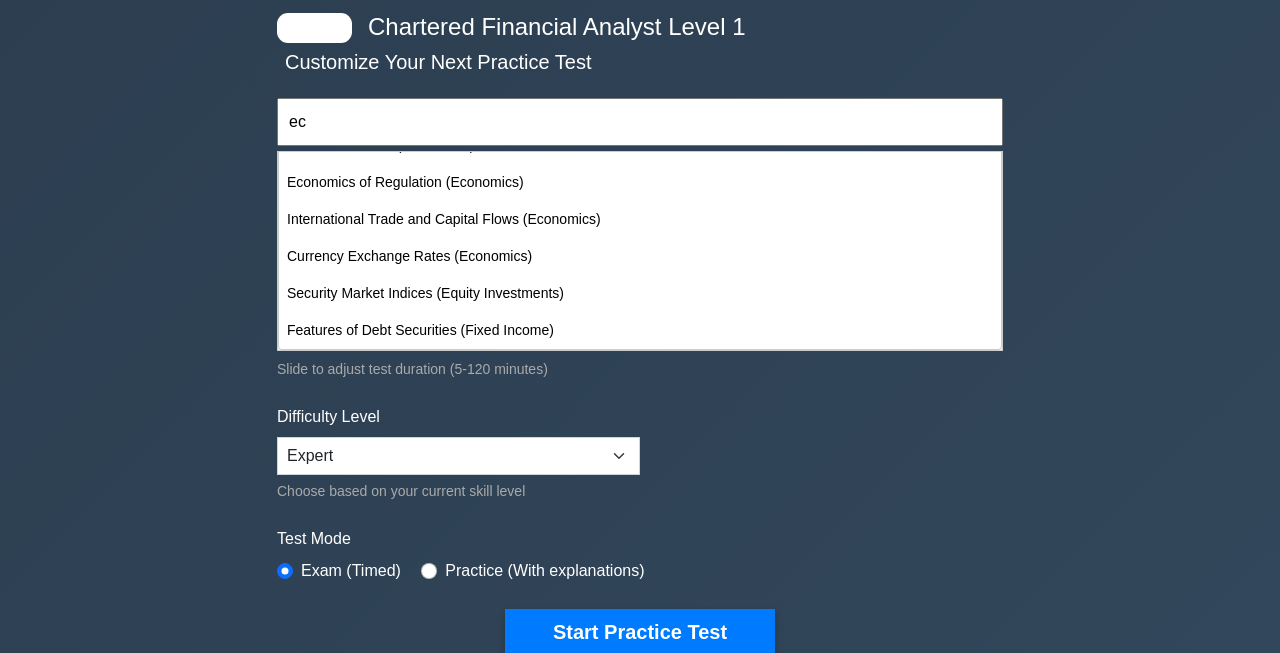 type on "e" 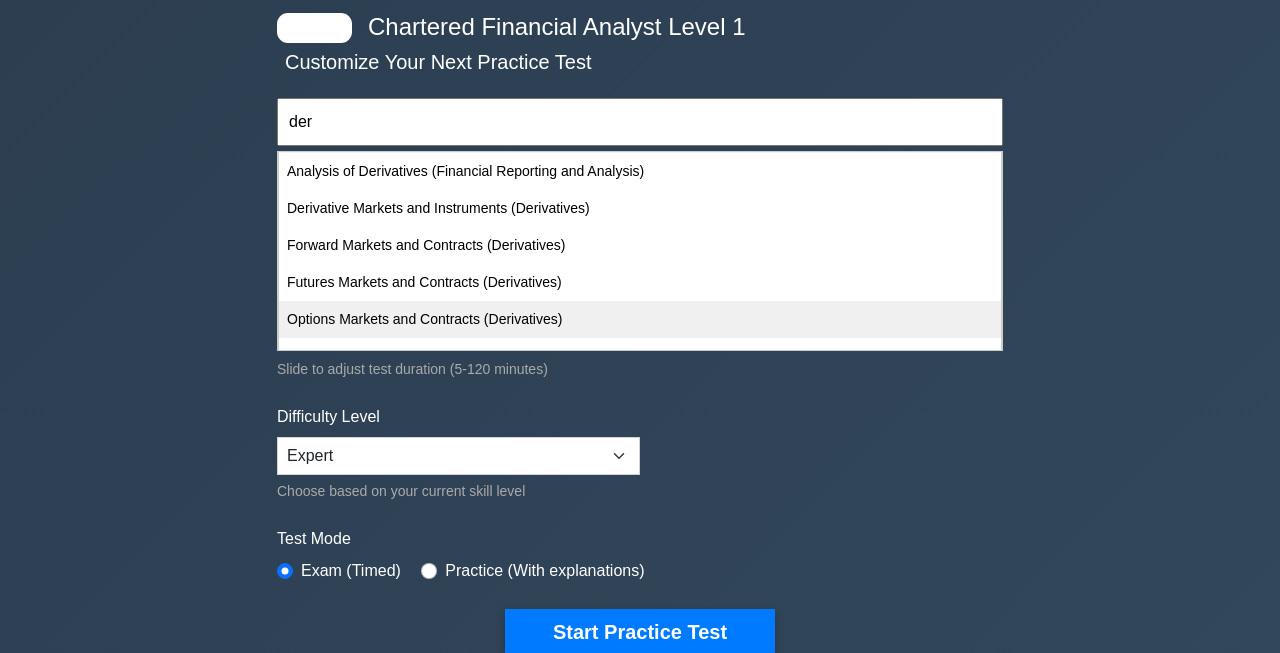 scroll, scrollTop: 130, scrollLeft: 0, axis: vertical 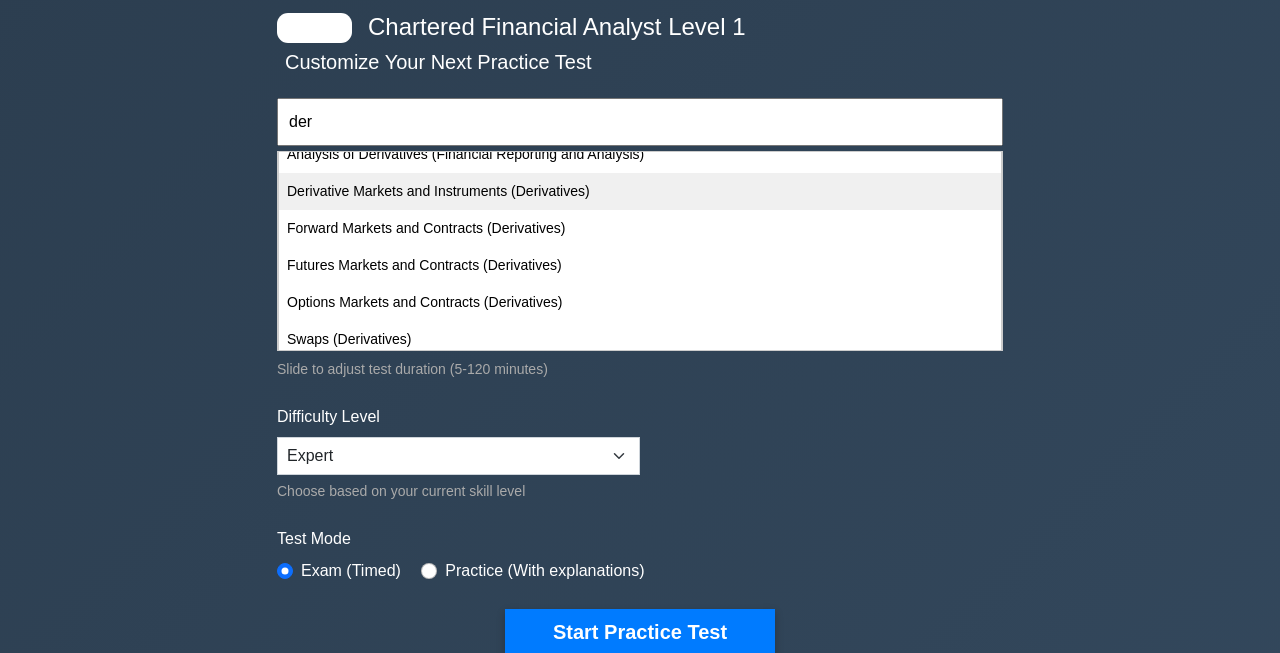 click on "Derivative Markets and Instruments (Derivatives)" at bounding box center [640, 191] 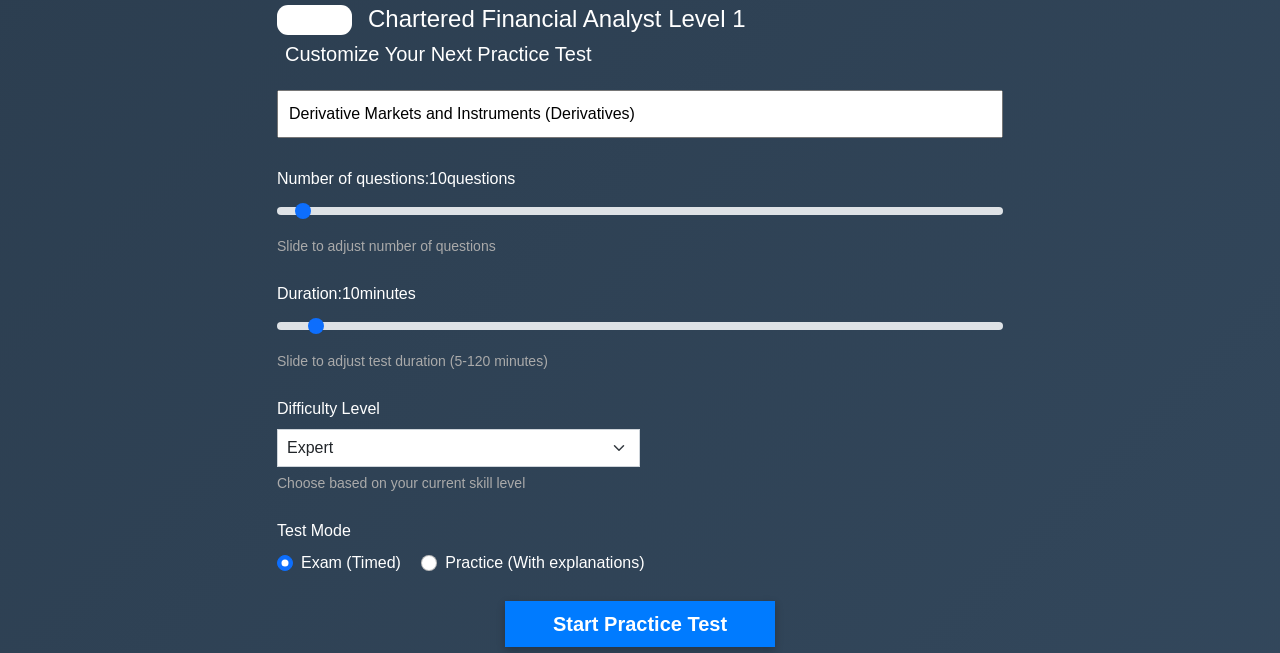 scroll, scrollTop: 138, scrollLeft: 0, axis: vertical 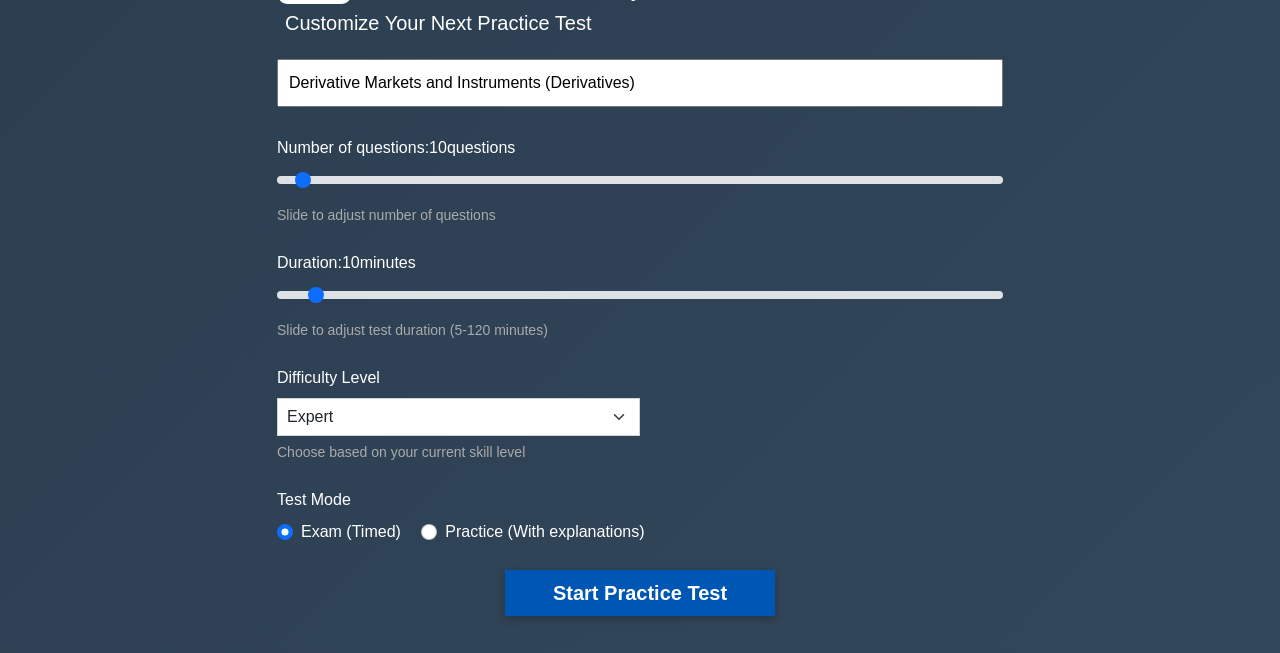 click on "Start Practice Test" at bounding box center (640, 593) 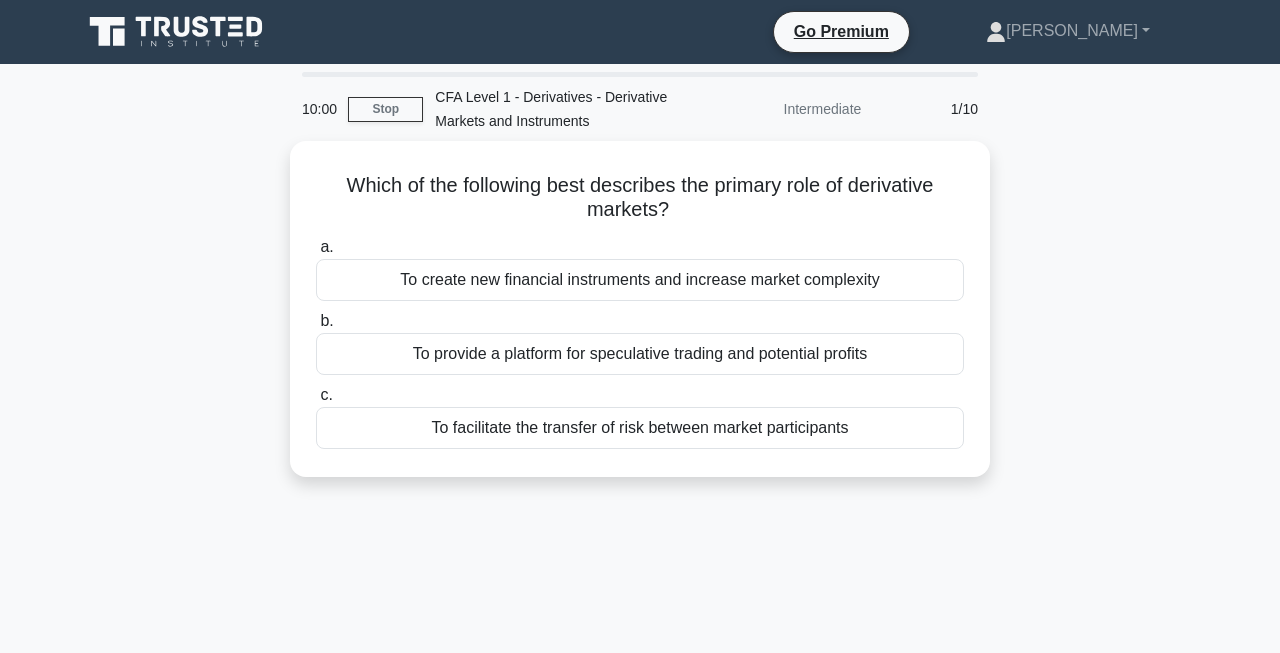 scroll, scrollTop: 0, scrollLeft: 0, axis: both 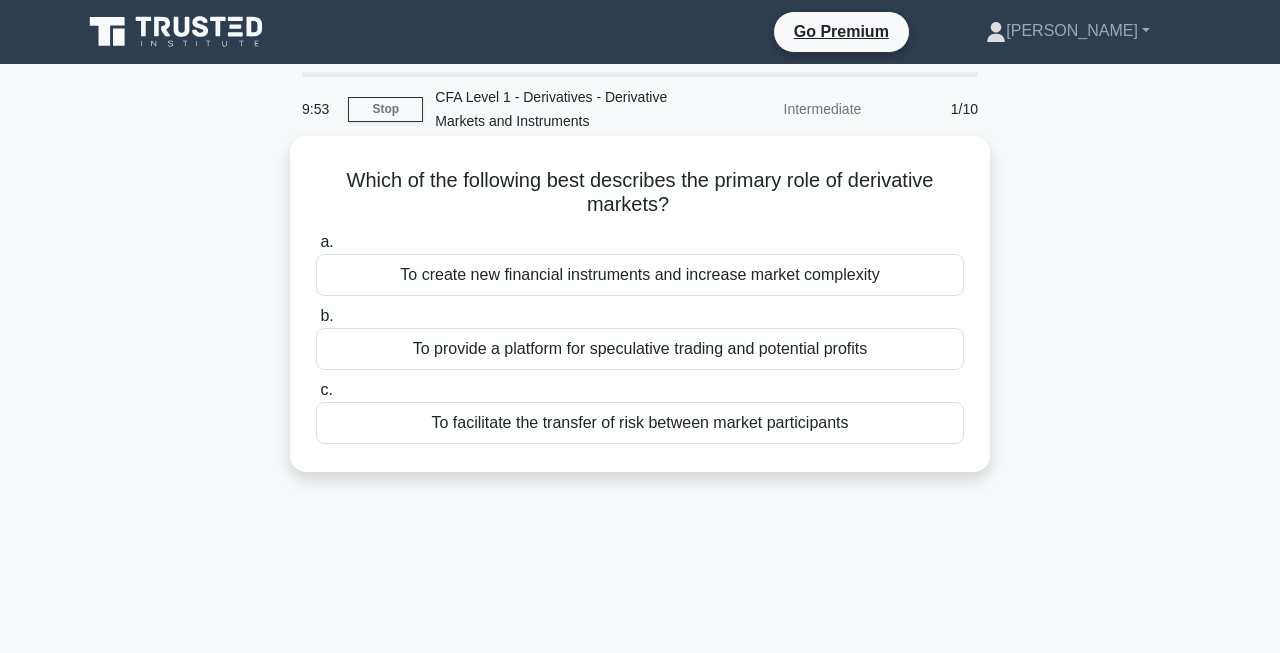 click on "To facilitate the transfer of risk between market participants" at bounding box center (640, 423) 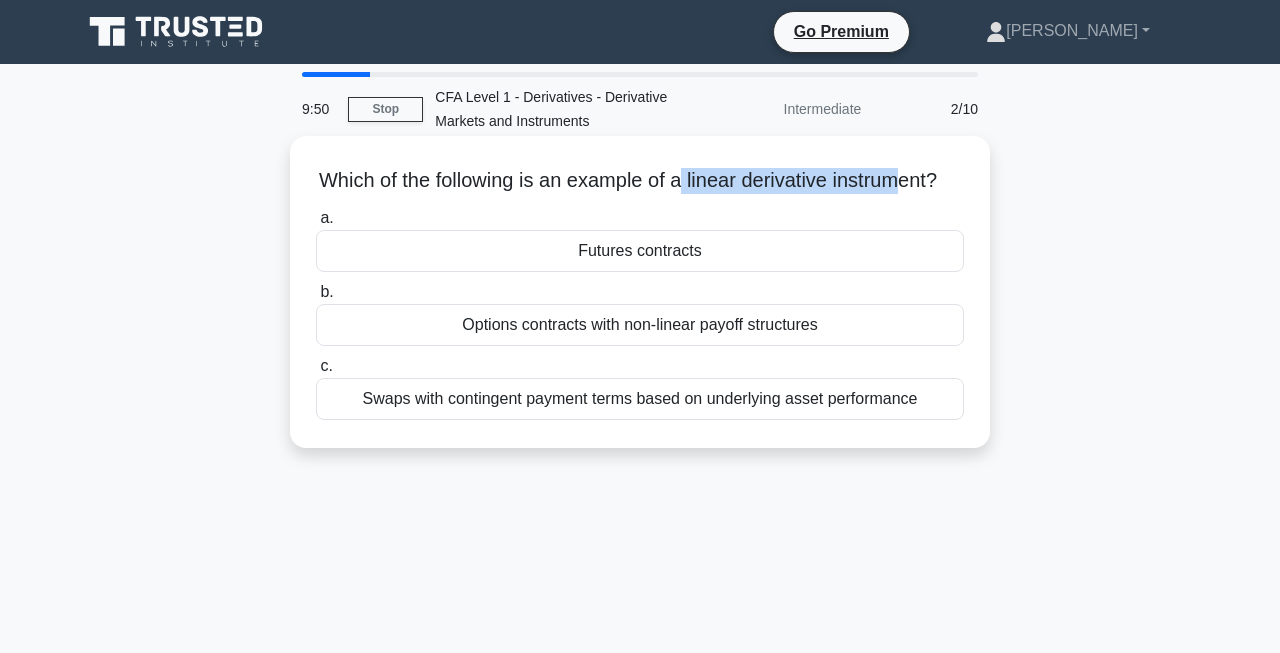 drag, startPoint x: 695, startPoint y: 181, endPoint x: 913, endPoint y: 192, distance: 218.27734 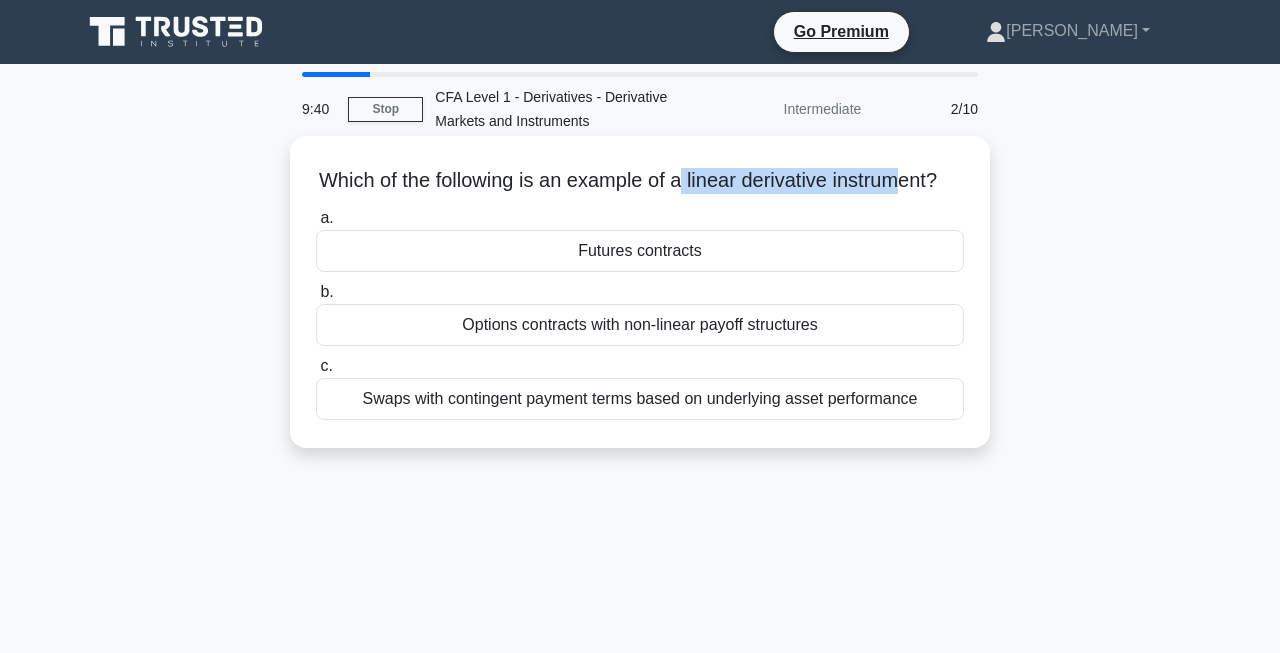 click on "Futures contracts" at bounding box center (640, 251) 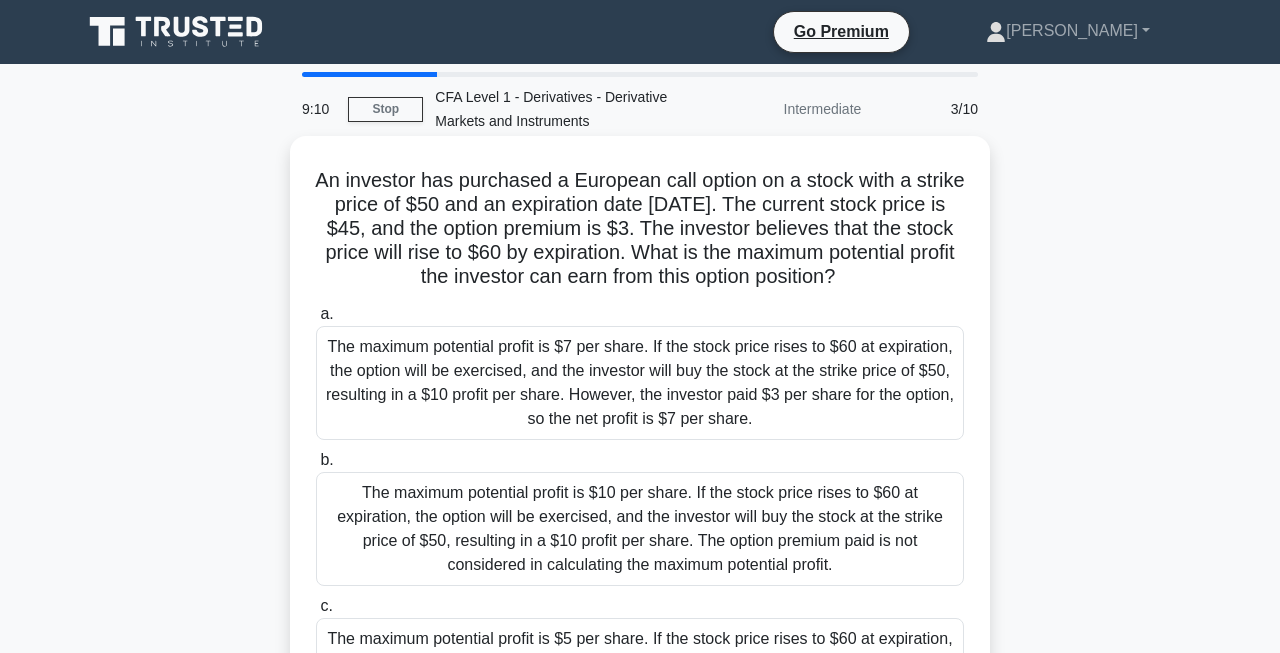 scroll, scrollTop: 0, scrollLeft: 0, axis: both 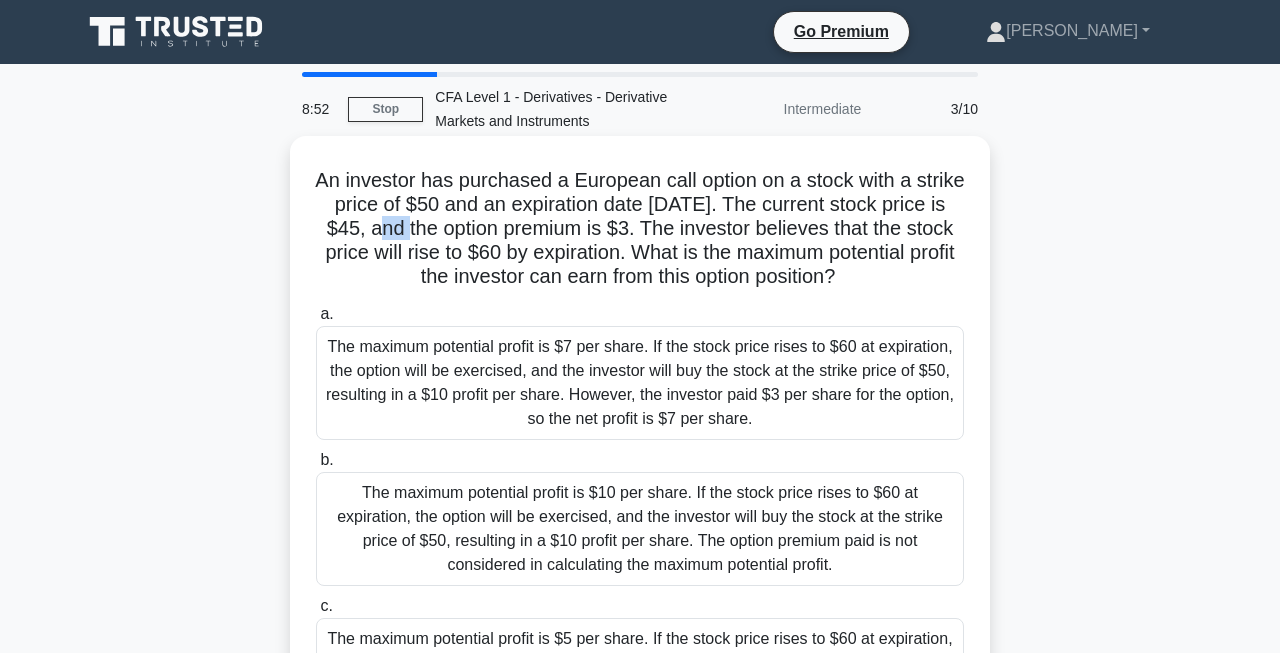 drag, startPoint x: 345, startPoint y: 231, endPoint x: 370, endPoint y: 233, distance: 25.079872 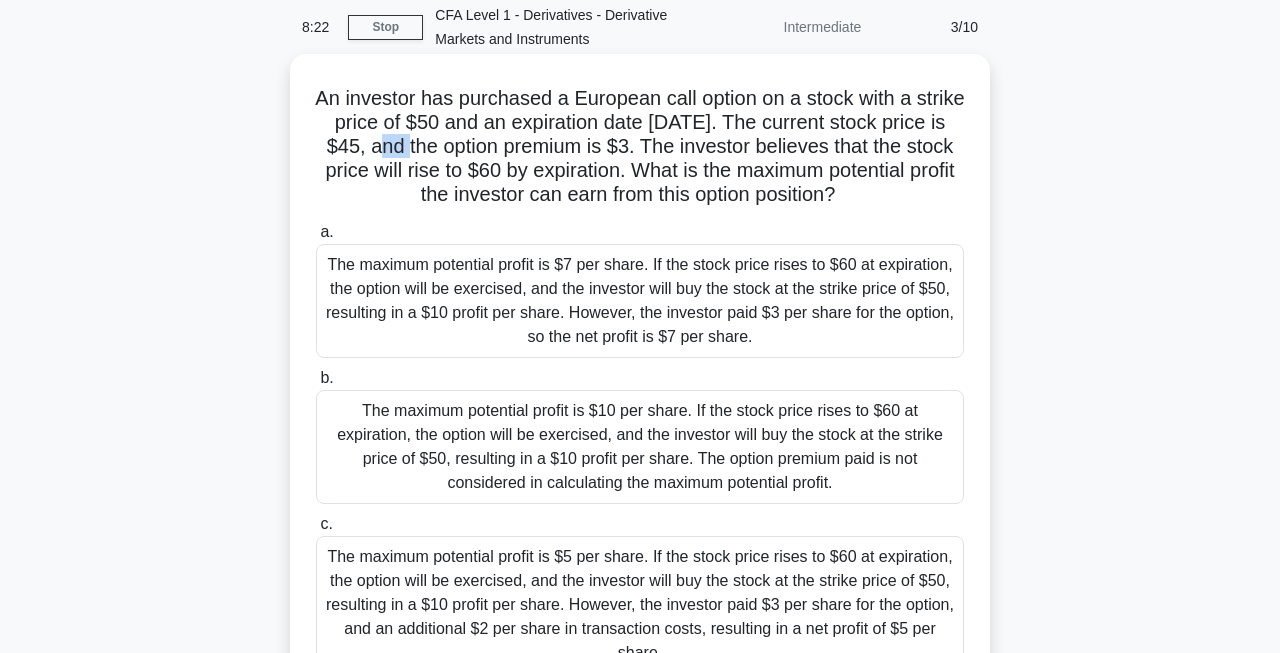 scroll, scrollTop: 81, scrollLeft: 0, axis: vertical 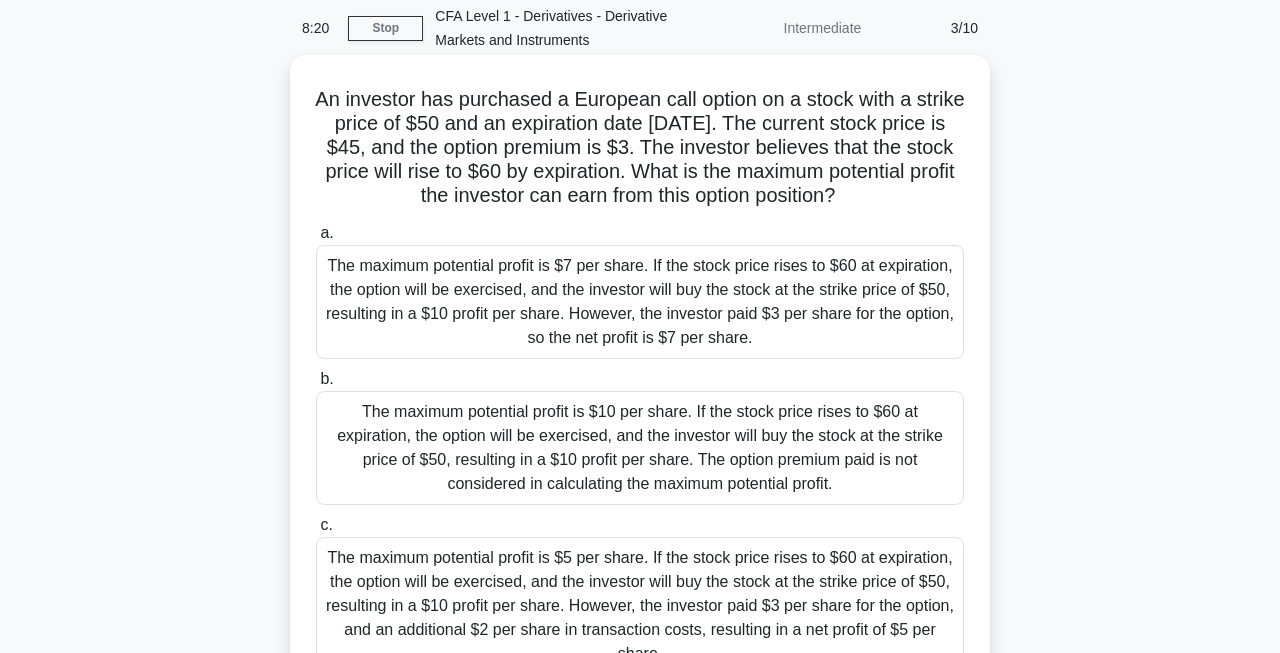 click on "The maximum potential profit is $7 per share. If the stock price rises to $60 at expiration, the option will be exercised, and the investor will buy the stock at the strike price of $50, resulting in a $10 profit per share. However, the investor paid $3 per share for the option, so the net profit is $7 per share." at bounding box center (640, 302) 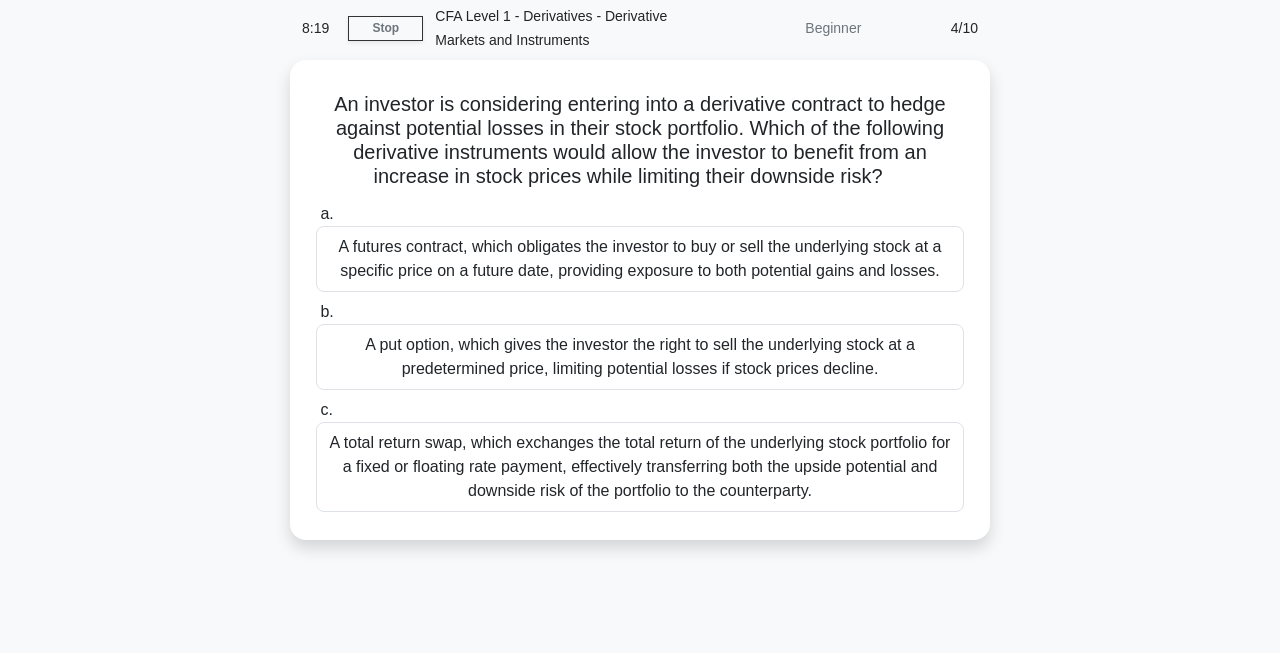 scroll, scrollTop: 0, scrollLeft: 0, axis: both 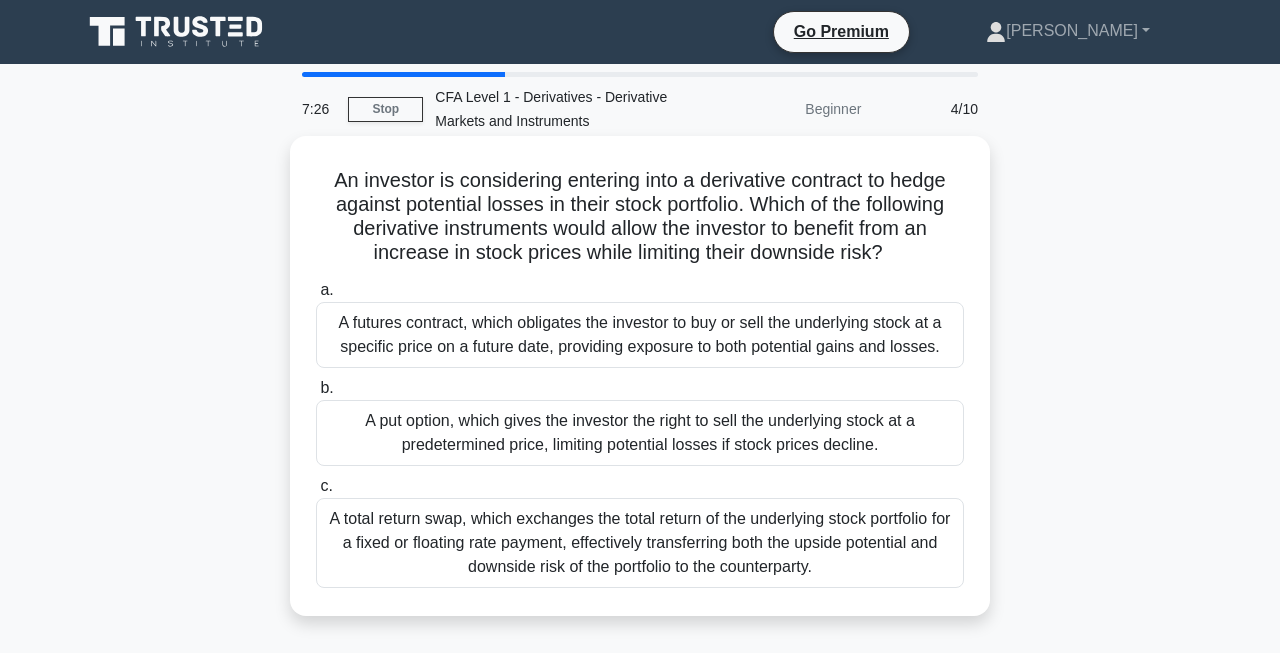 click on "A put option, which gives the investor the right to sell the underlying stock at a predetermined price, limiting potential losses if stock prices decline." at bounding box center (640, 433) 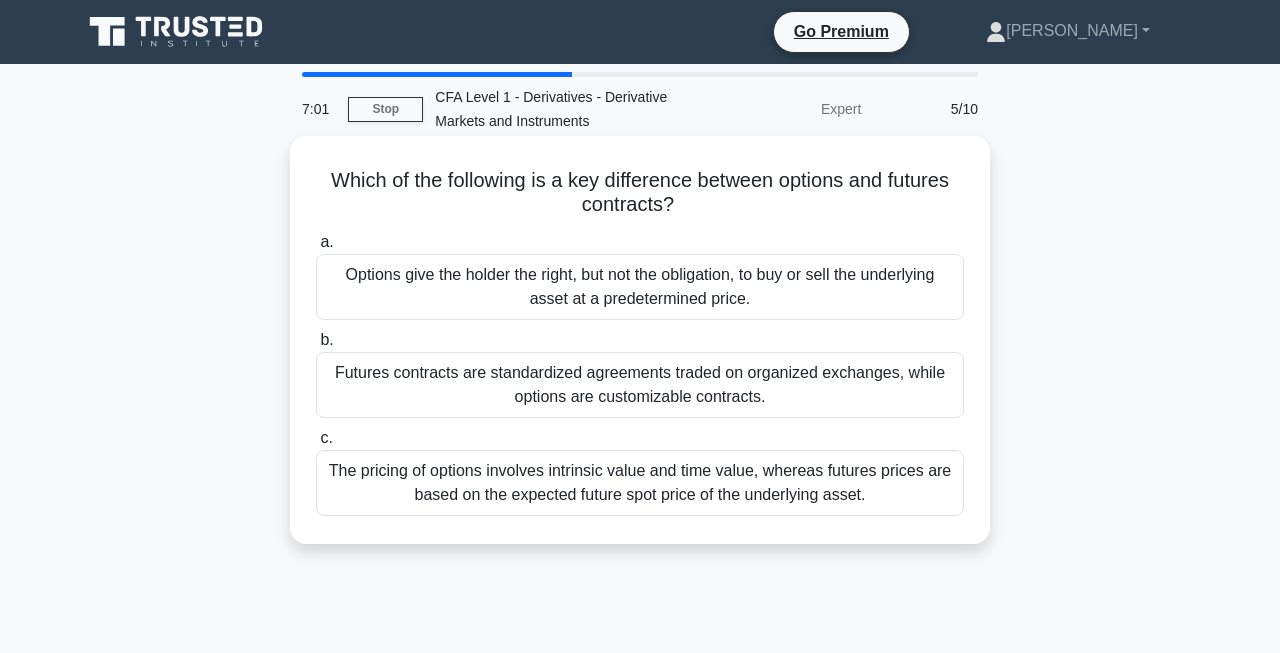 click on "The pricing of options involves intrinsic value and time value, whereas futures prices are based on the expected future spot price of the underlying asset." at bounding box center [640, 483] 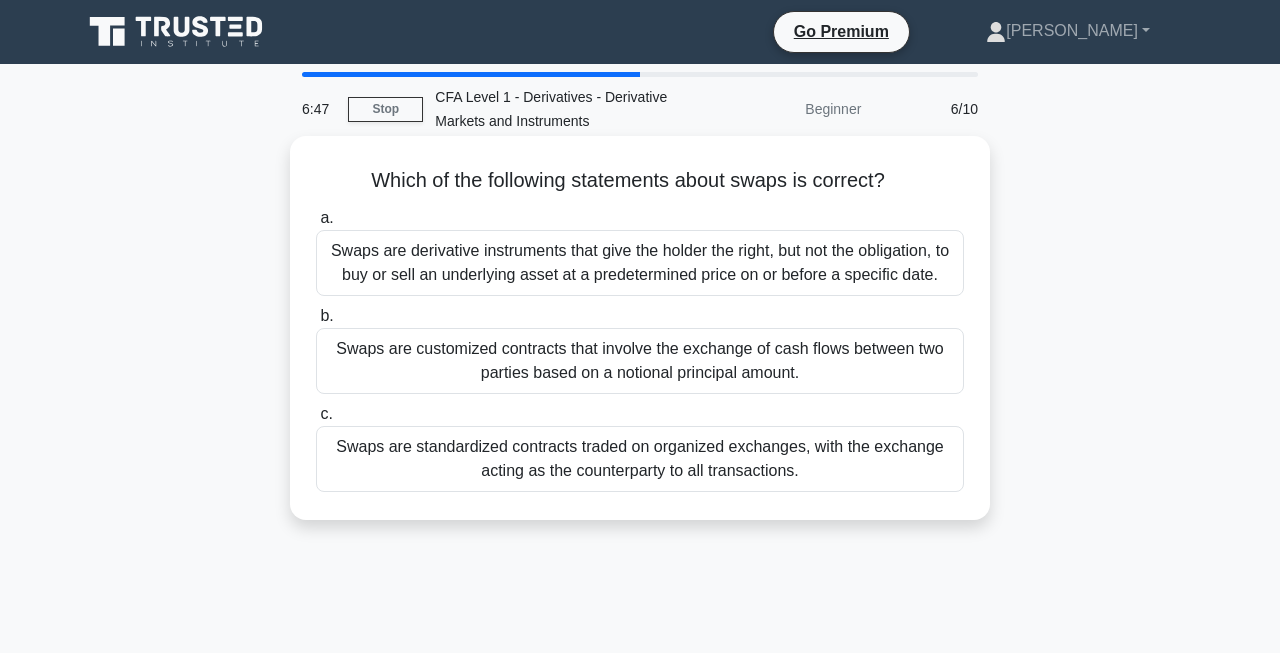 click on "Swaps are customized contracts that involve the exchange of cash flows between two parties based on a notional principal amount." at bounding box center [640, 361] 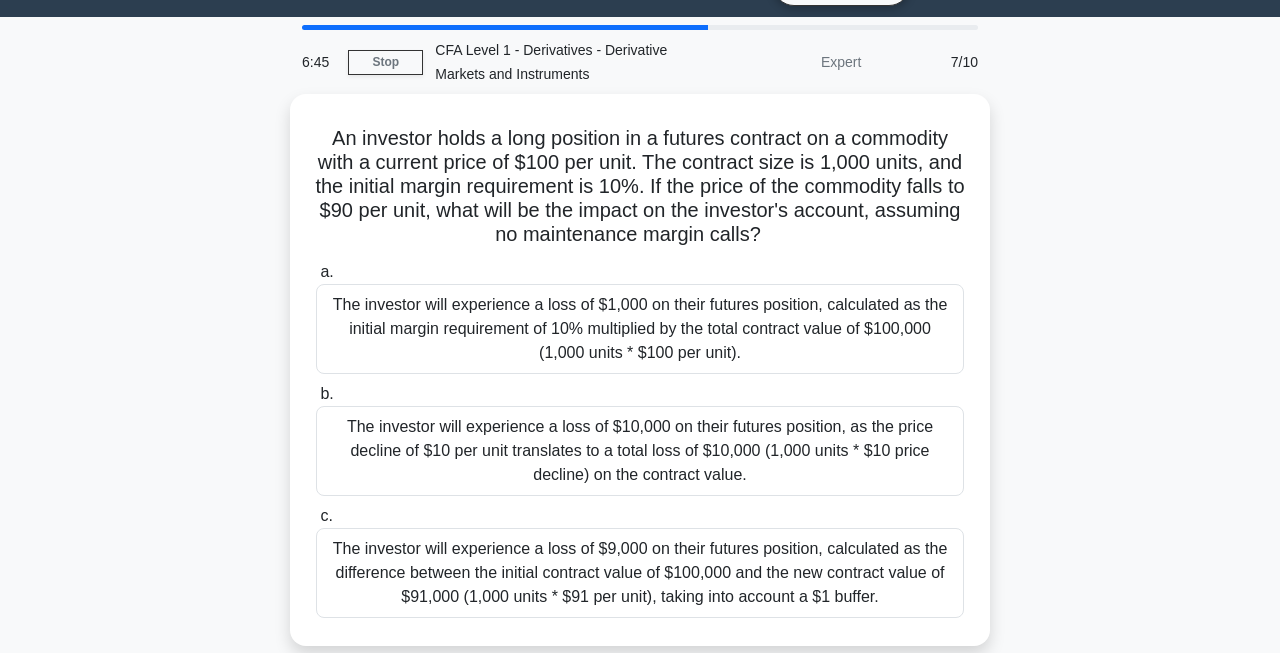 scroll, scrollTop: 49, scrollLeft: 0, axis: vertical 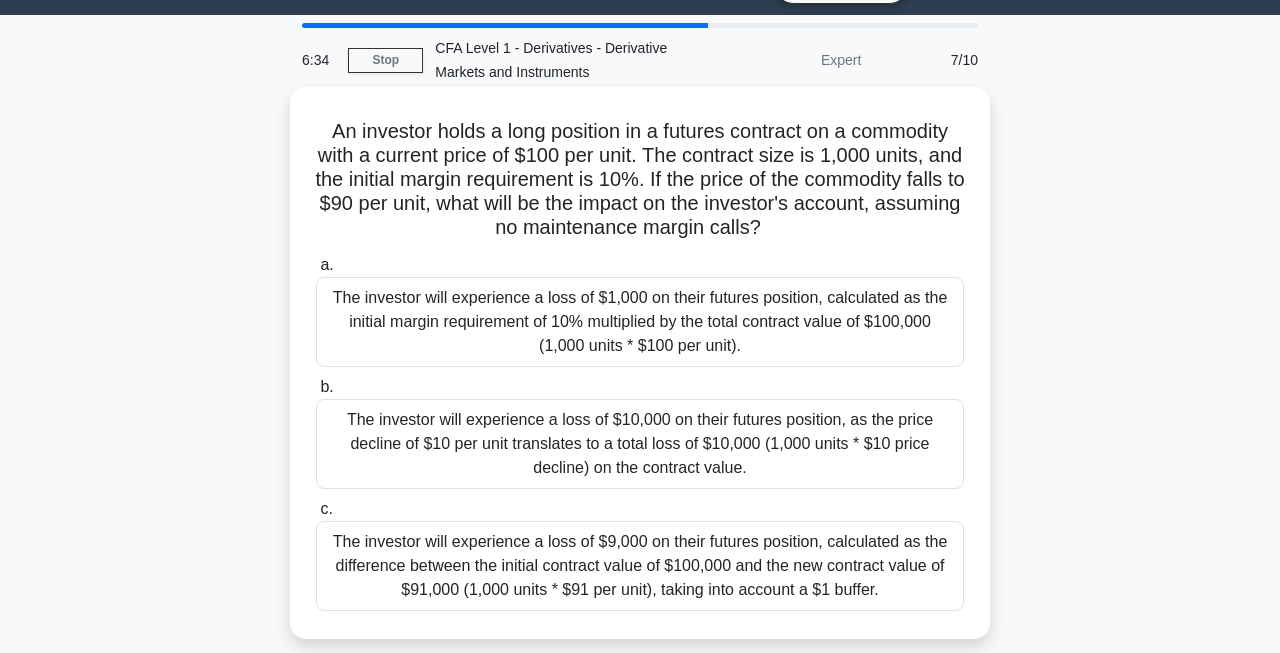 drag, startPoint x: 519, startPoint y: 243, endPoint x: 778, endPoint y: 240, distance: 259.01736 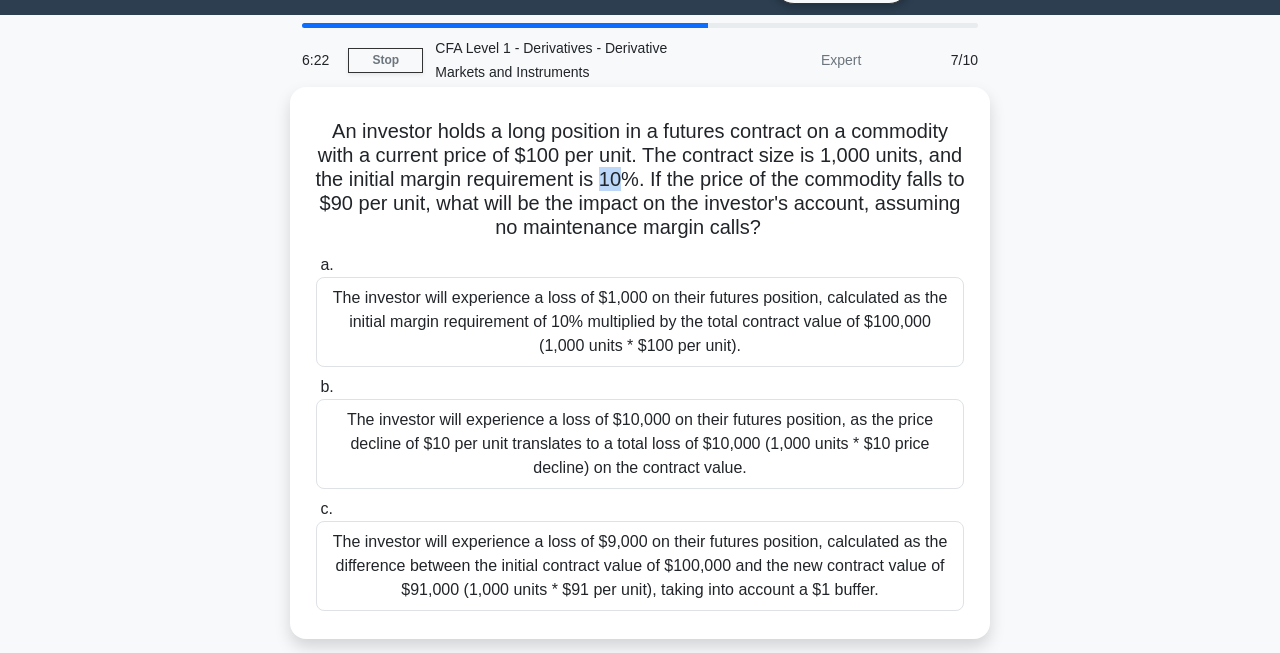 drag, startPoint x: 650, startPoint y: 183, endPoint x: 675, endPoint y: 184, distance: 25.019993 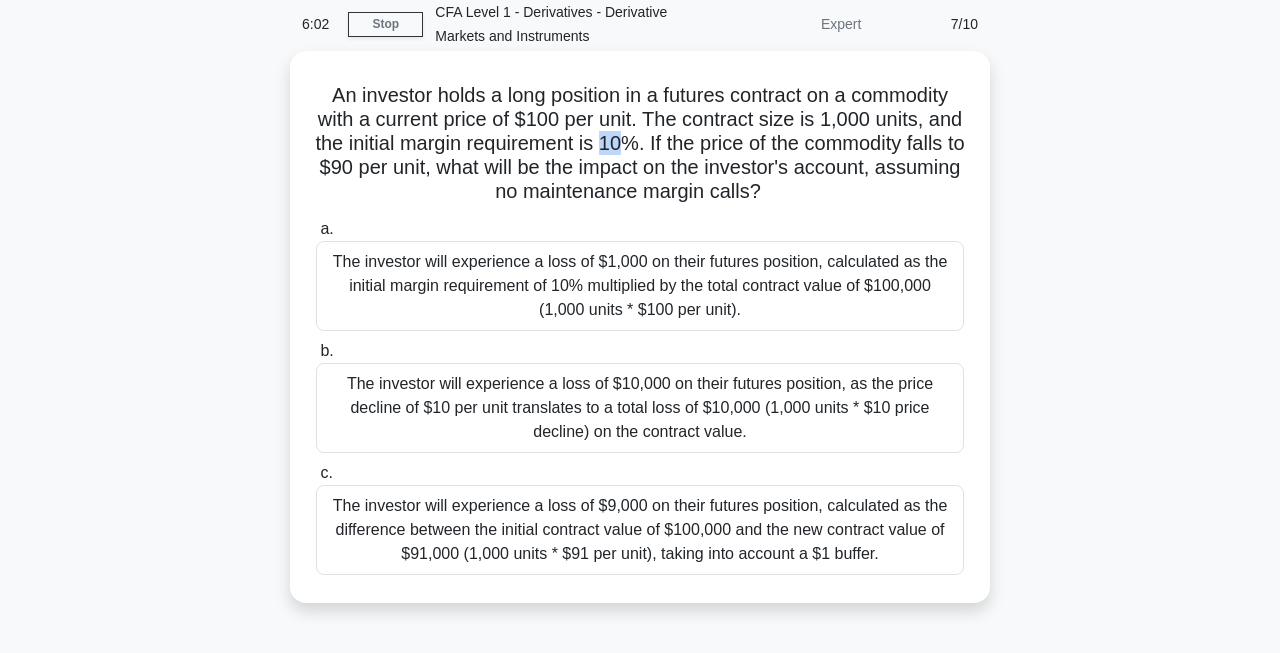 scroll, scrollTop: 89, scrollLeft: 0, axis: vertical 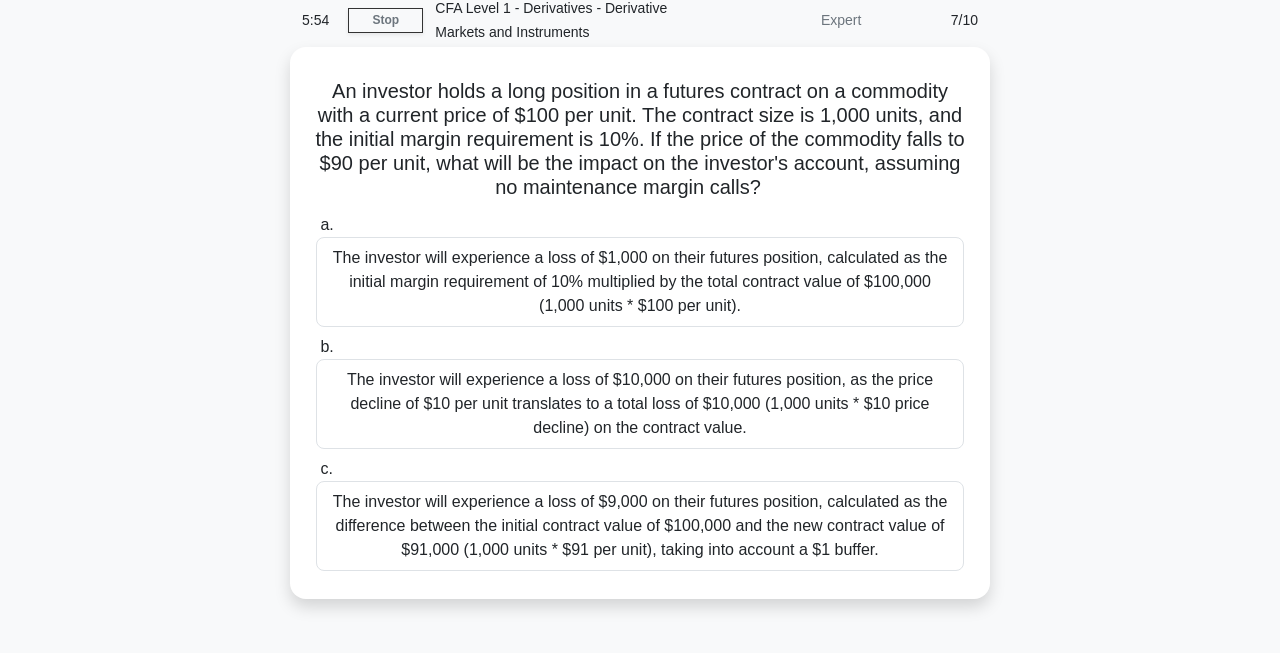 click on "The investor will experience a loss of $10,000 on their futures position, as the price decline of $10 per unit translates to a total loss of $10,000 (1,000 units * $10 price decline) on the contract value." at bounding box center (640, 404) 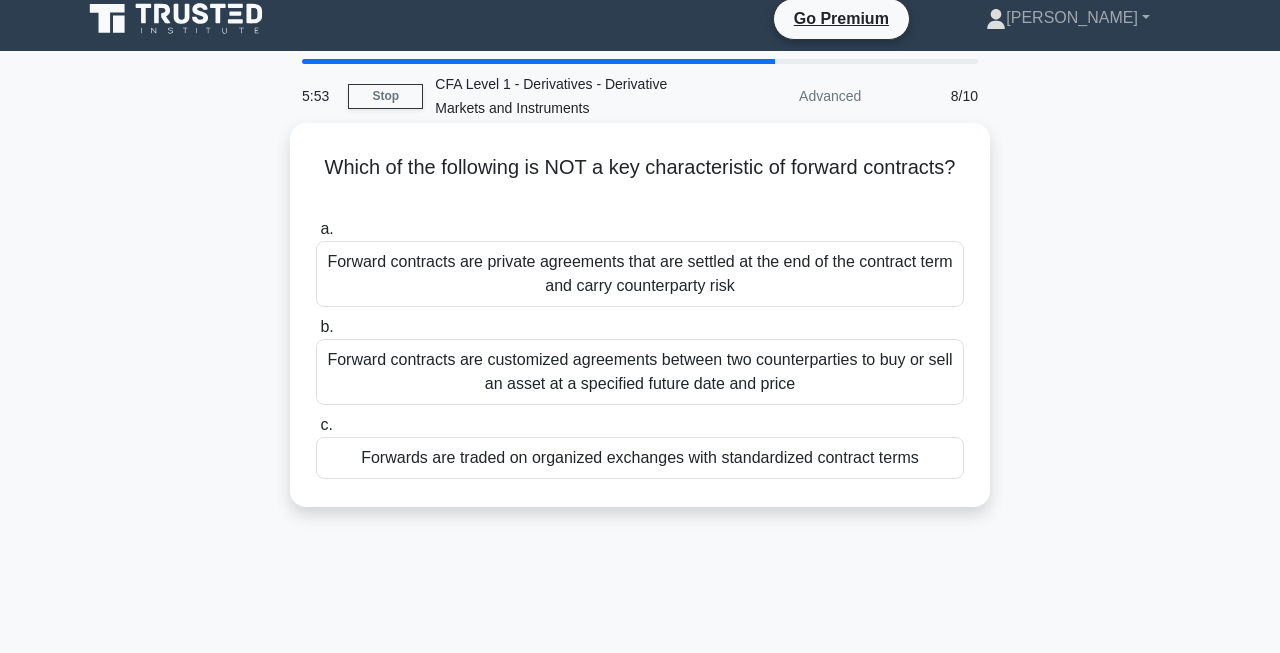 scroll, scrollTop: 14, scrollLeft: 0, axis: vertical 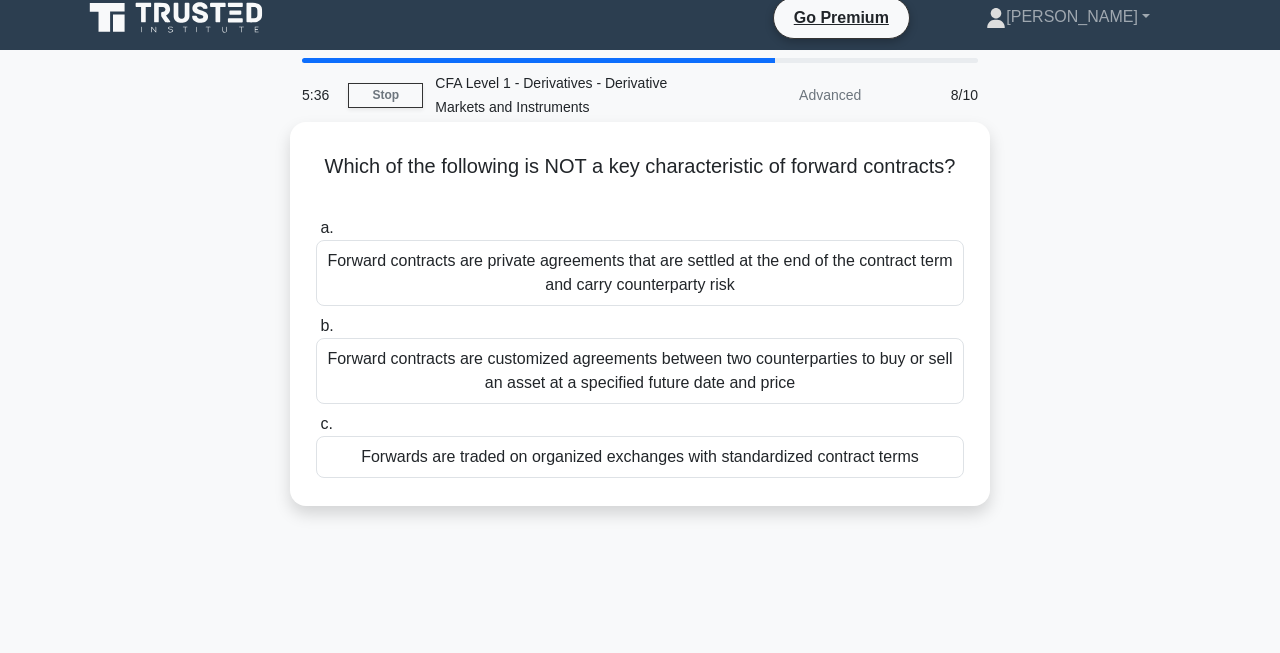click on "Forwards are traded on organized exchanges with standardized contract terms" at bounding box center [640, 457] 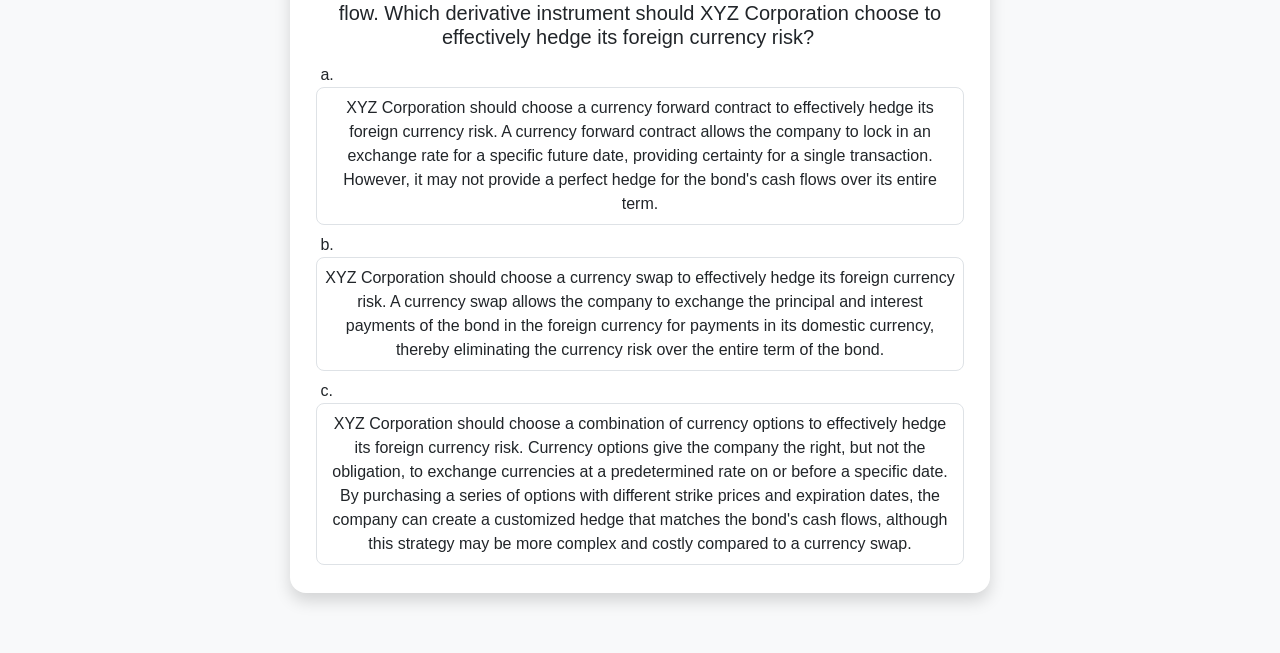 scroll, scrollTop: 321, scrollLeft: 0, axis: vertical 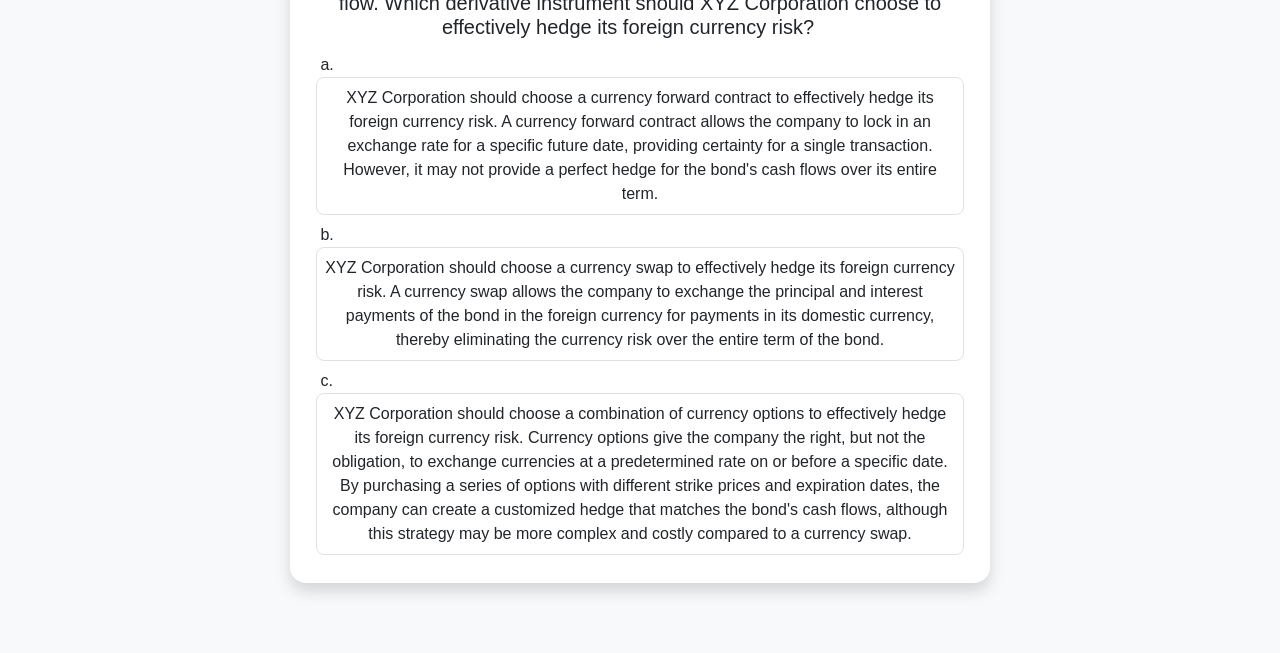 click on "XYZ Corporation should choose a currency swap to effectively hedge its foreign currency risk. A currency swap allows the company to exchange the principal and interest payments of the bond in the foreign currency for payments in its domestic currency, thereby eliminating the currency risk over the entire term of the bond." at bounding box center (640, 304) 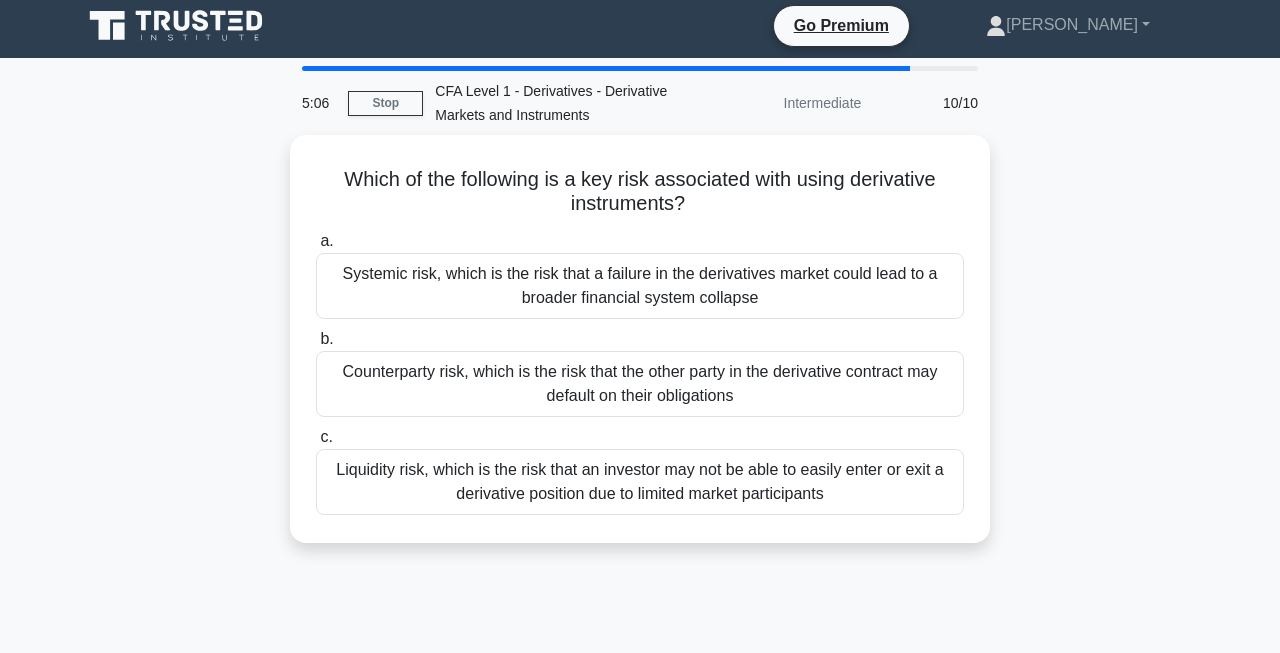 scroll, scrollTop: 0, scrollLeft: 0, axis: both 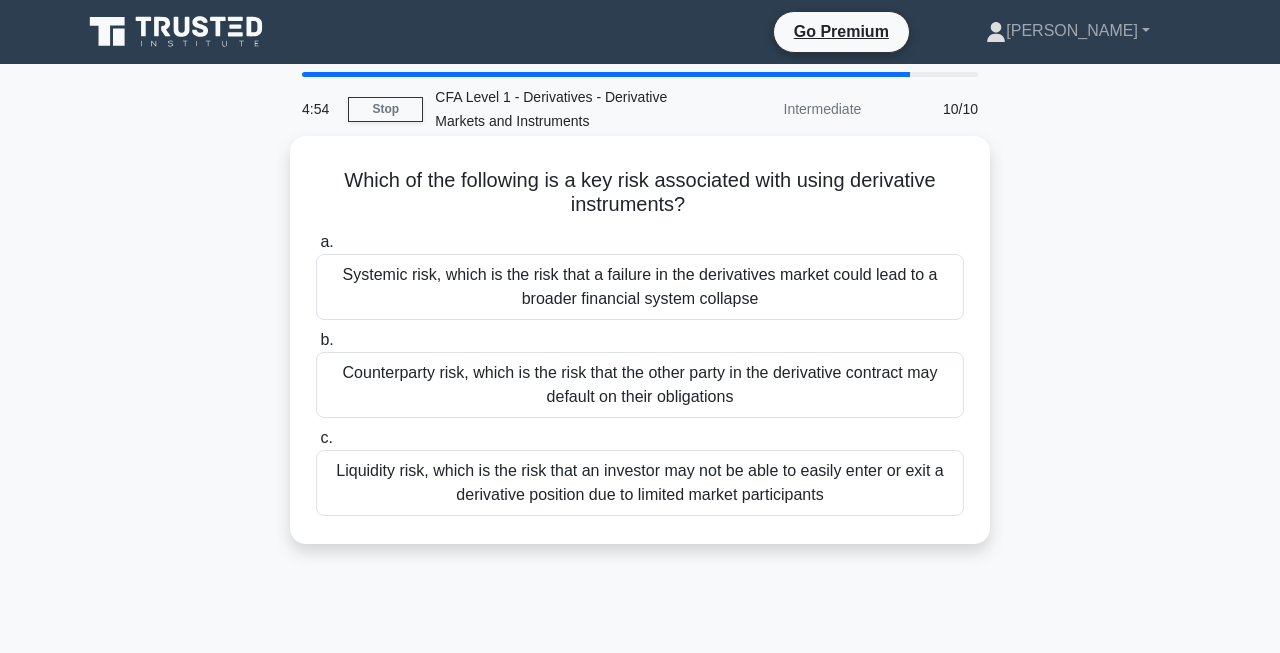 click on "Liquidity risk, which is the risk that an investor may not be able to easily enter or exit a derivative position due to limited market participants" at bounding box center (640, 483) 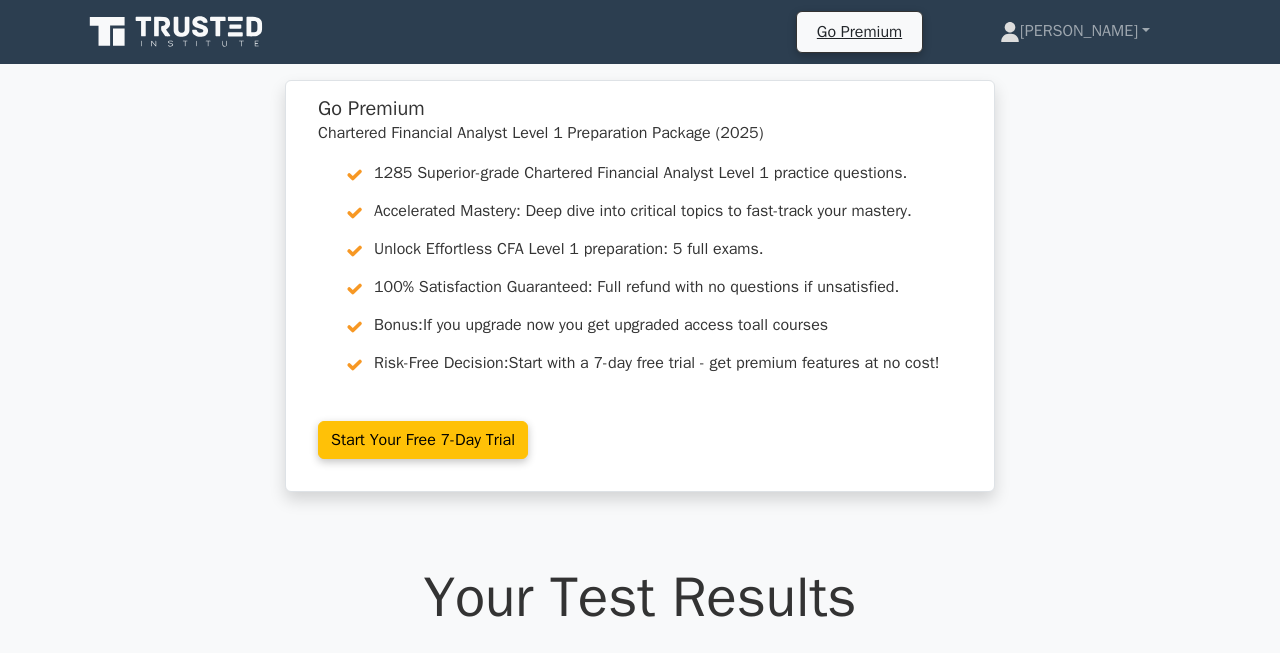 scroll, scrollTop: 0, scrollLeft: 0, axis: both 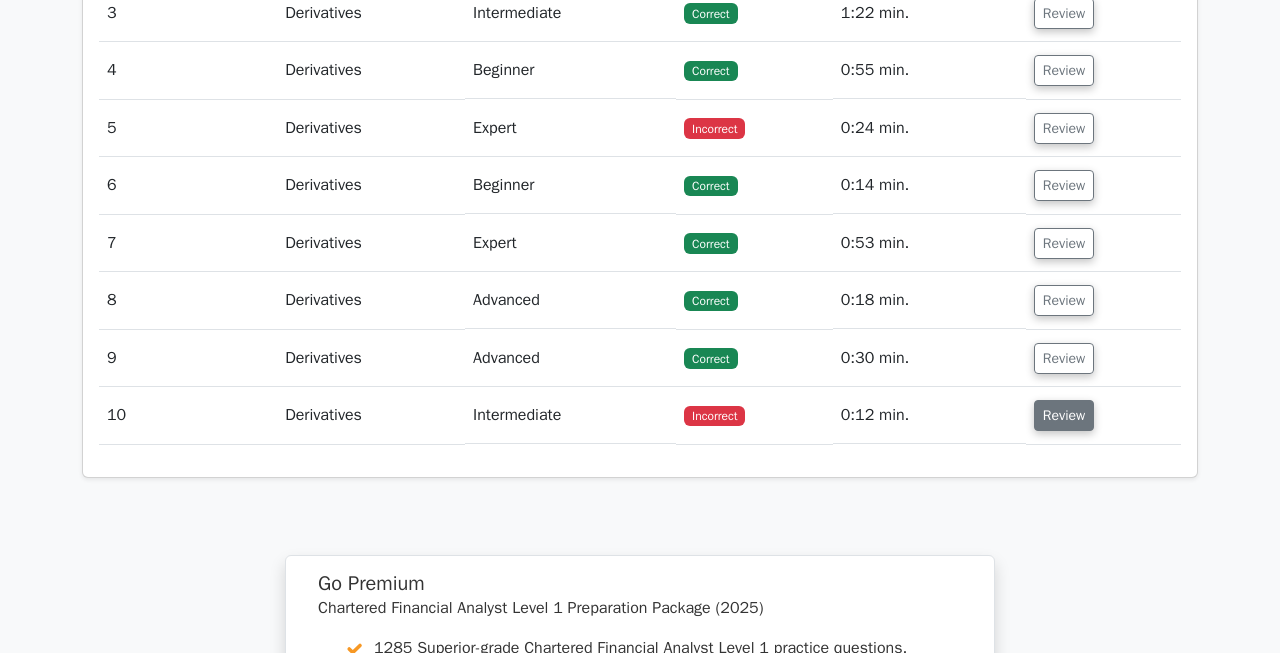 click on "Review" at bounding box center (1064, 415) 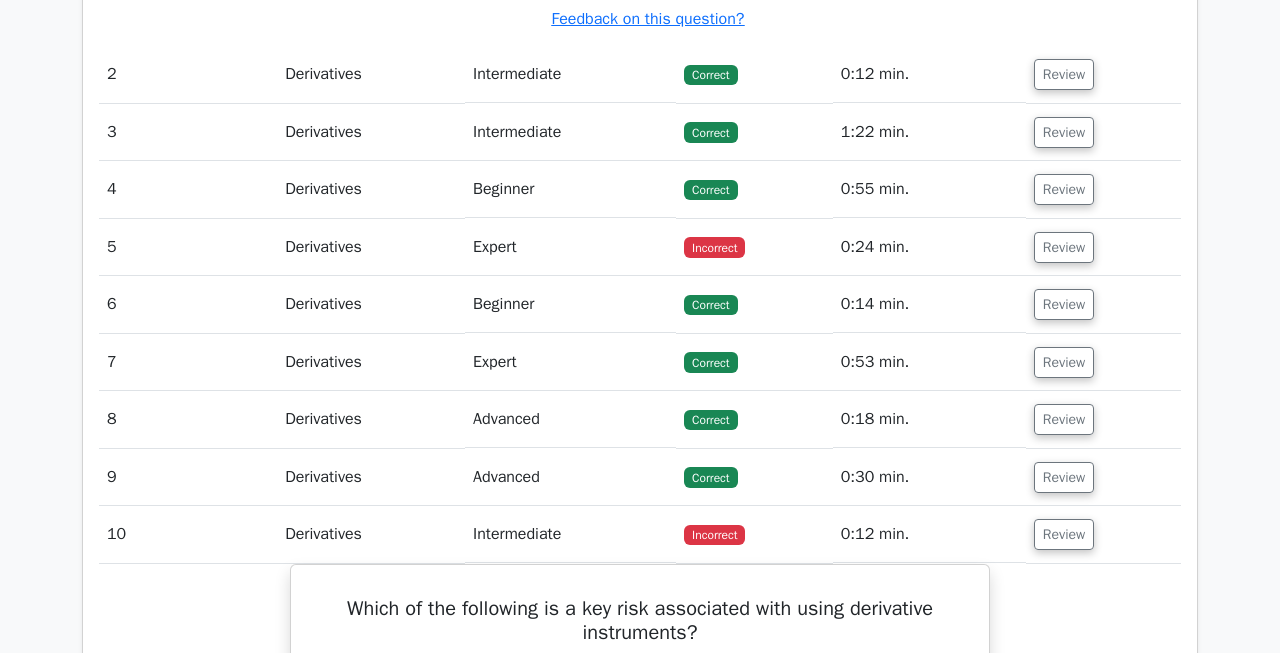 scroll, scrollTop: 2334, scrollLeft: 0, axis: vertical 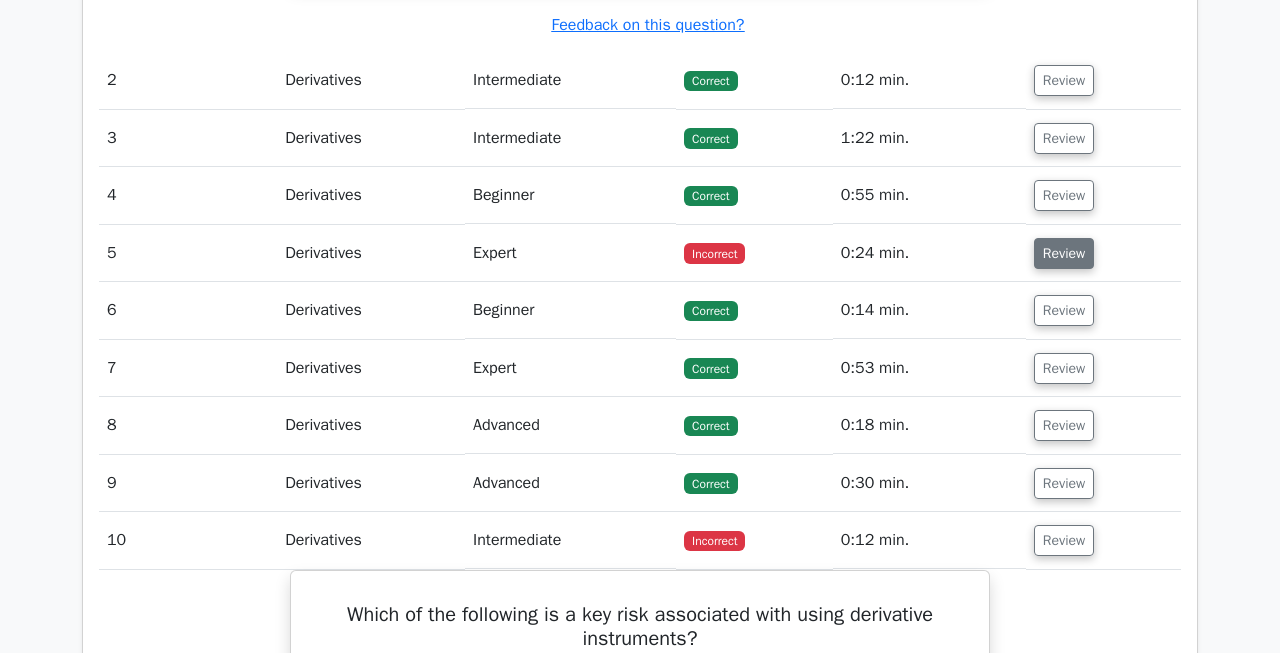 click on "Review" at bounding box center [1064, 253] 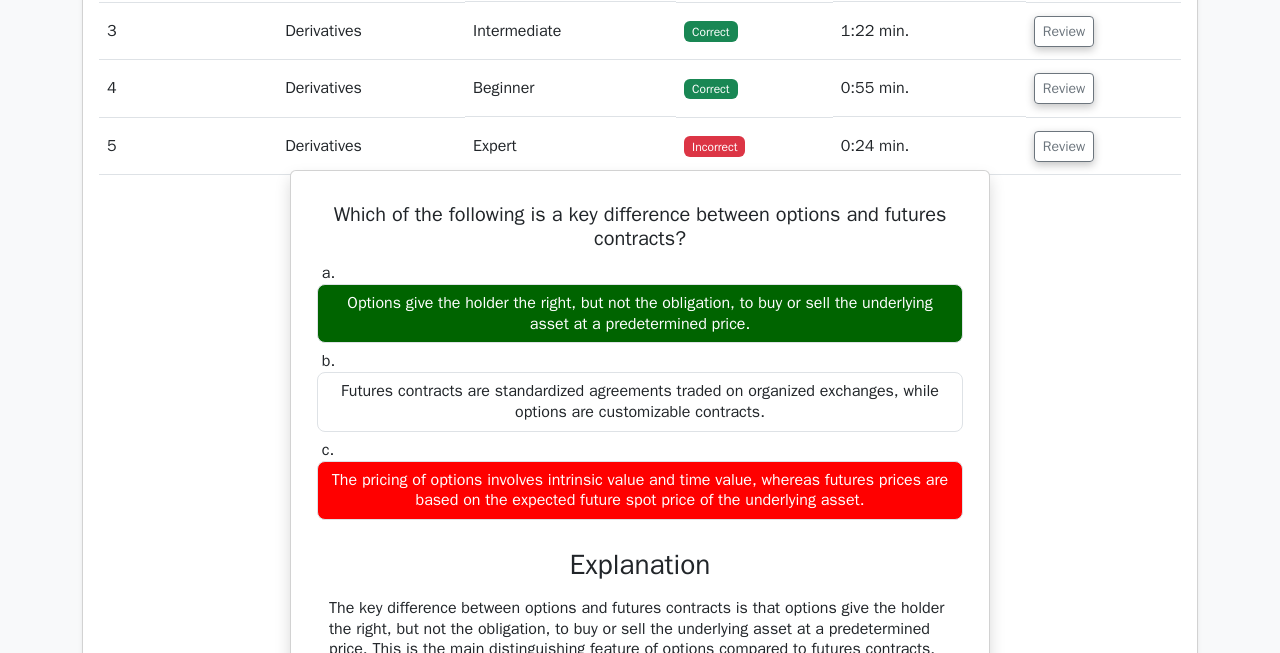 scroll, scrollTop: 2442, scrollLeft: 0, axis: vertical 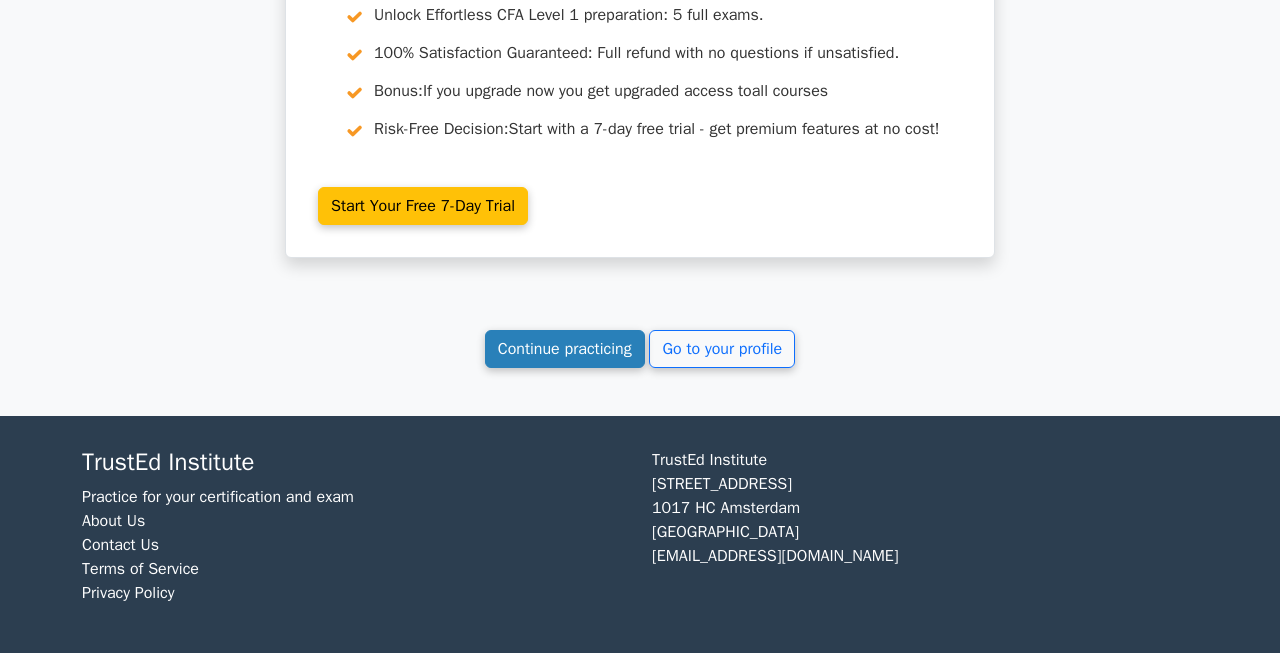 click on "Continue practicing" at bounding box center (565, 349) 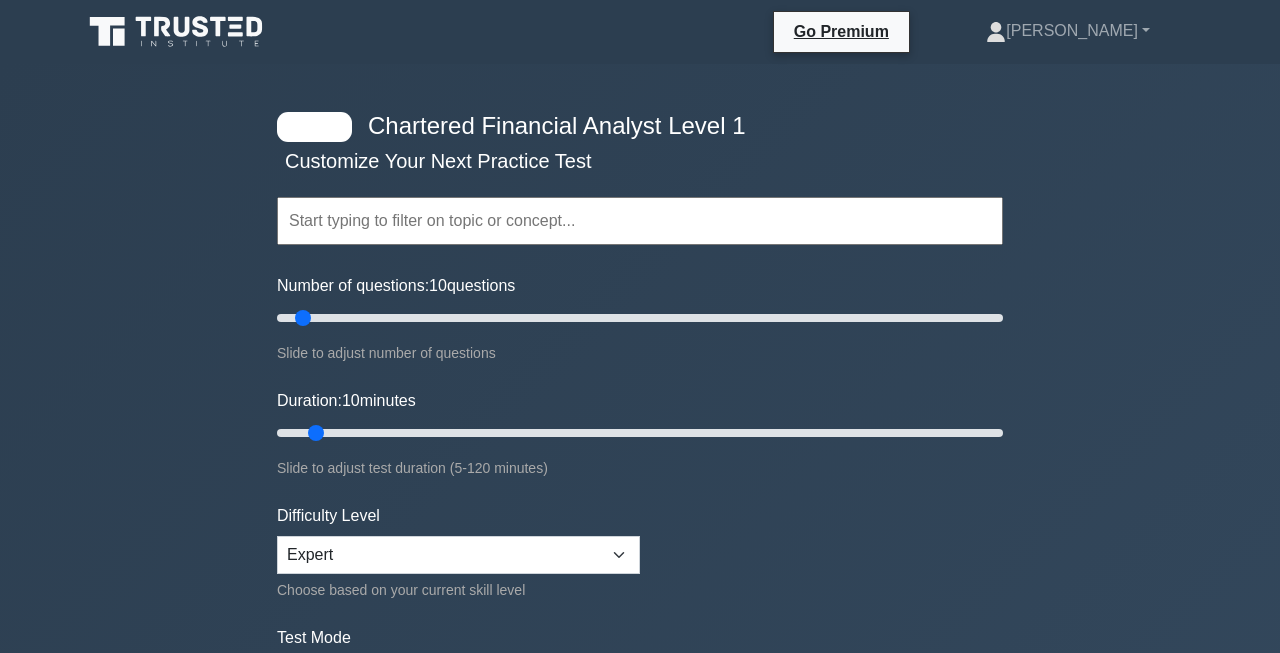 scroll, scrollTop: 0, scrollLeft: 0, axis: both 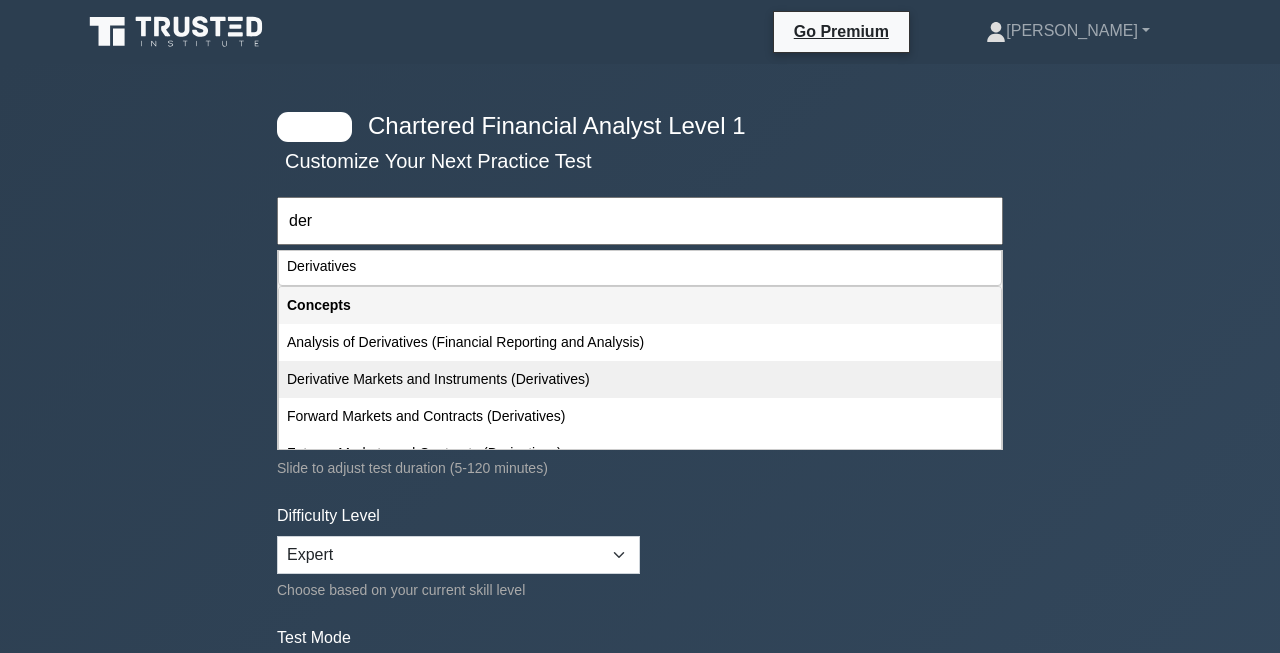 click on "Derivative Markets and Instruments (Derivatives)" at bounding box center (640, 379) 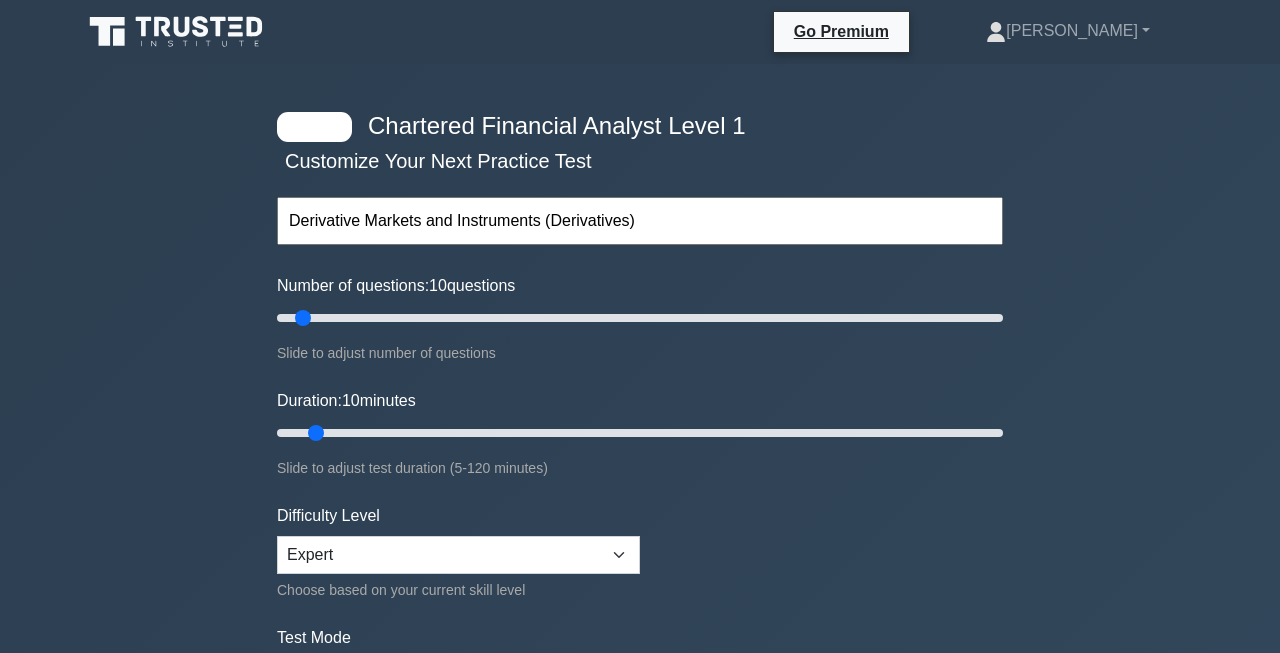 click on "Derivative Markets and Instruments (Derivatives)
Topics
Quantitative Methods
Economics
Financial Reporting and Analysis
Corporate Finance
Portfolio Management
Equity Investments
Fixed Income
Derivatives
Alternative Investments
Ethical and Professional Standards" at bounding box center (640, 193) 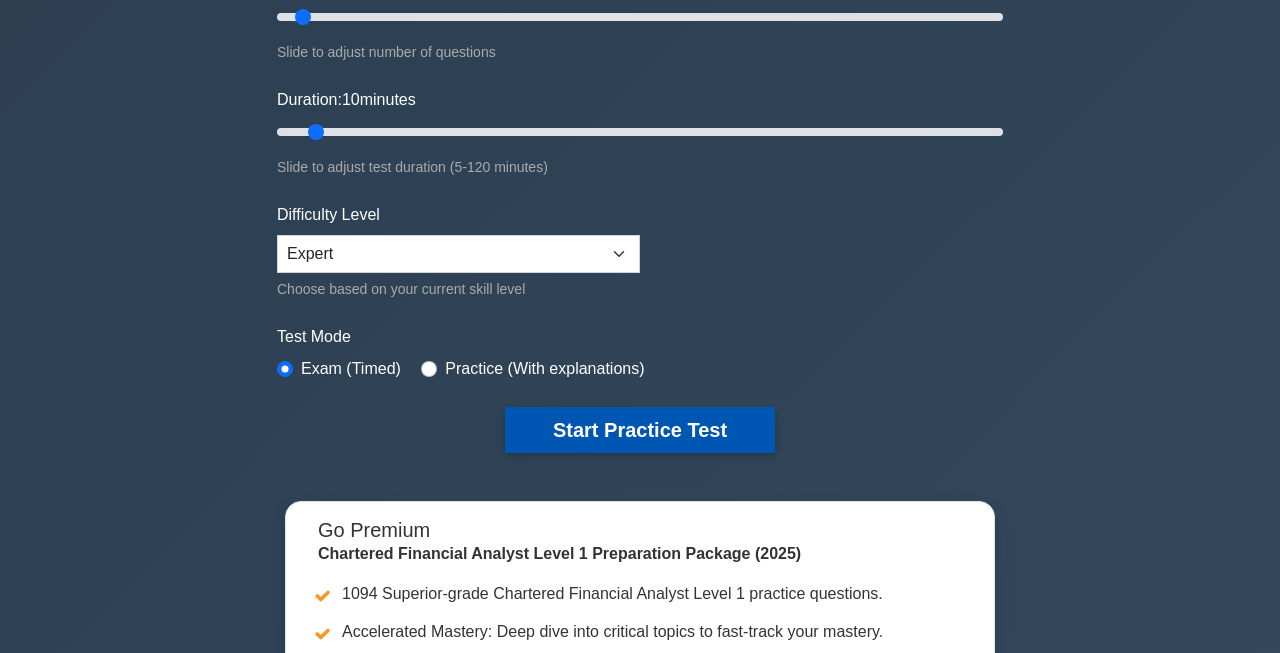scroll, scrollTop: 367, scrollLeft: 0, axis: vertical 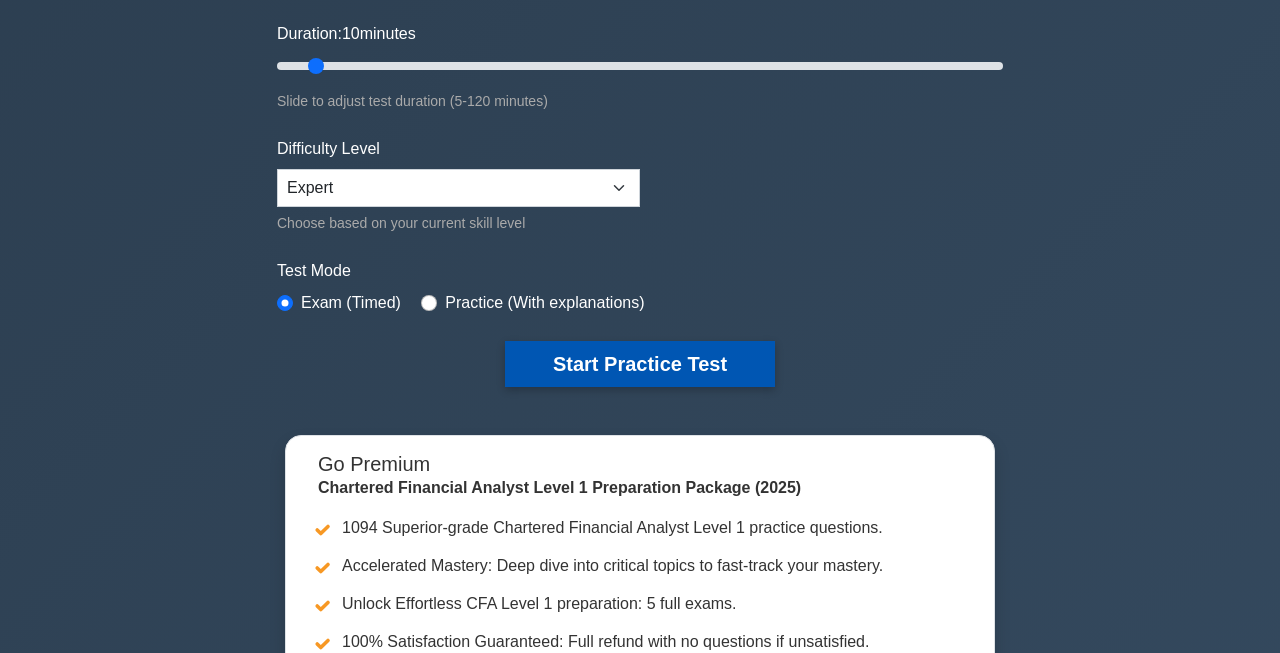 click on "Start Practice Test" at bounding box center [640, 364] 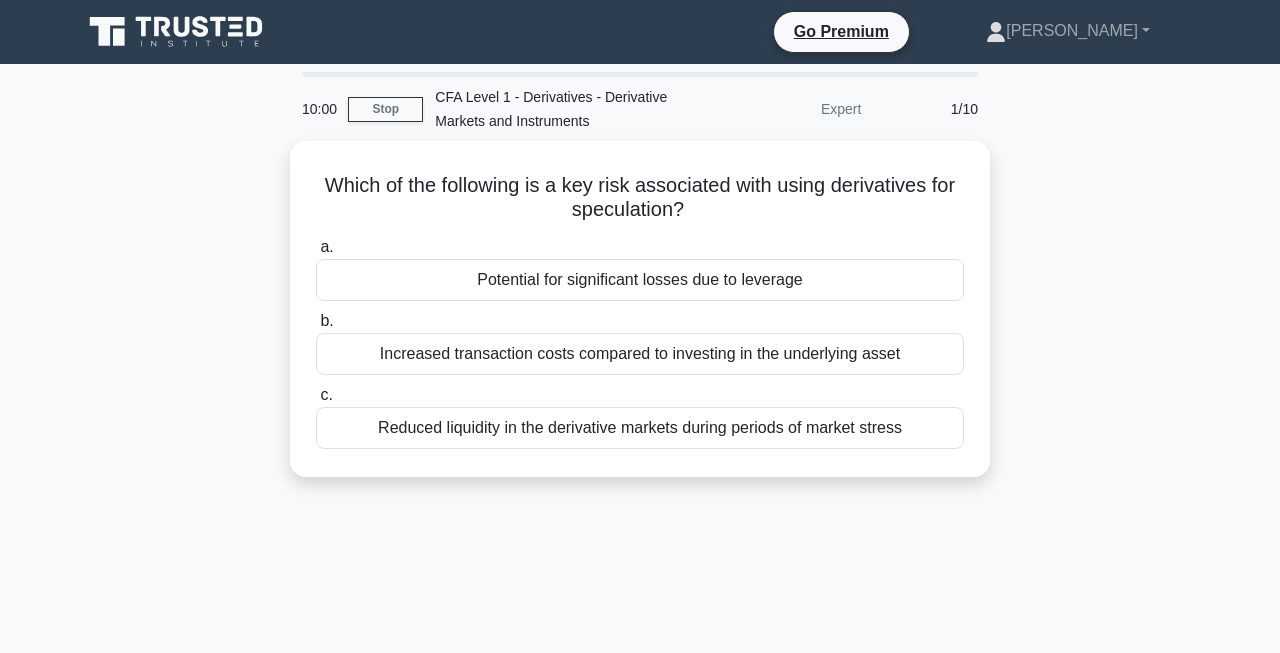 scroll, scrollTop: 0, scrollLeft: 0, axis: both 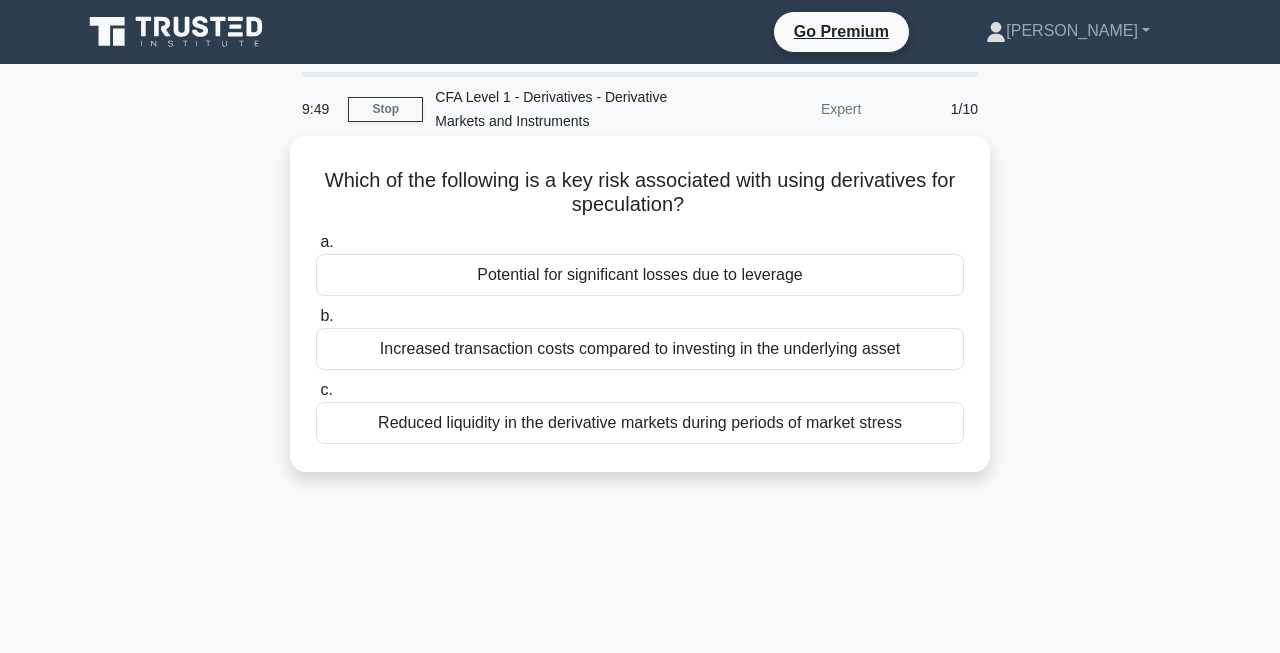 click on "Potential for significant losses due to leverage" at bounding box center (640, 275) 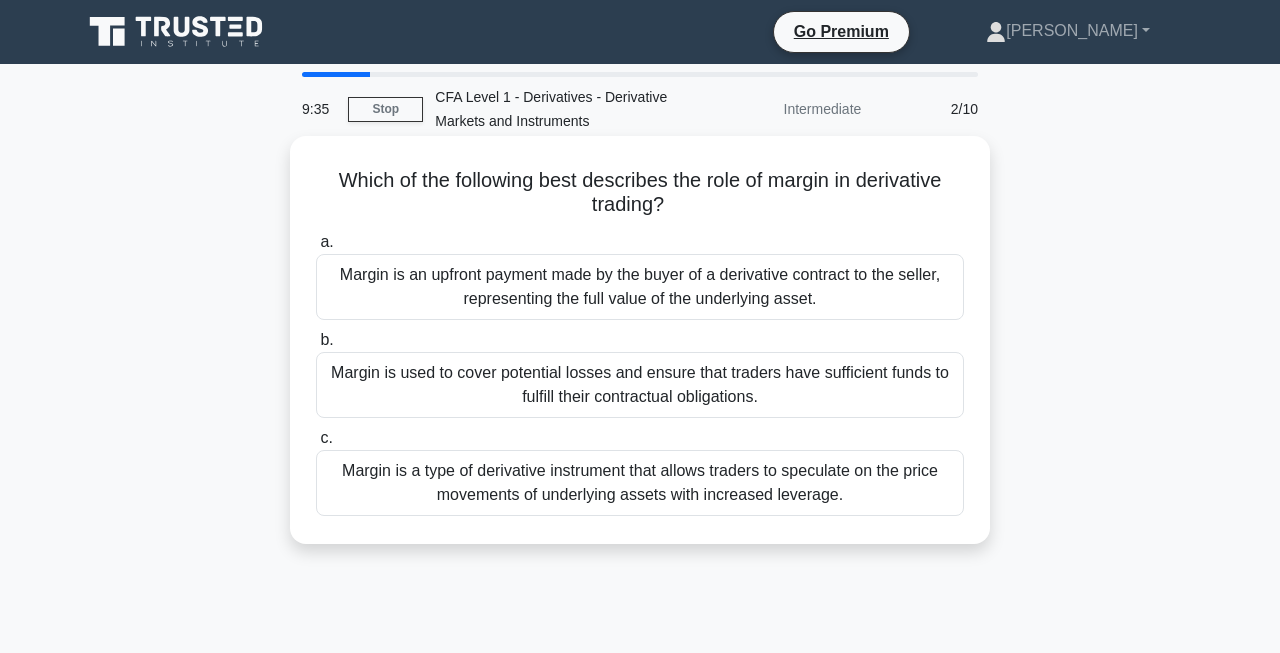click on "Margin is used to cover potential losses and ensure that traders have sufficient funds to fulfill their contractual obligations." at bounding box center (640, 385) 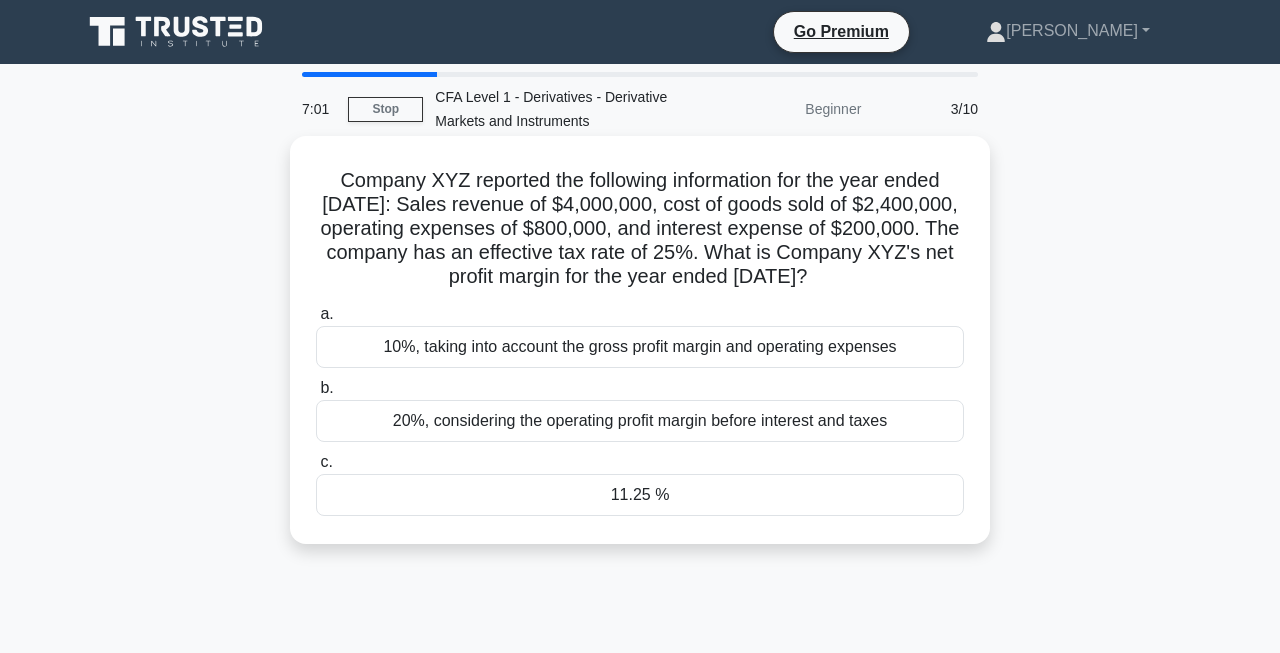 click on "11.25 %" at bounding box center [640, 495] 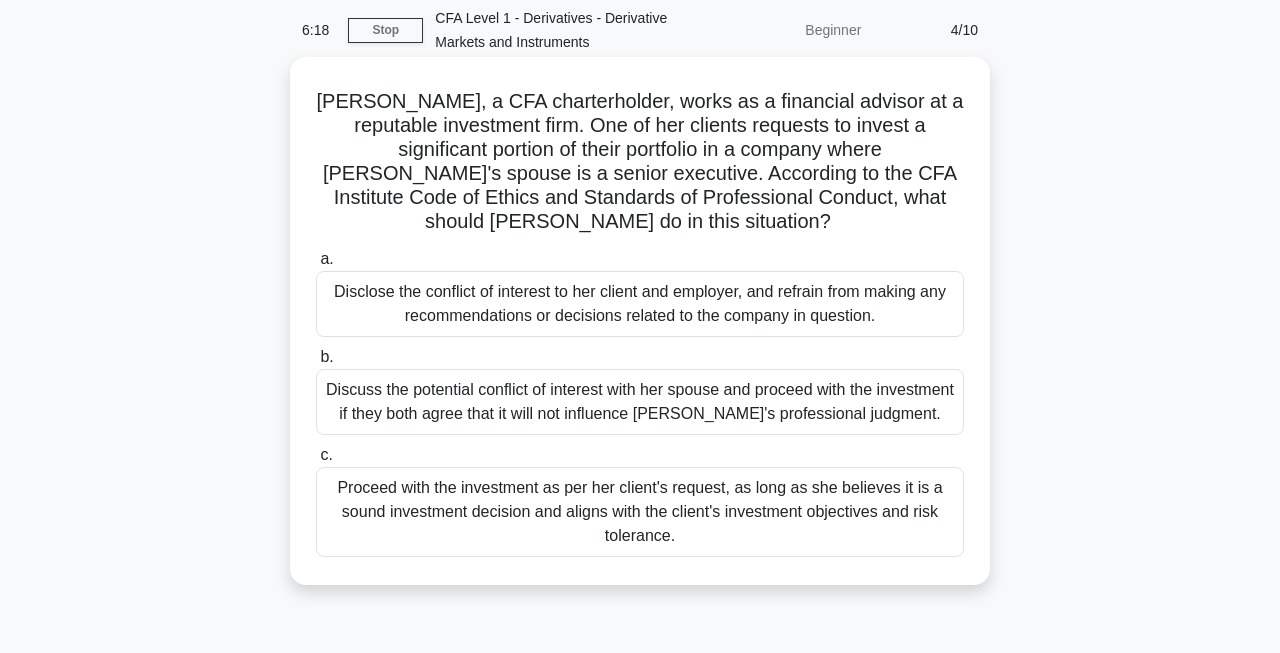 scroll, scrollTop: 97, scrollLeft: 0, axis: vertical 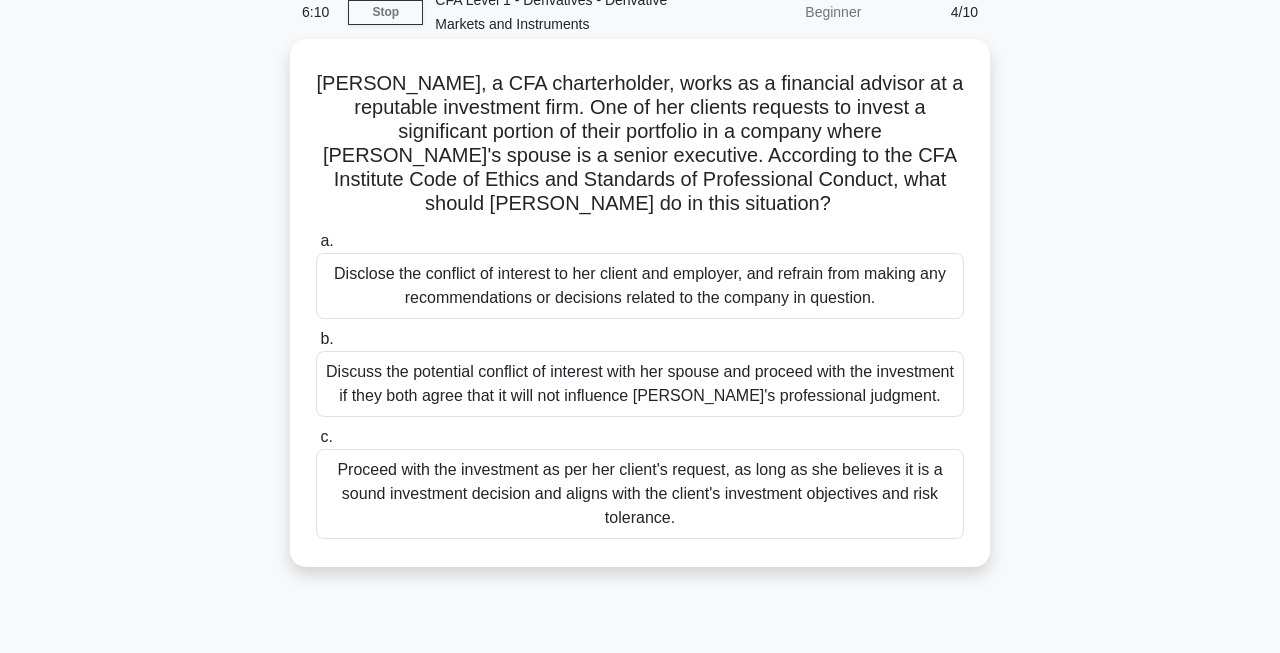 click on "Proceed with the investment as per her client's request, as long as she believes it is a sound investment decision and aligns with the client's investment objectives and risk tolerance." at bounding box center (640, 494) 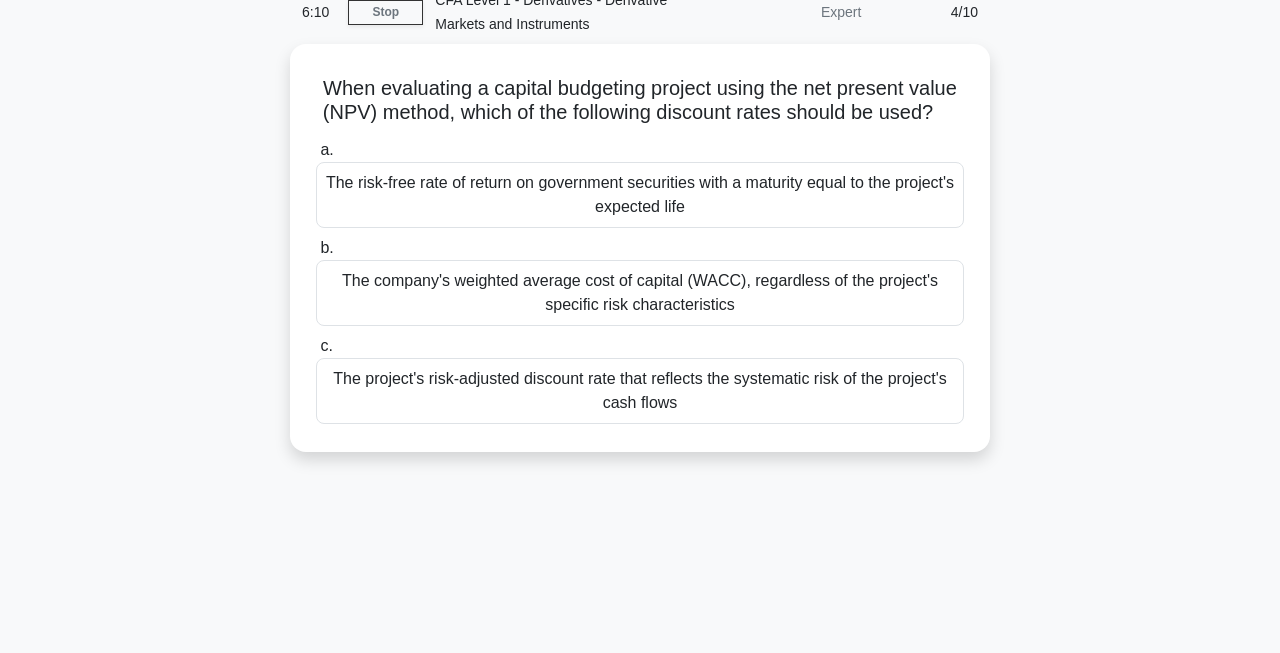 scroll, scrollTop: 0, scrollLeft: 0, axis: both 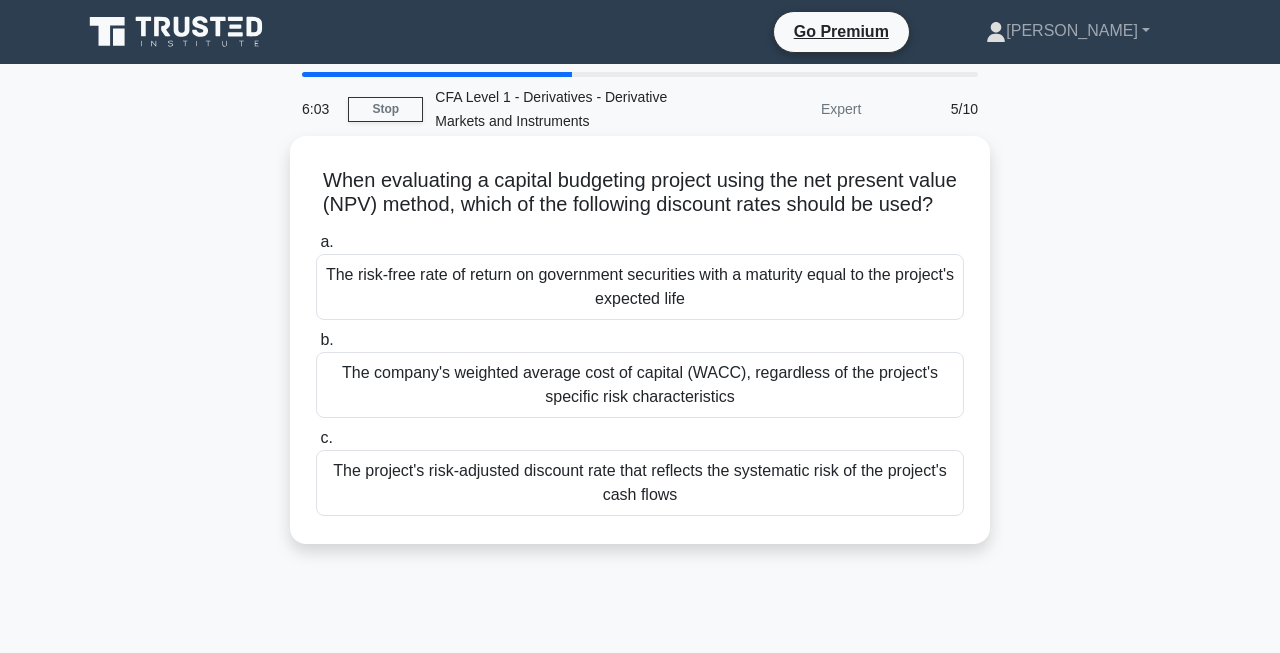 click on "The company's weighted average cost of capital (WACC), regardless of the project's specific risk characteristics" at bounding box center [640, 385] 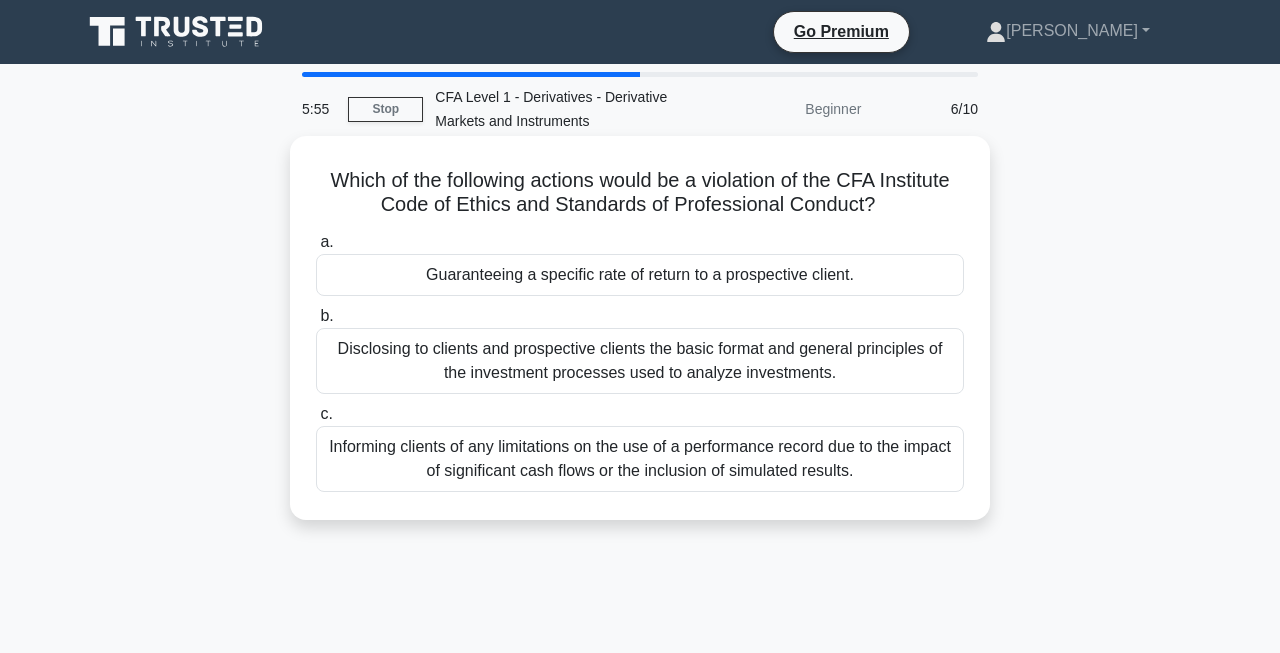 click on "Guaranteeing a specific rate of return to a prospective client." at bounding box center (640, 275) 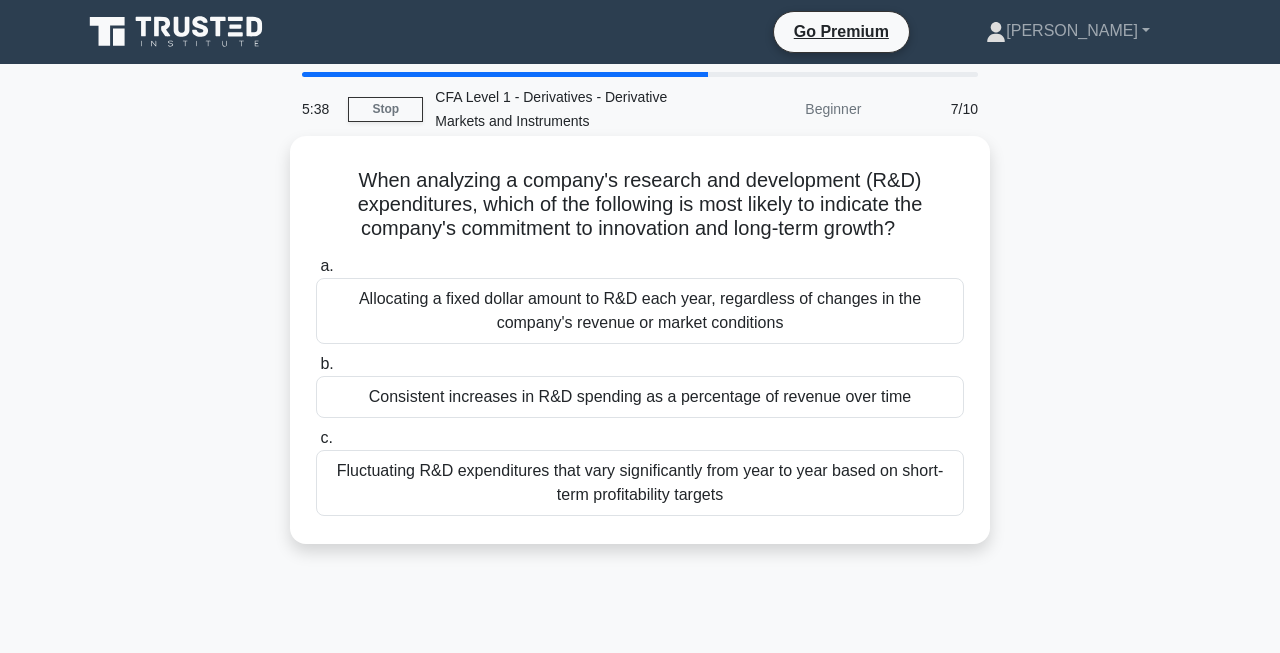 click on "Fluctuating R&D expenditures that vary significantly from year to year based on short-term profitability targets" at bounding box center (640, 483) 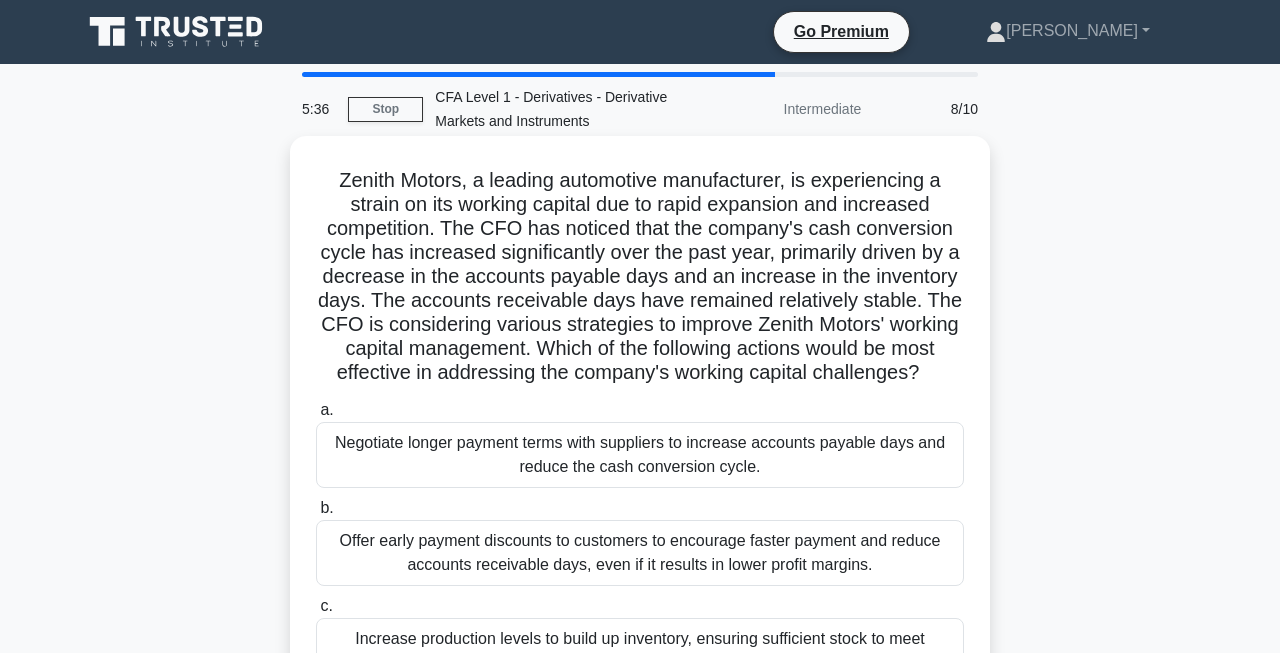 scroll, scrollTop: 0, scrollLeft: 0, axis: both 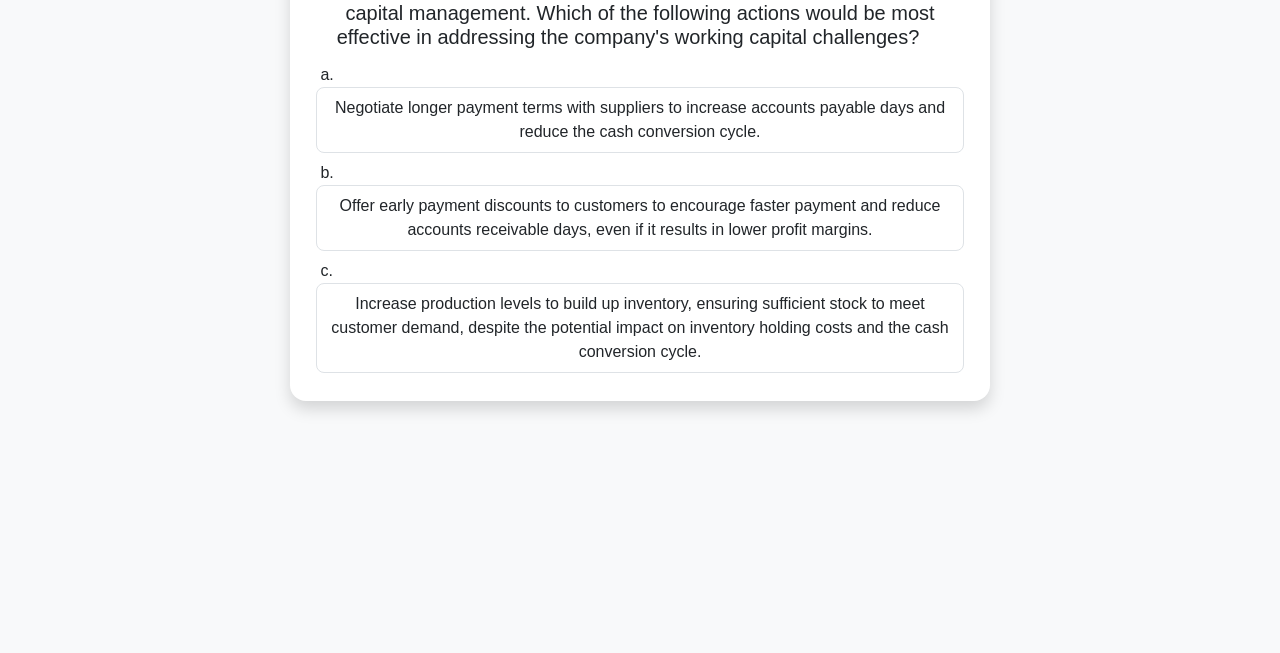 click on "Offer early payment discounts to customers to encourage faster payment and reduce accounts receivable days, even if it results in lower profit margins." at bounding box center [640, 218] 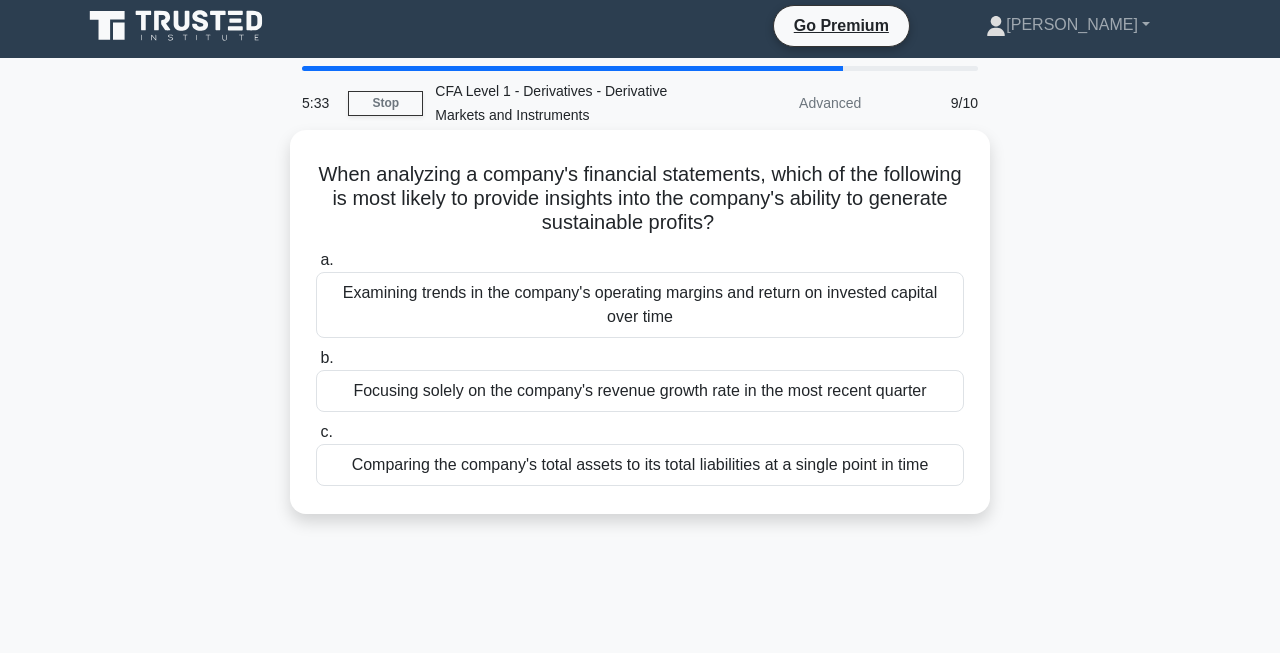 scroll, scrollTop: 0, scrollLeft: 0, axis: both 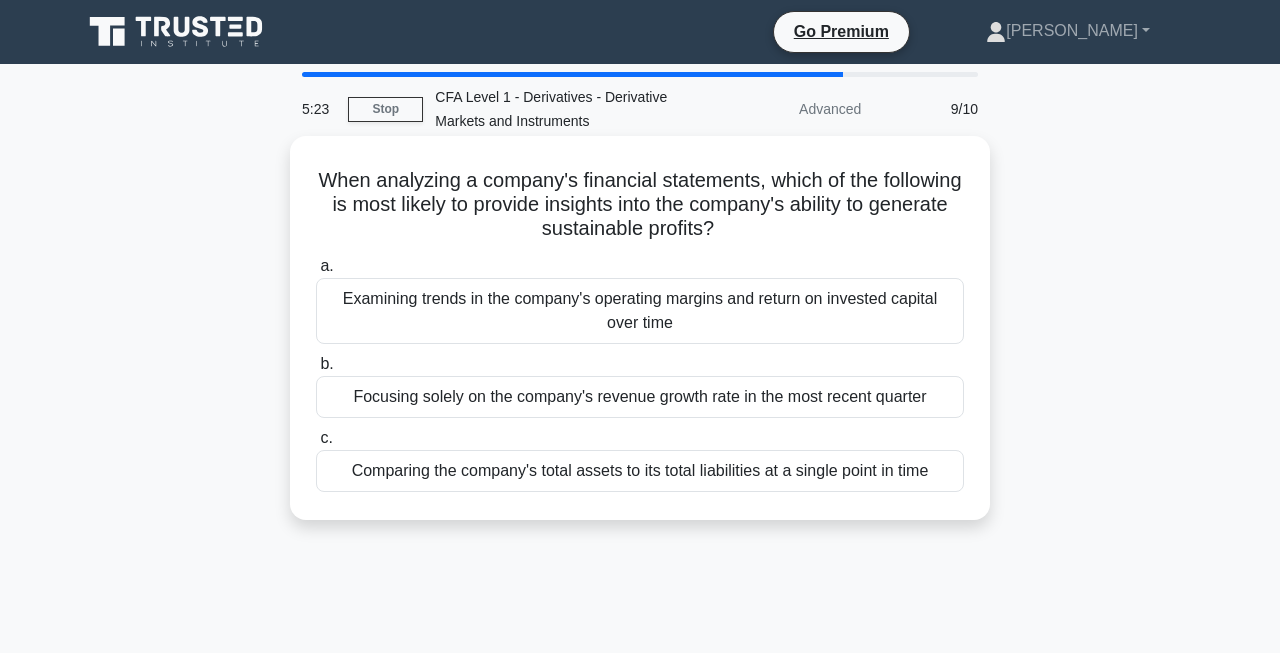 click on "Examining trends in the company's operating margins and return on invested capital over time" at bounding box center (640, 311) 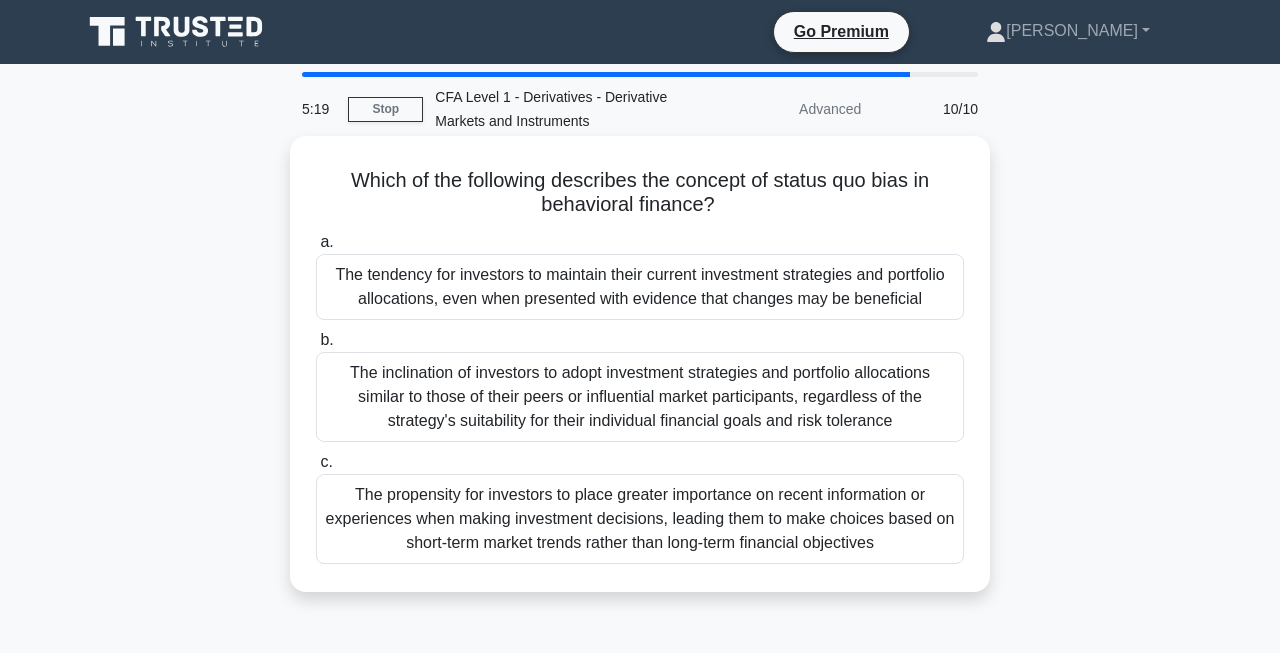 click on "The tendency for investors to maintain their current investment strategies and portfolio allocations, even when presented with evidence that changes may be beneficial" at bounding box center (640, 287) 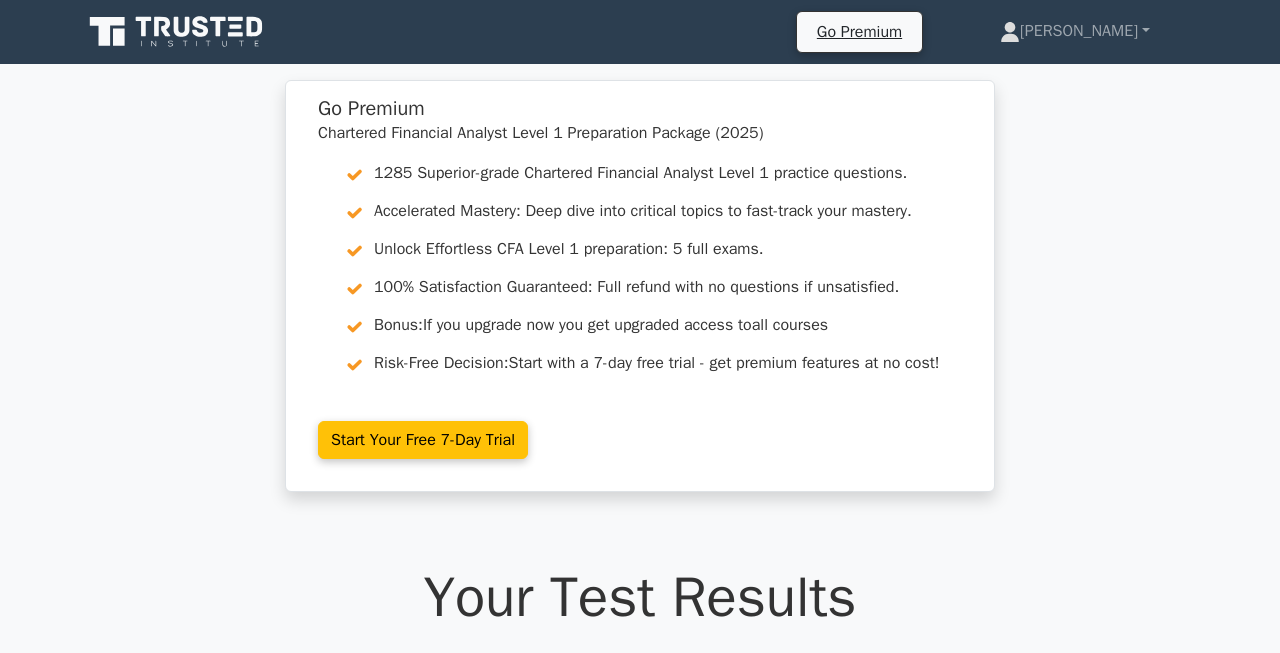 scroll, scrollTop: 0, scrollLeft: 0, axis: both 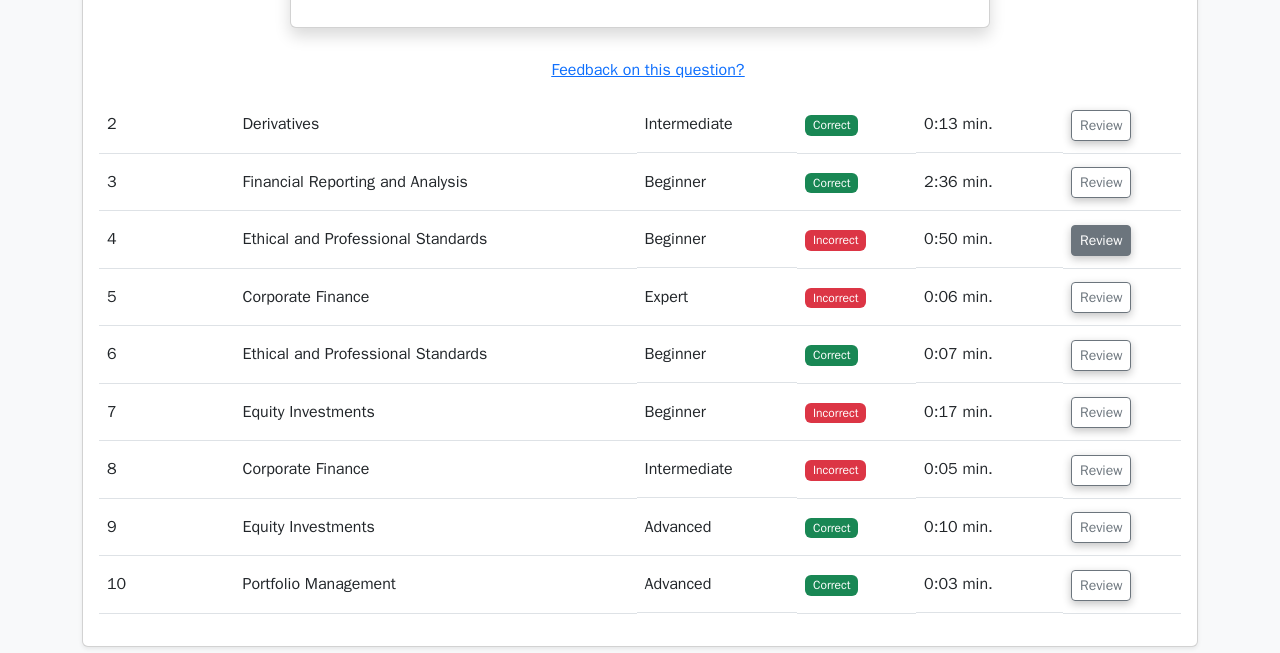 click on "Review" at bounding box center [1101, 240] 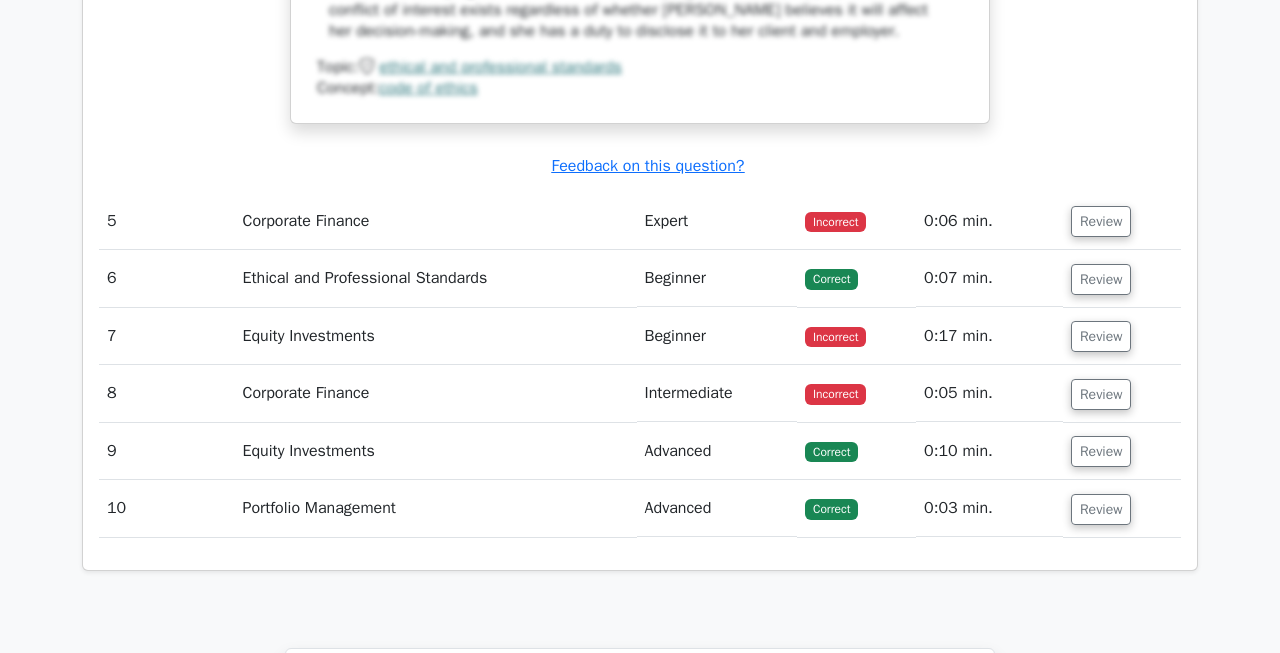scroll, scrollTop: 3442, scrollLeft: 0, axis: vertical 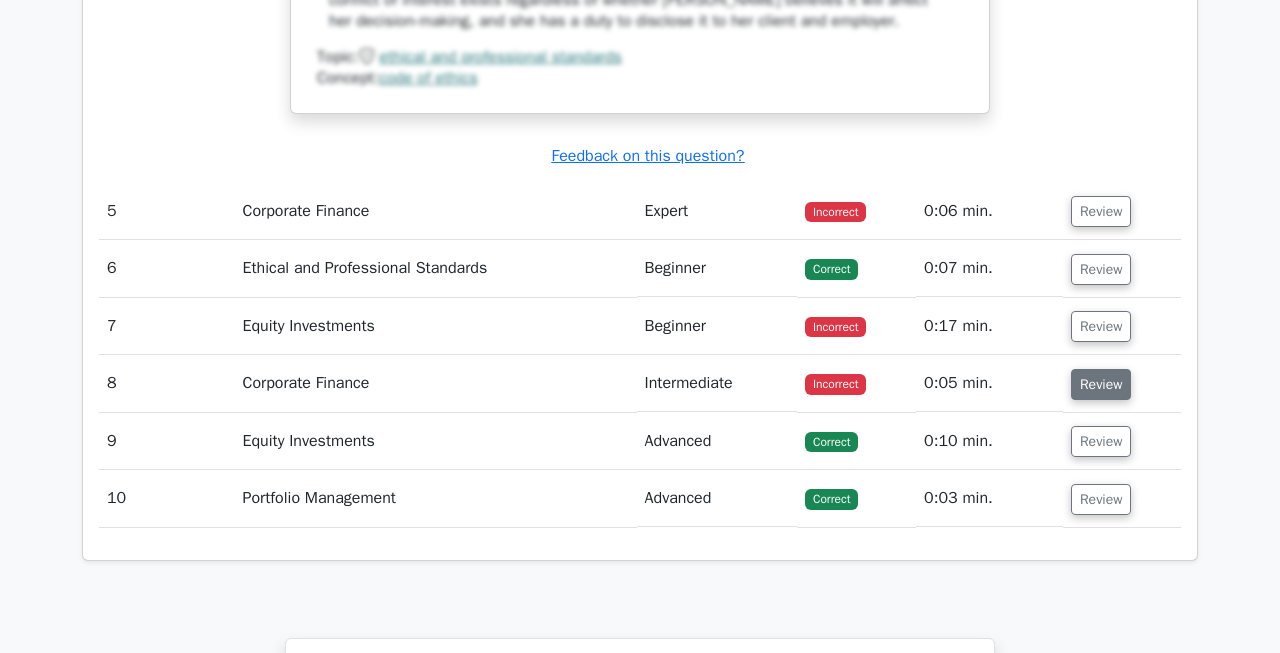 click on "Review" at bounding box center [1101, 384] 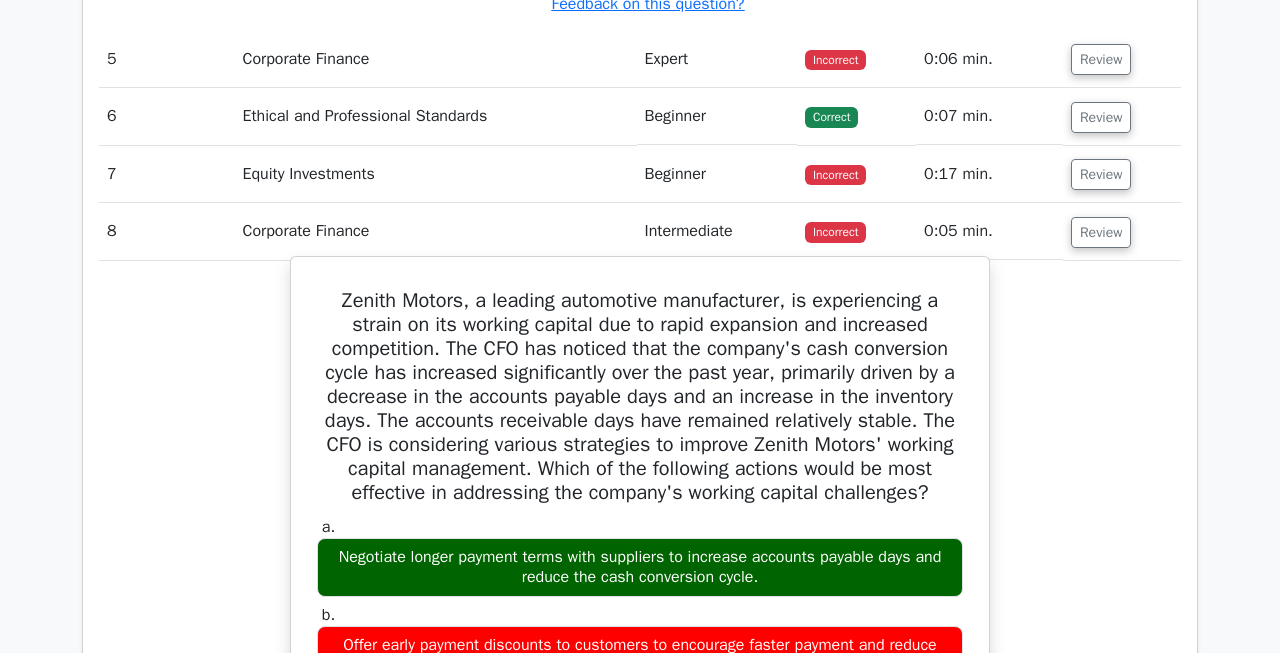 scroll, scrollTop: 3525, scrollLeft: 0, axis: vertical 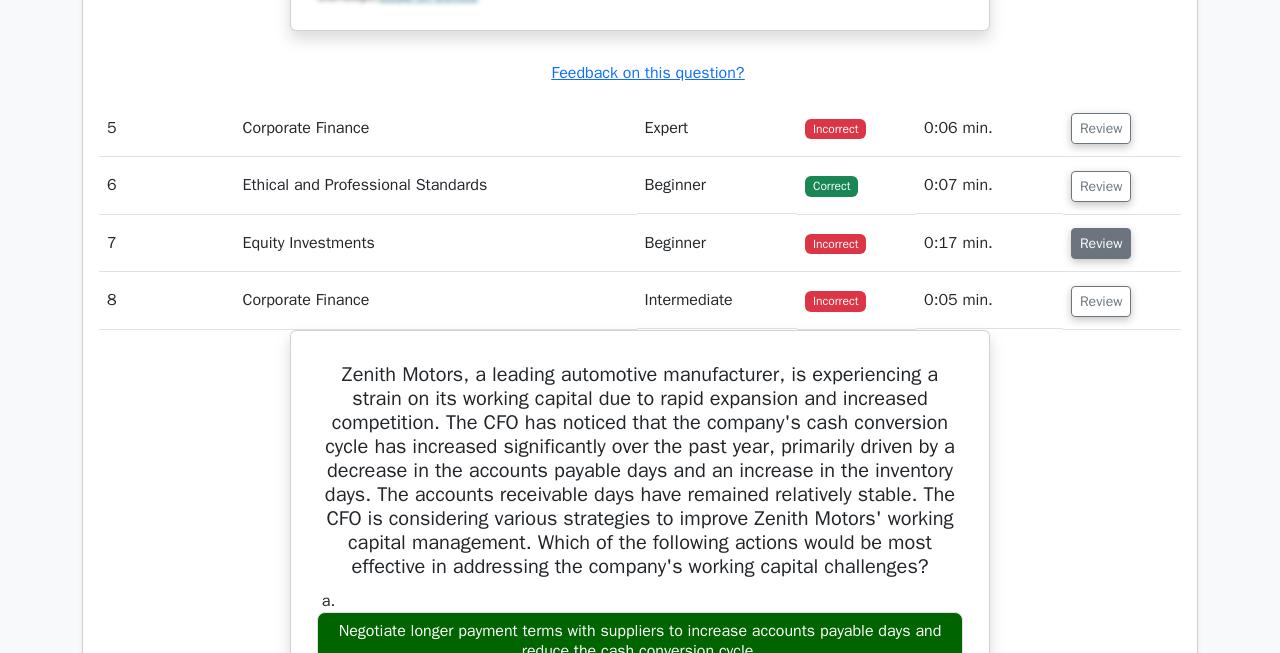 click on "Review" at bounding box center (1101, 243) 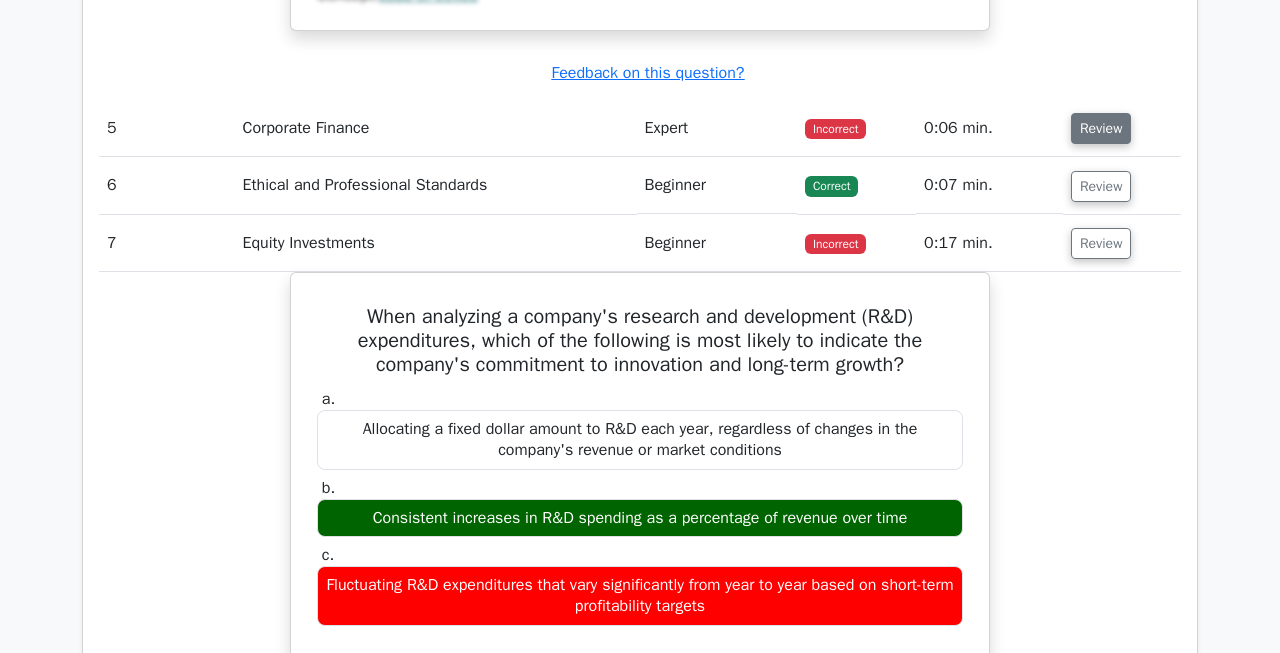 click on "Review" at bounding box center (1101, 128) 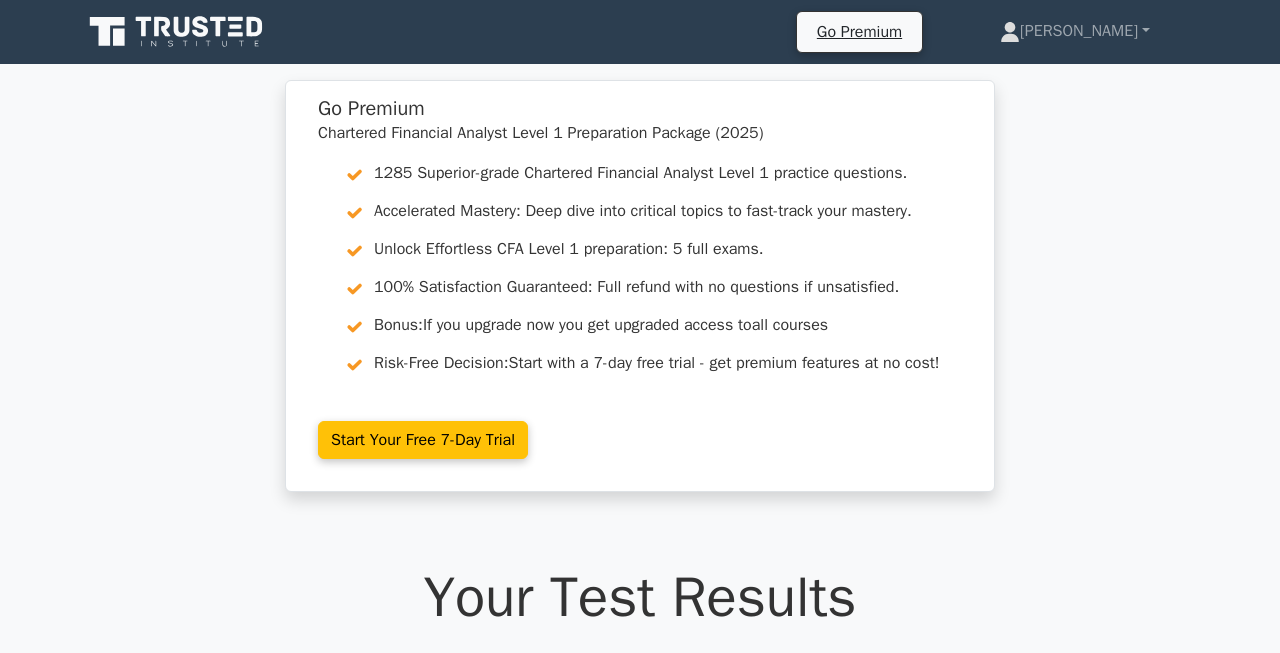 scroll, scrollTop: 0, scrollLeft: 0, axis: both 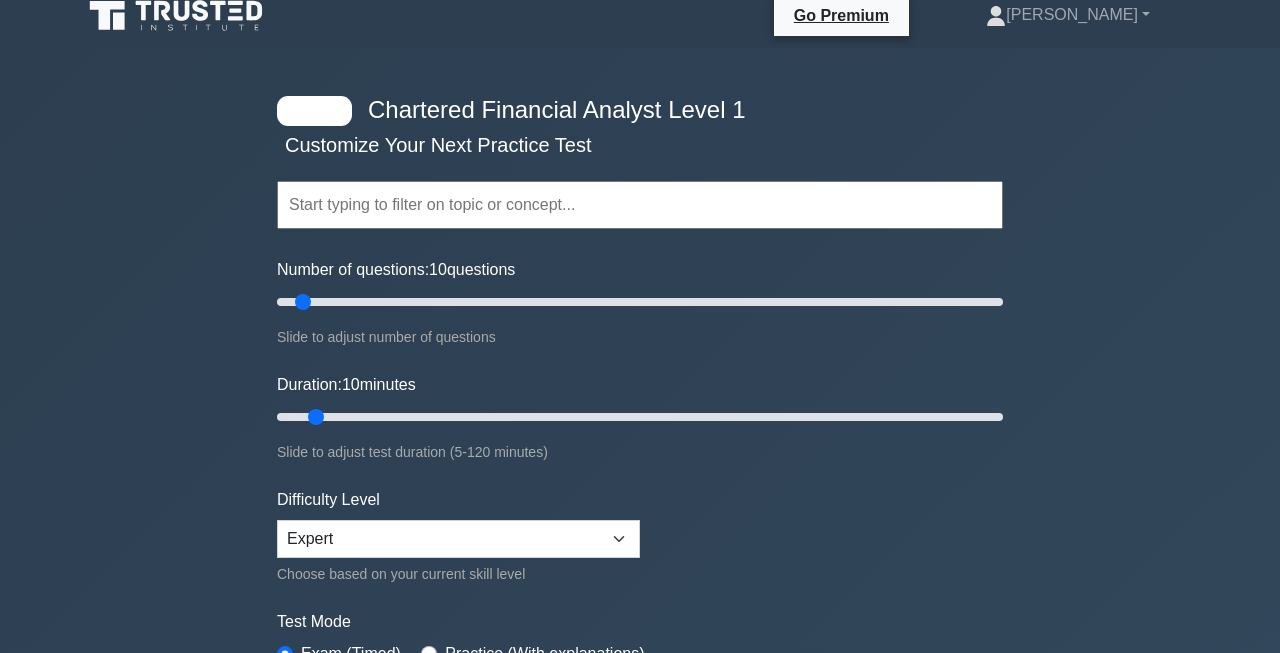 click at bounding box center [640, 205] 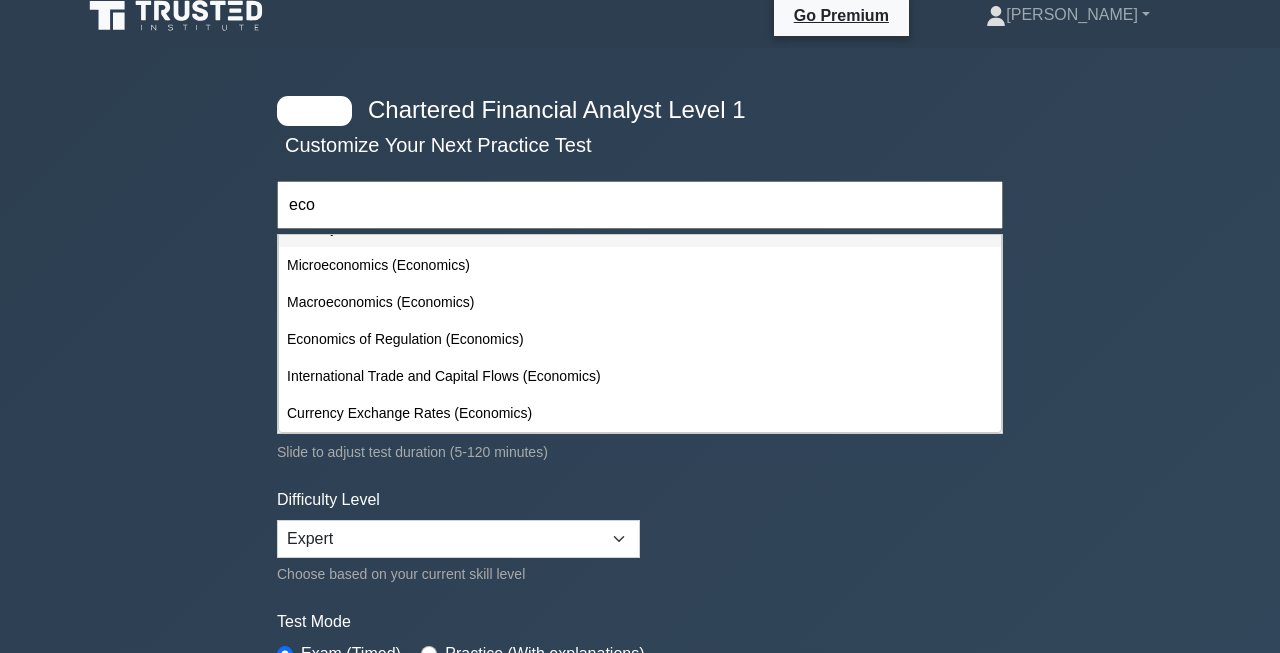scroll, scrollTop: 102, scrollLeft: 0, axis: vertical 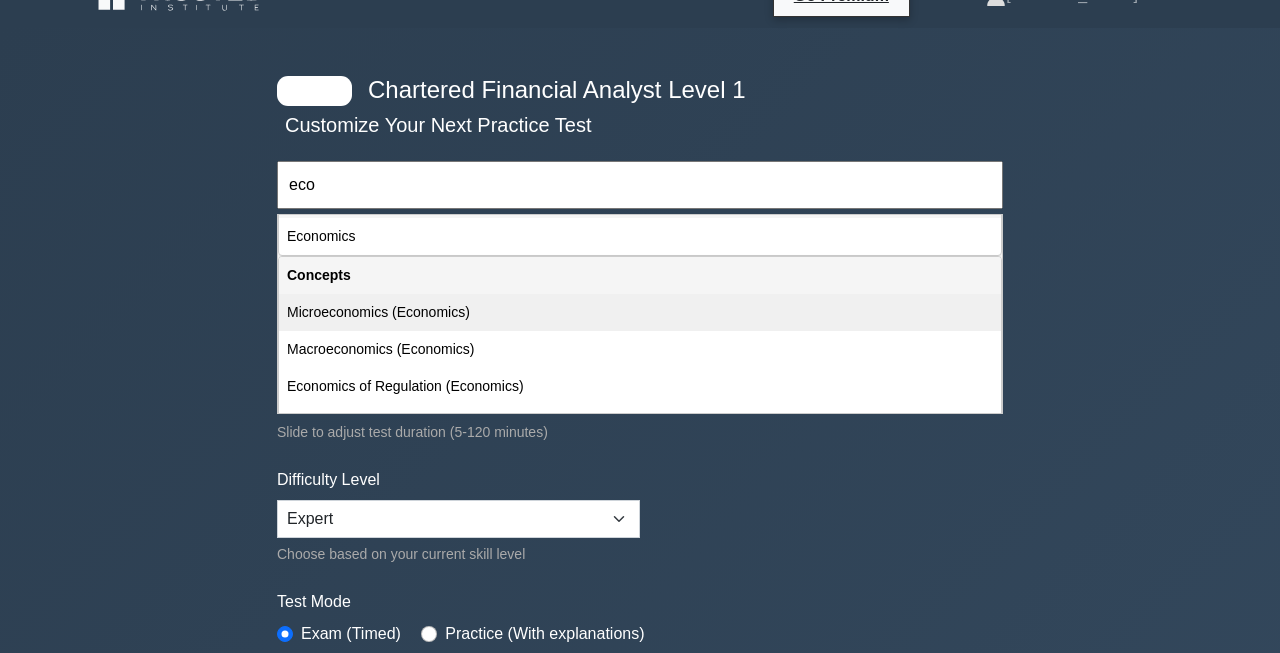 click on "Microeconomics (Economics)" at bounding box center [640, 312] 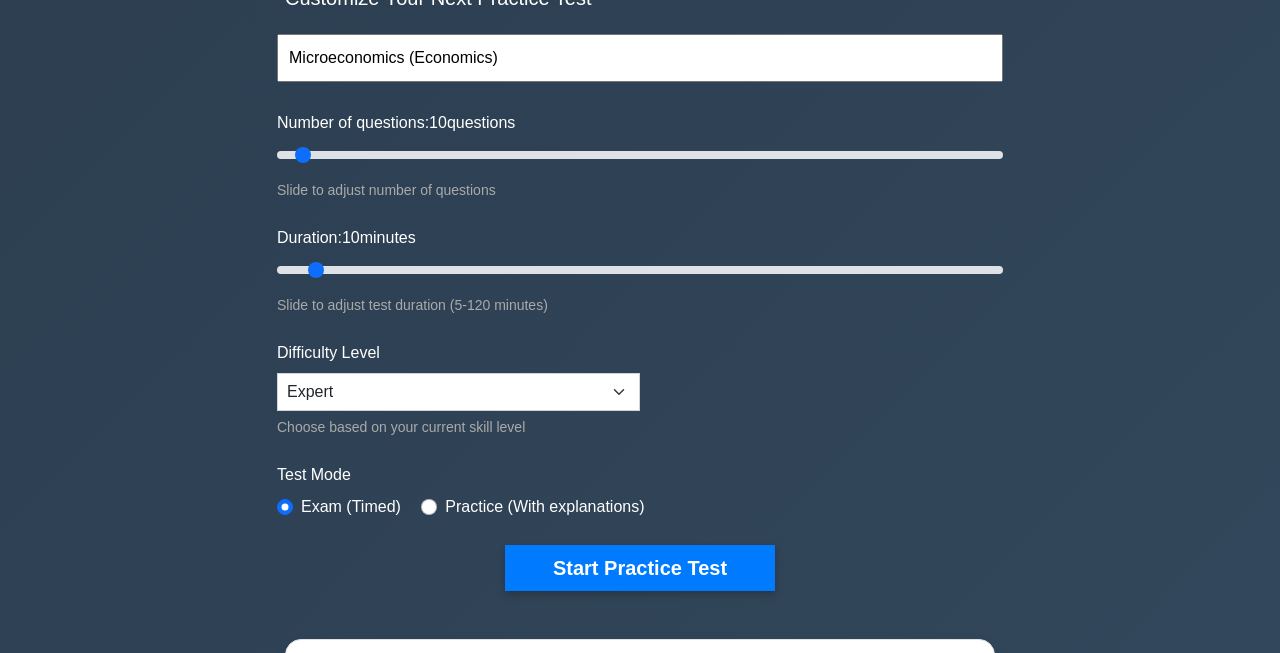 scroll, scrollTop: 225, scrollLeft: 0, axis: vertical 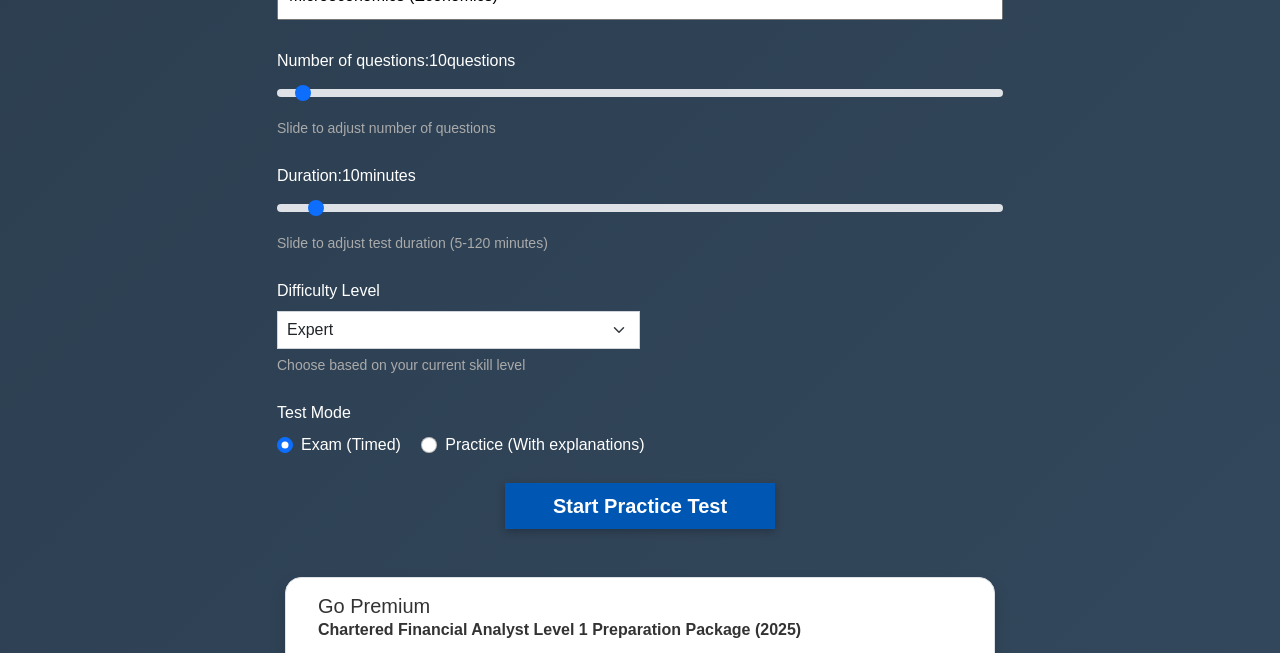 click on "Start Practice Test" at bounding box center (640, 506) 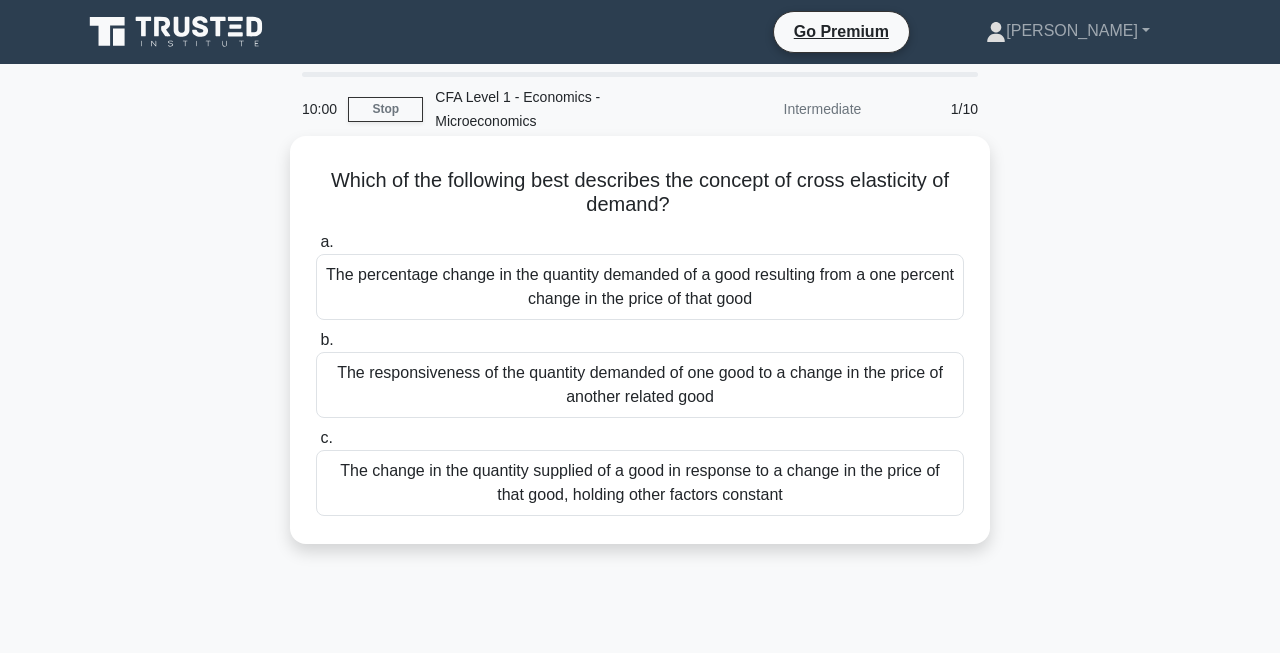 scroll, scrollTop: 0, scrollLeft: 0, axis: both 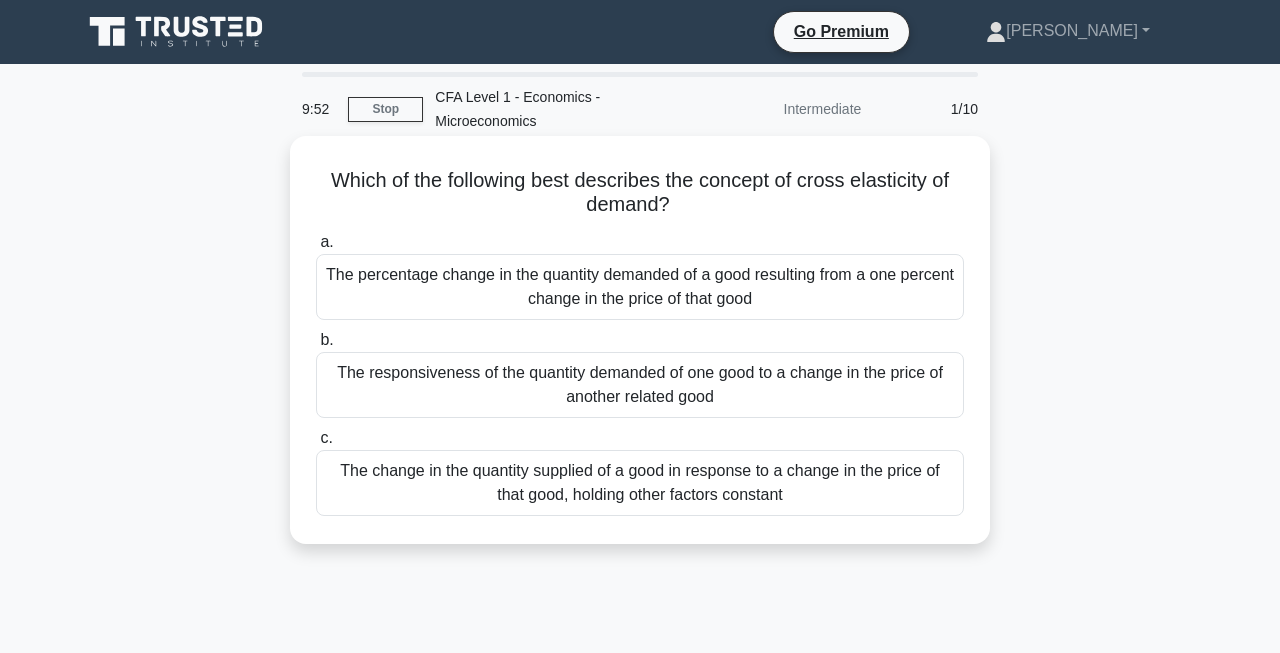 click on "The percentage change in the quantity demanded of a good resulting from a one percent change in the price of that good" at bounding box center [640, 287] 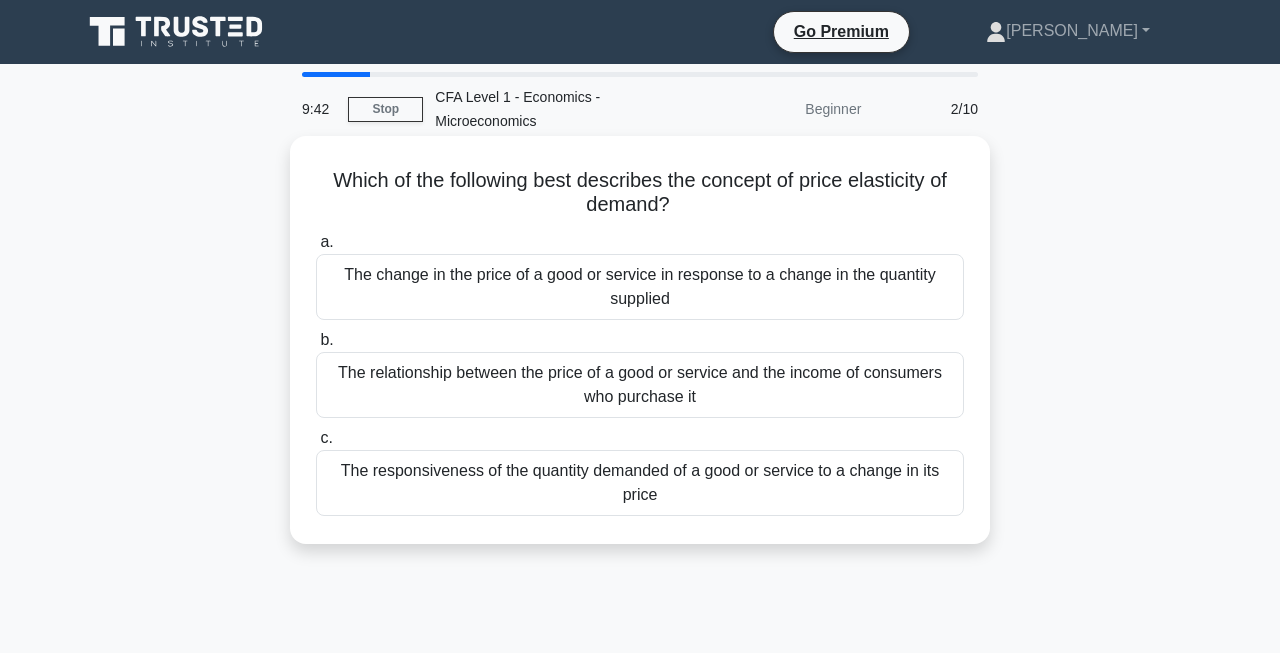 click on "The responsiveness of the quantity demanded of a good or service to a change in its price" at bounding box center (640, 483) 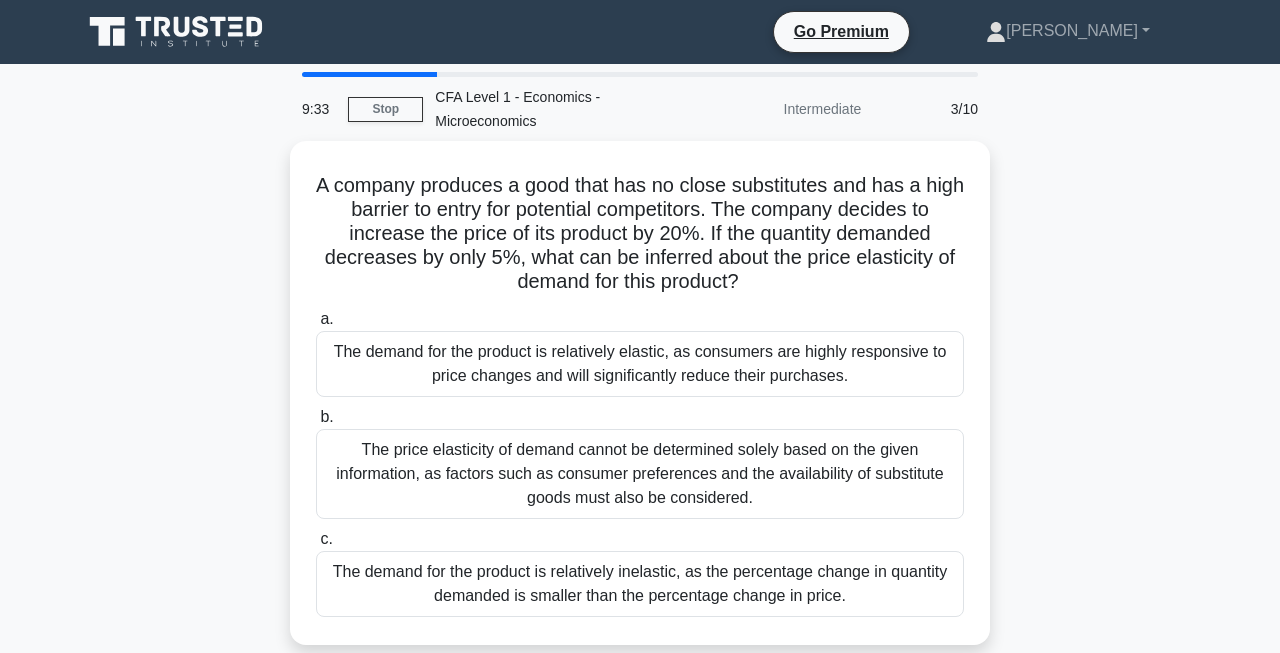 scroll, scrollTop: 0, scrollLeft: 0, axis: both 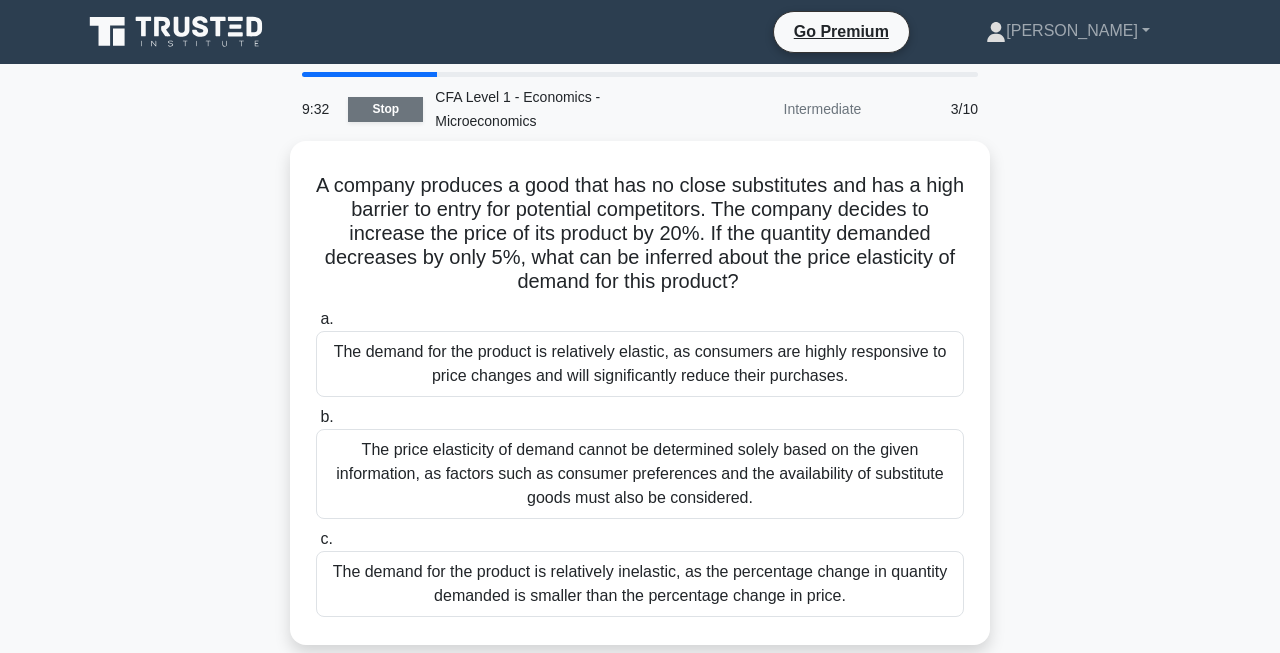 click on "Stop" at bounding box center [385, 109] 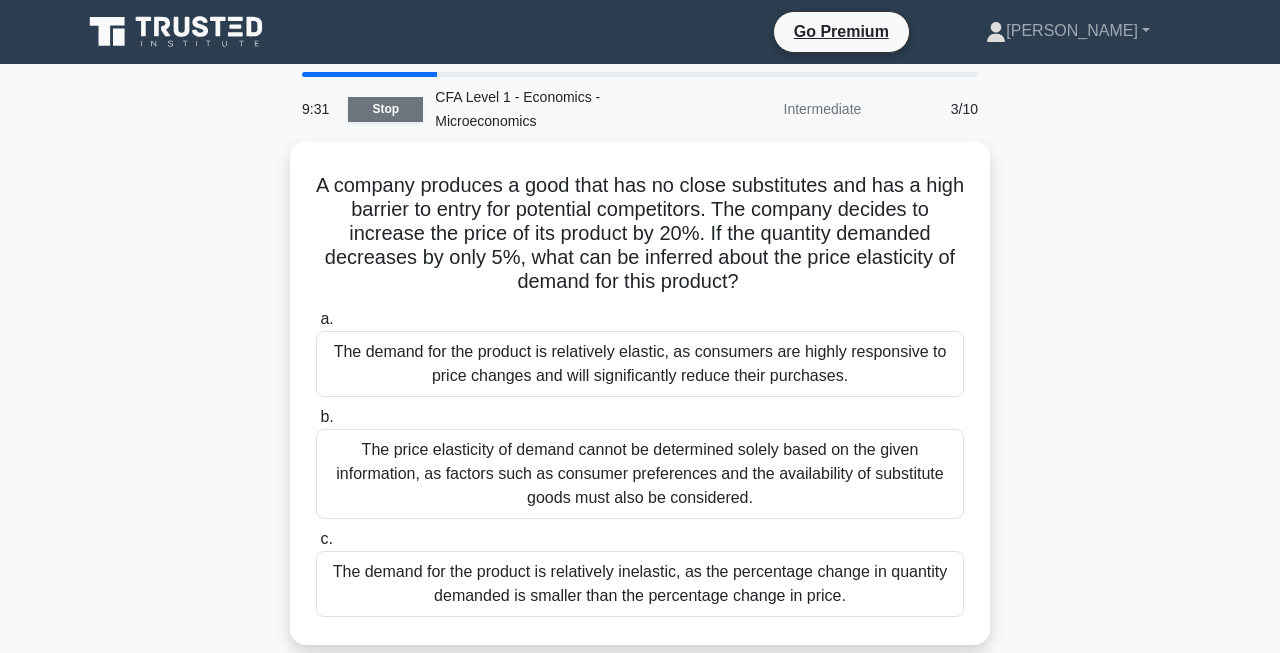 scroll, scrollTop: 427, scrollLeft: 0, axis: vertical 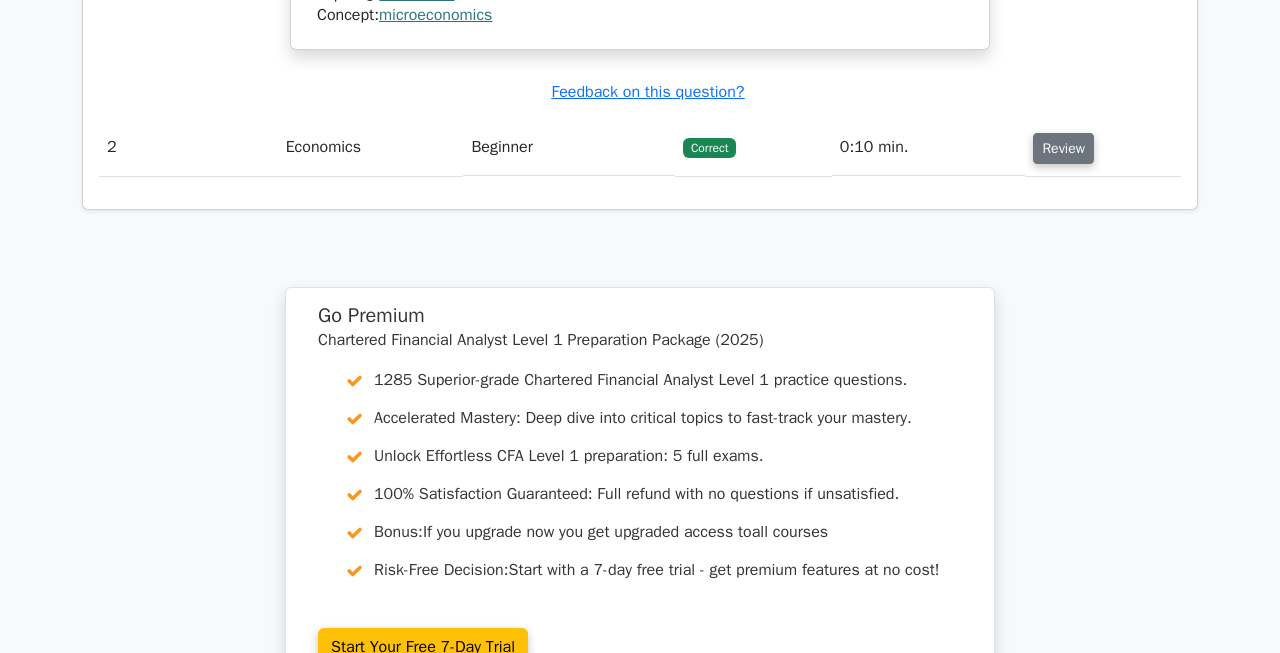 click on "Review" at bounding box center [1063, 148] 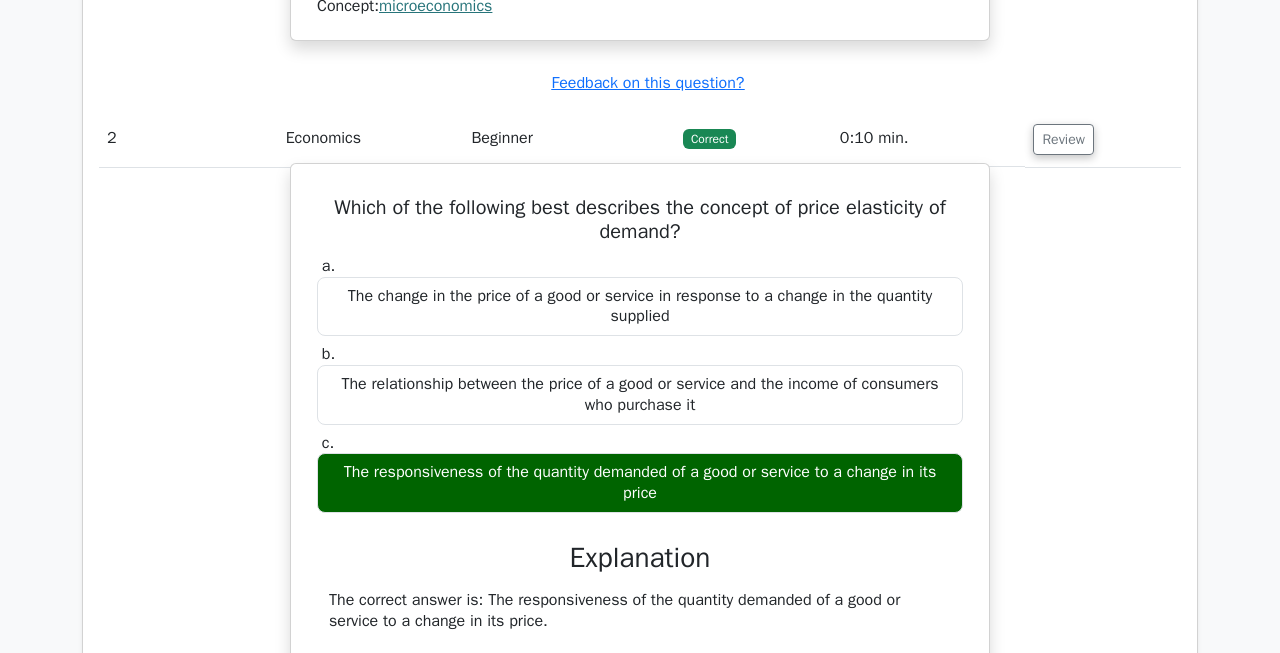 scroll, scrollTop: 2367, scrollLeft: 0, axis: vertical 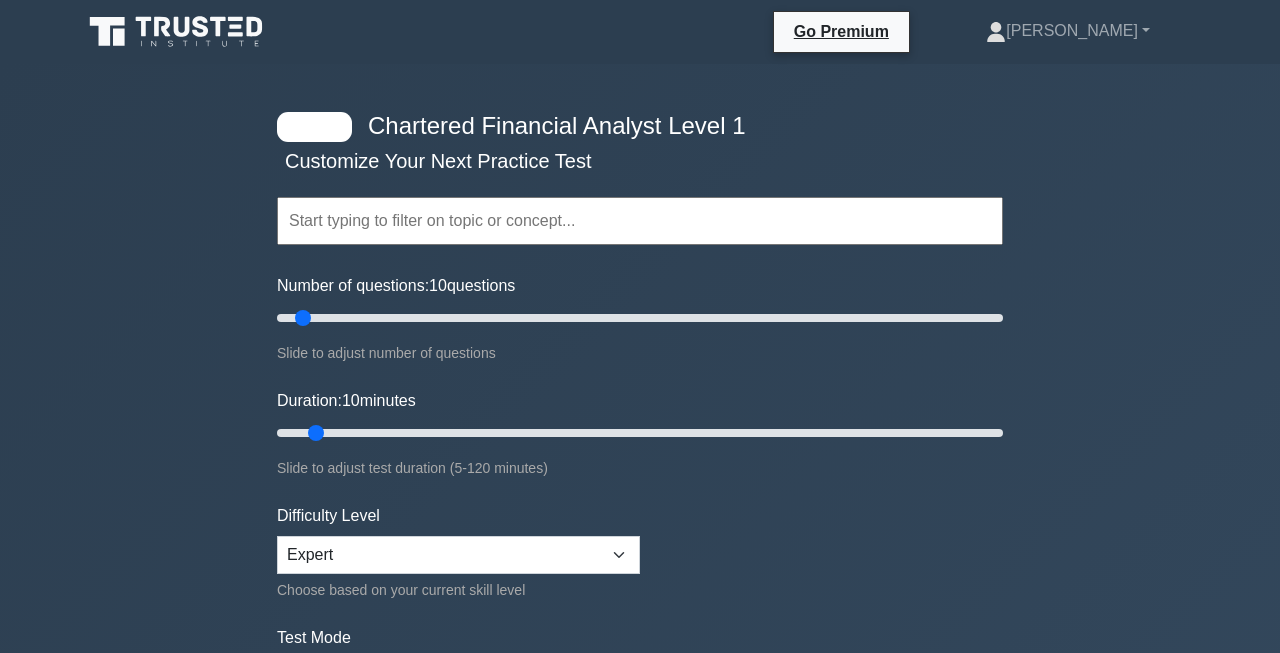 click at bounding box center [640, 221] 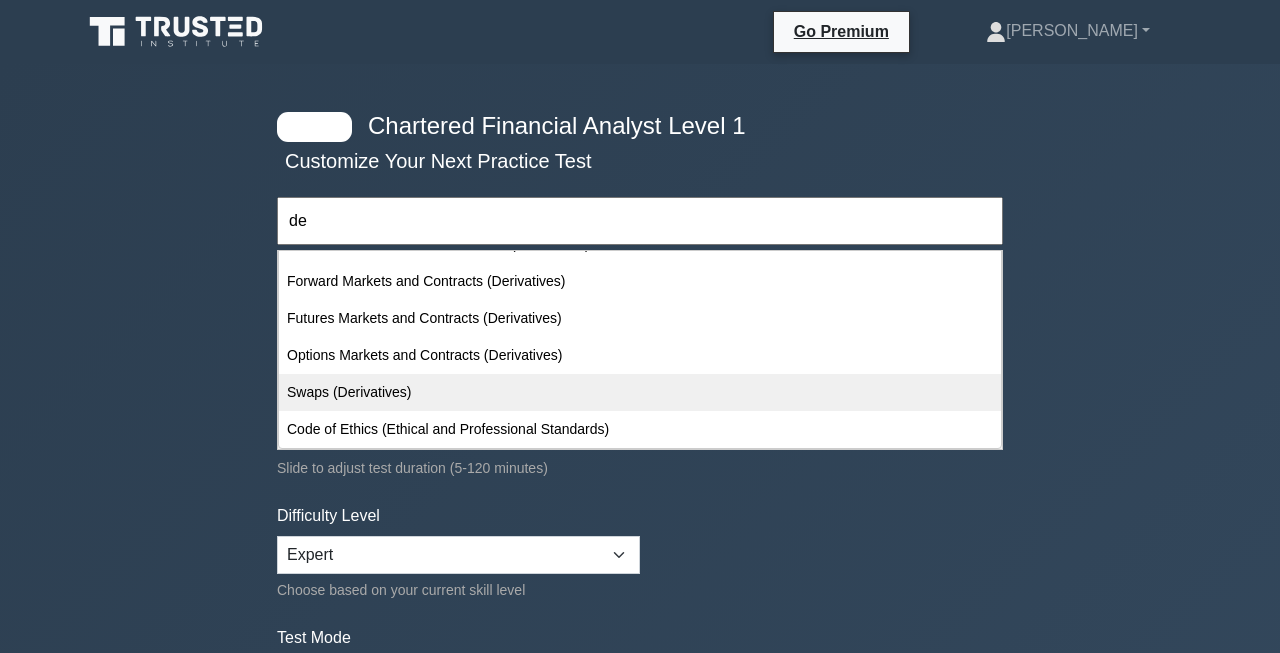 scroll, scrollTop: 398, scrollLeft: 0, axis: vertical 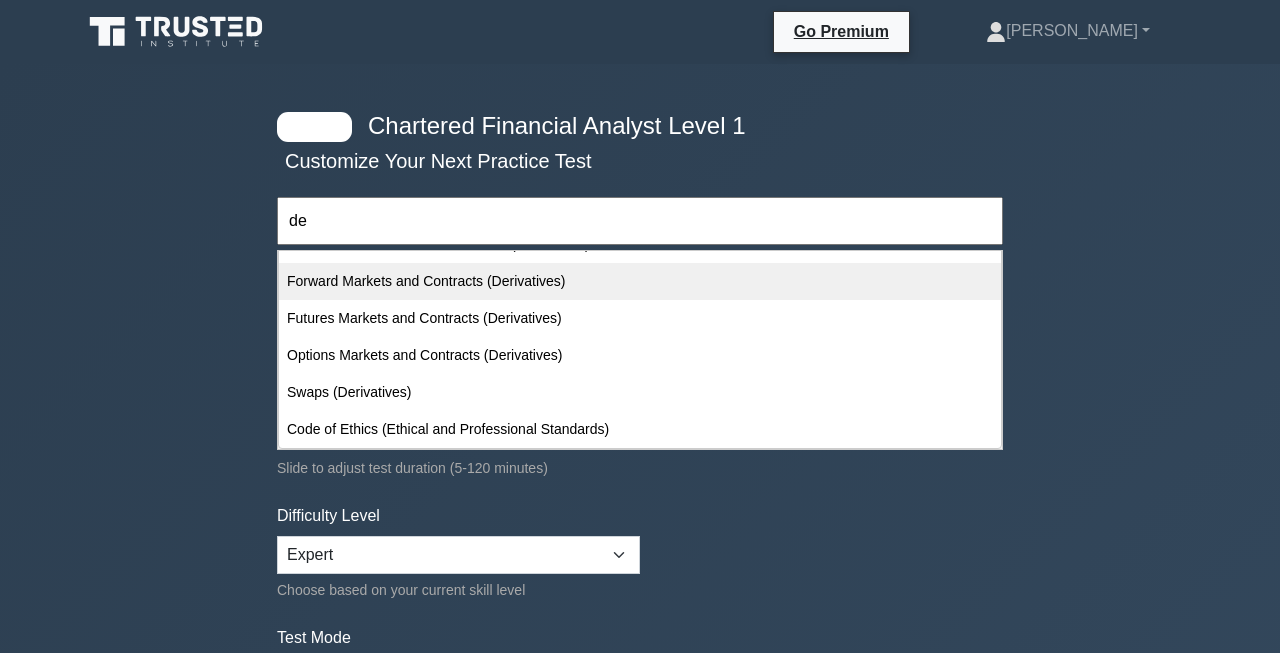 click on "Forward Markets and Contracts (Derivatives)" at bounding box center [640, 281] 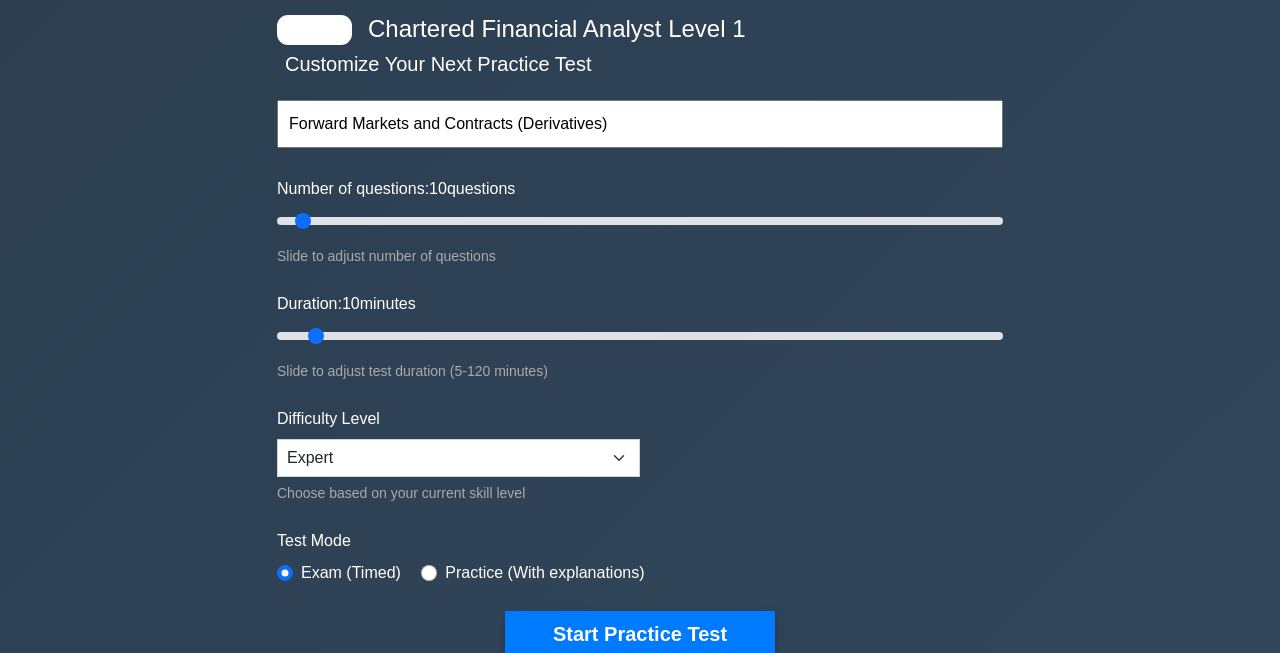 scroll, scrollTop: 128, scrollLeft: 0, axis: vertical 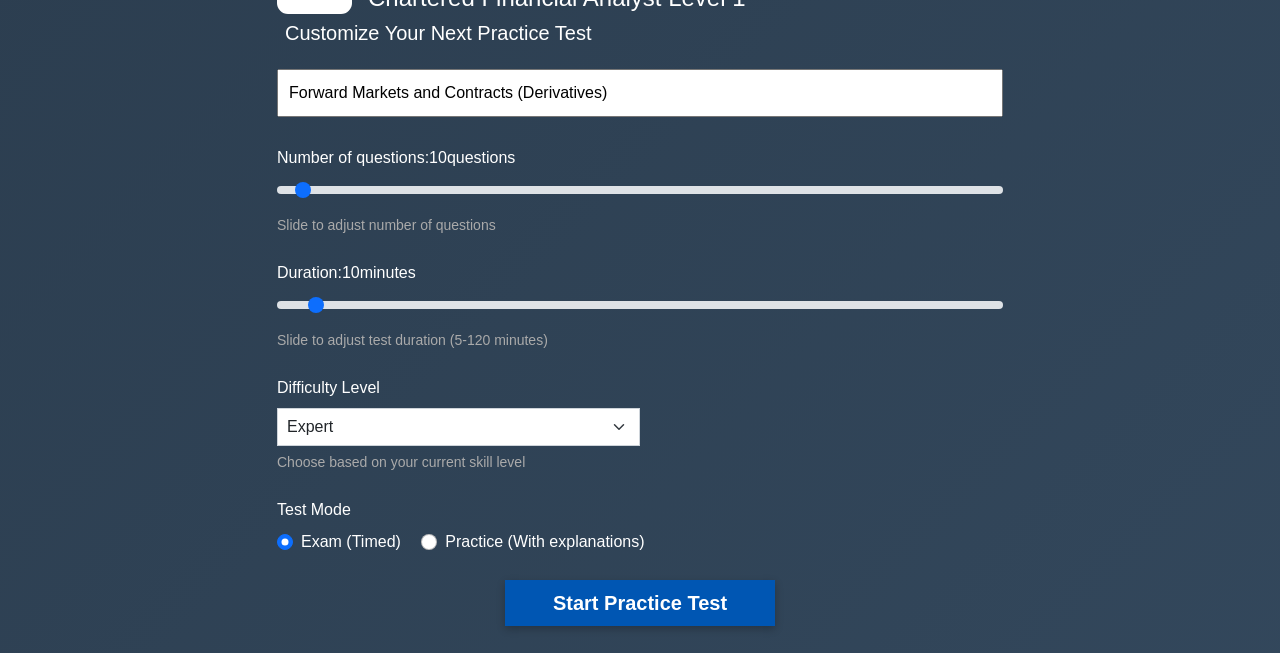 click on "Start Practice Test" at bounding box center (640, 603) 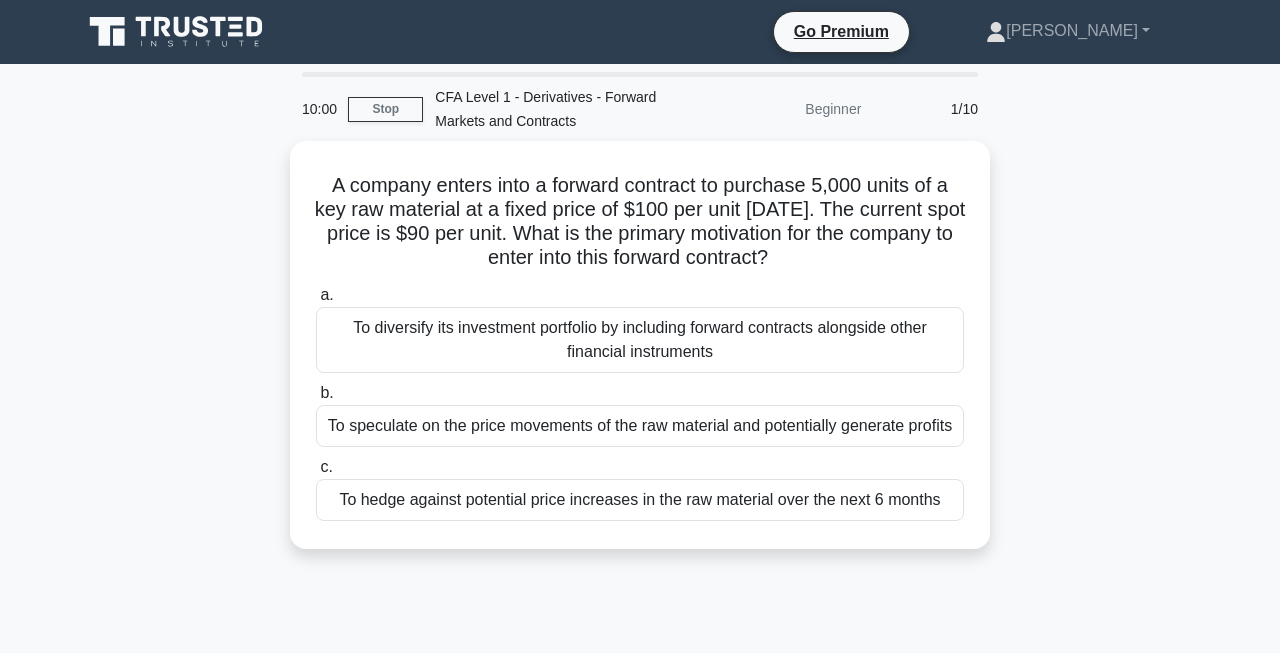 scroll, scrollTop: 0, scrollLeft: 0, axis: both 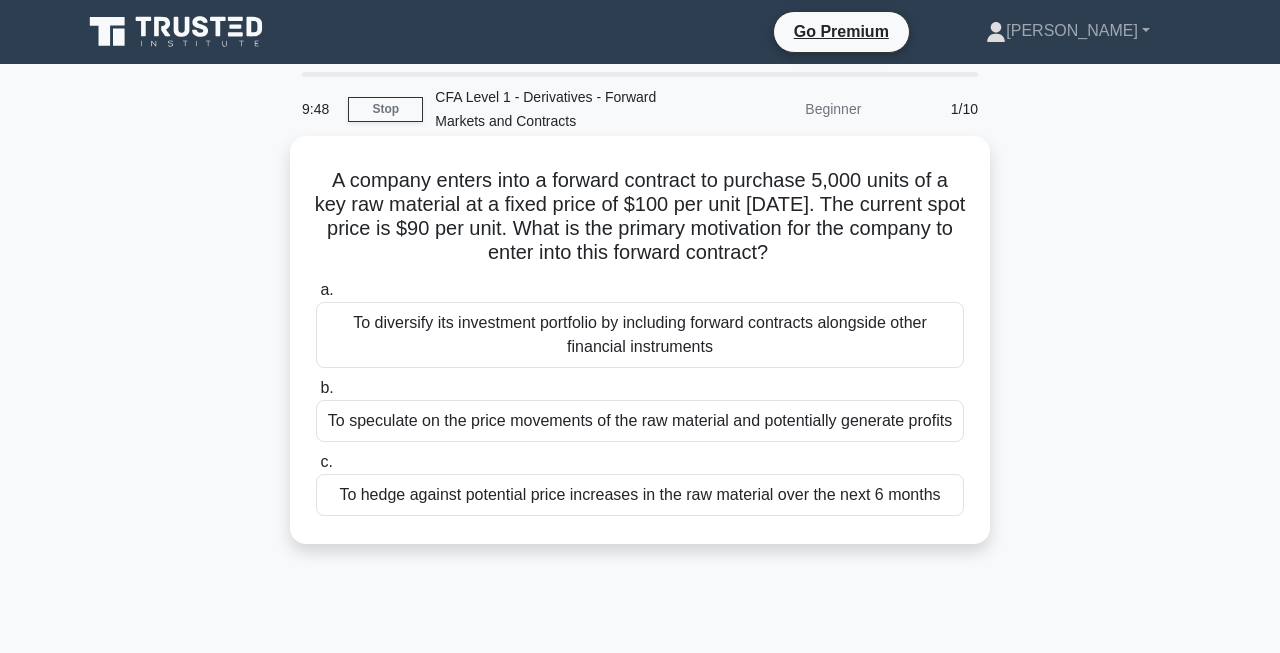 click on "A company enters into a forward contract to purchase 5,000 units of a key raw material at a fixed price of $100 per unit in 6 months. The current spot price is $90 per unit. What is the primary motivation for the company to enter into this forward contract?
.spinner_0XTQ{transform-origin:center;animation:spinner_y6GP .75s linear infinite}@keyframes spinner_y6GP{100%{transform:rotate(360deg)}}" at bounding box center [640, 217] 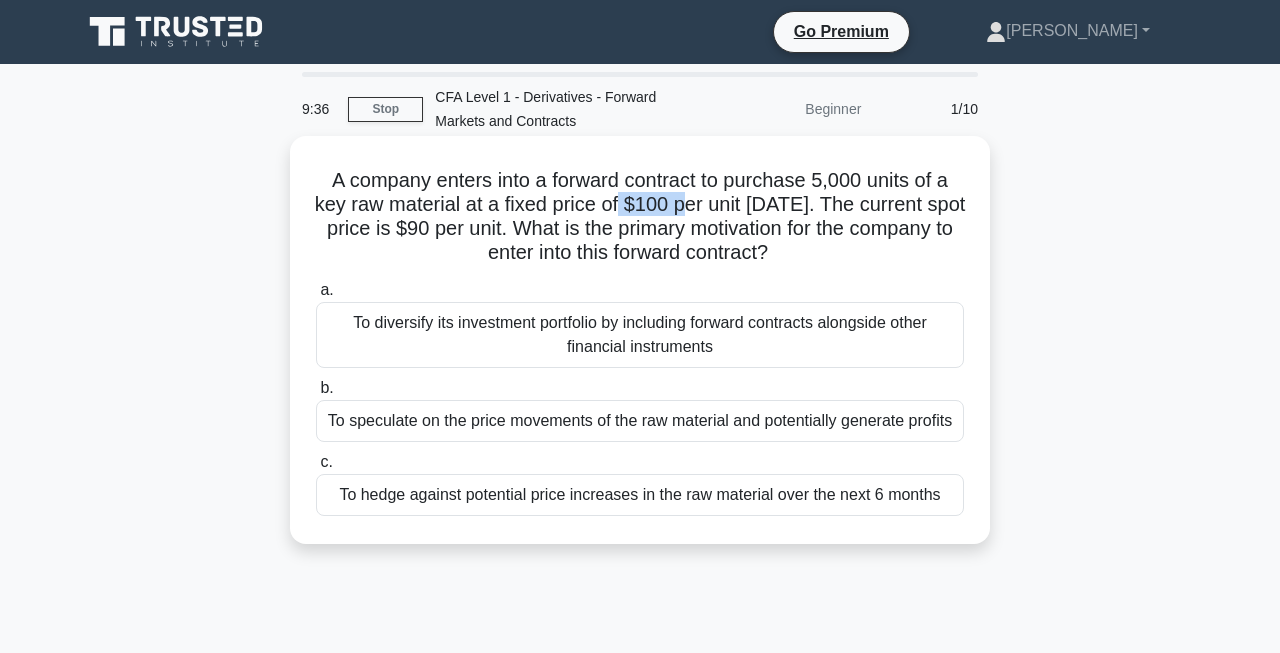drag, startPoint x: 653, startPoint y: 210, endPoint x: 724, endPoint y: 211, distance: 71.00704 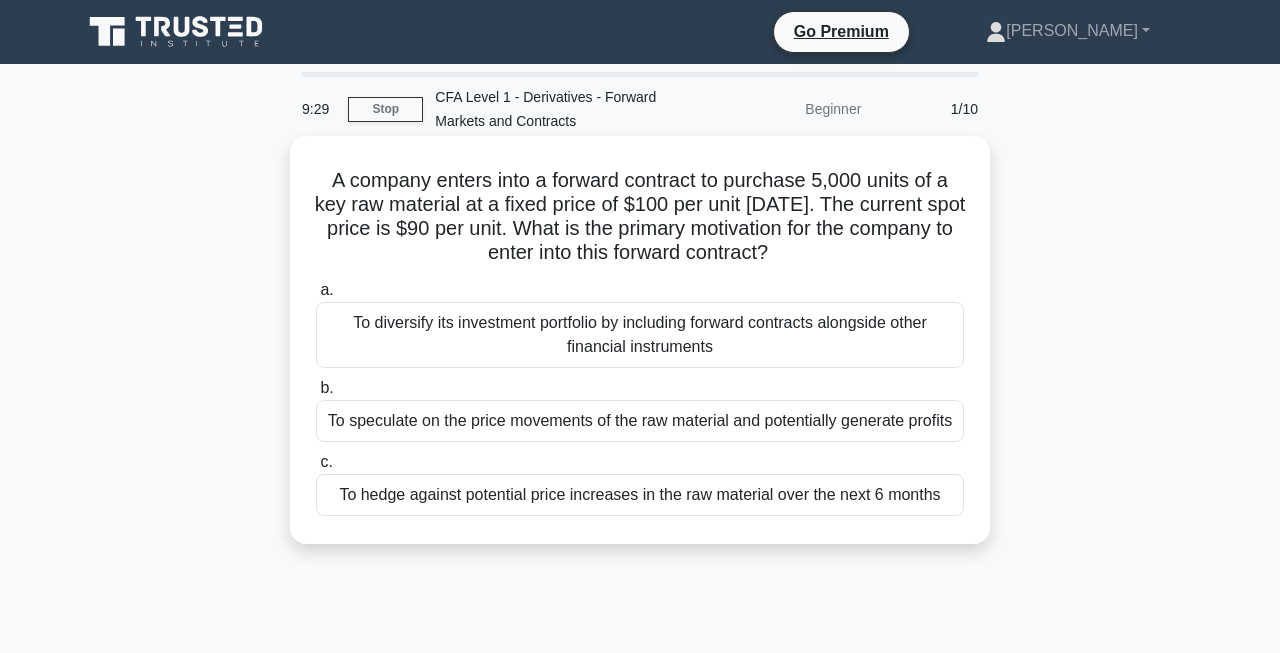 click on "To hedge against potential price increases in the raw material over the next 6 months" at bounding box center (640, 495) 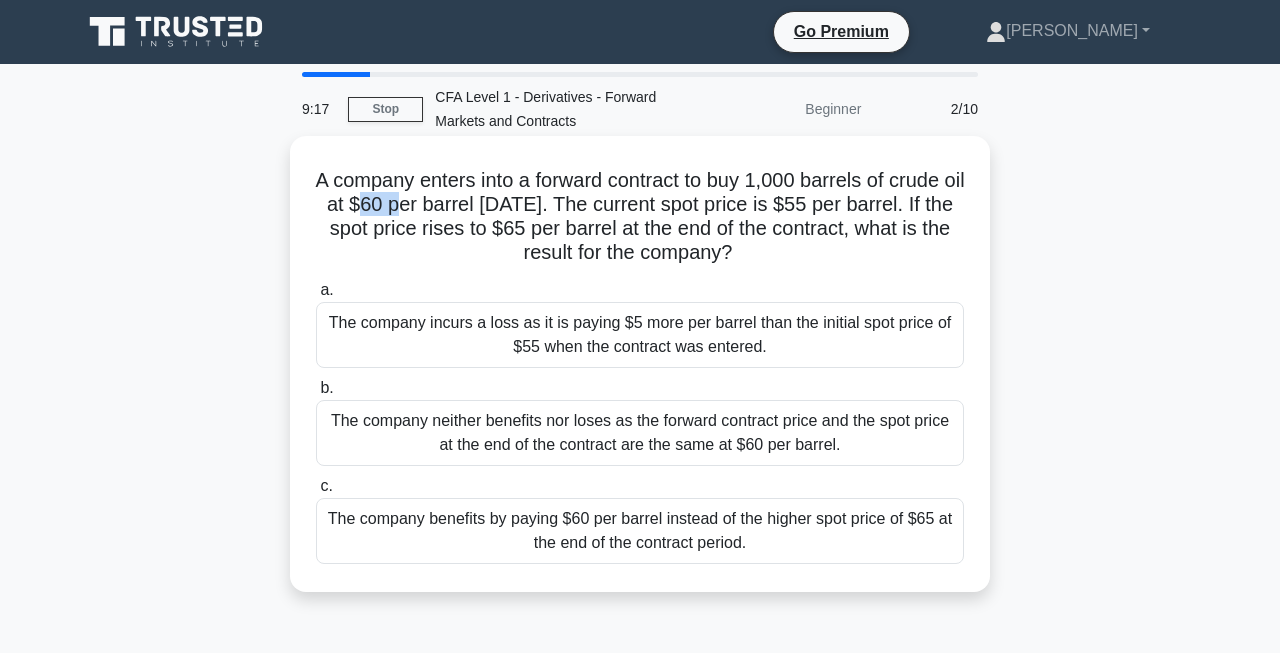 drag, startPoint x: 370, startPoint y: 216, endPoint x: 411, endPoint y: 216, distance: 41 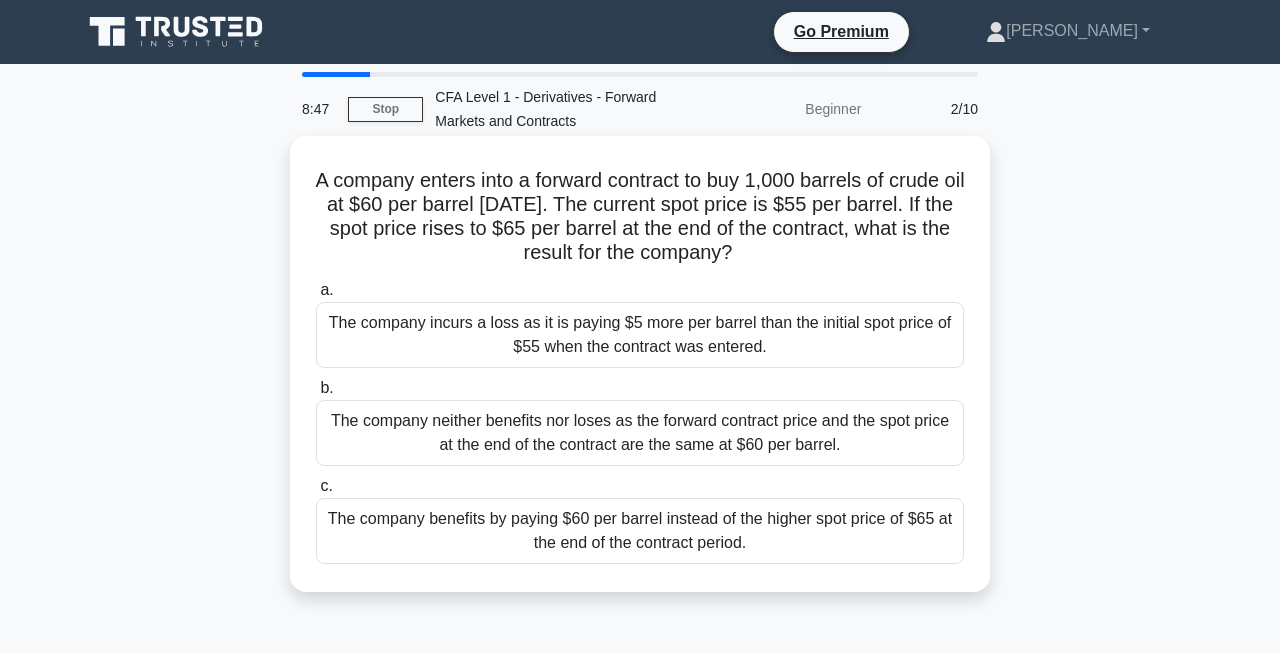 click on "The company incurs a loss as it is paying $5 more per barrel than the initial spot price of $55 when the contract was entered." at bounding box center (640, 335) 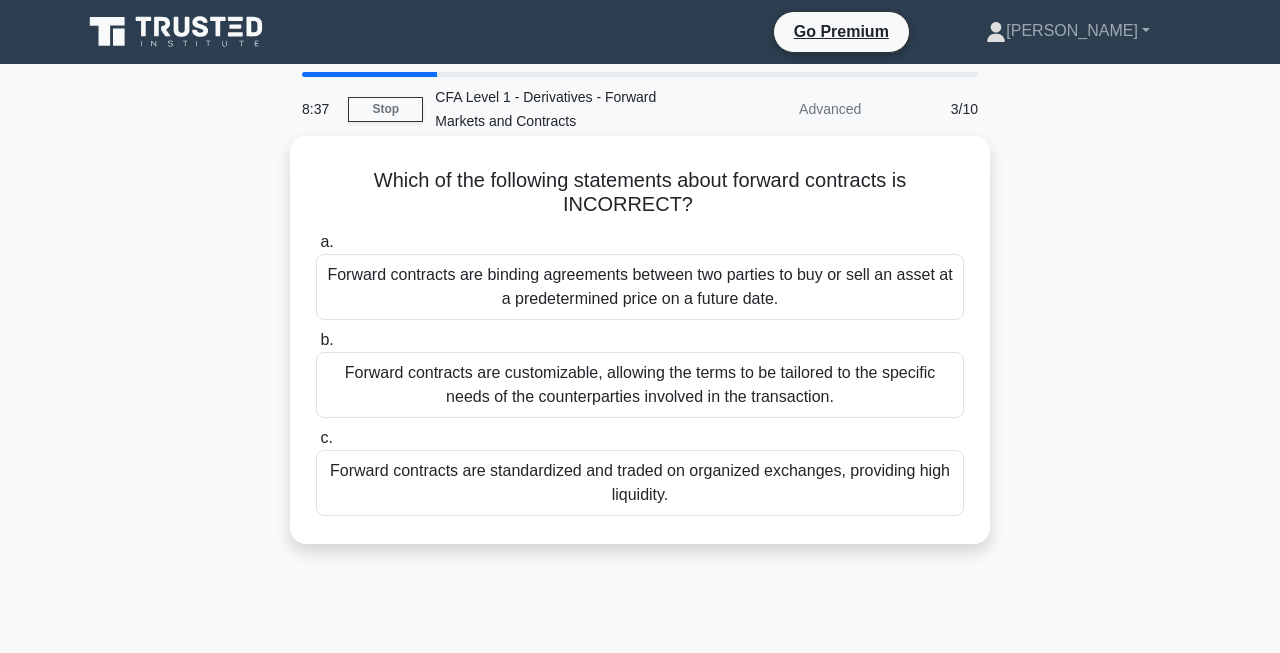 click on "Forward contracts are standardized and traded on organized exchanges, providing high liquidity." at bounding box center (640, 483) 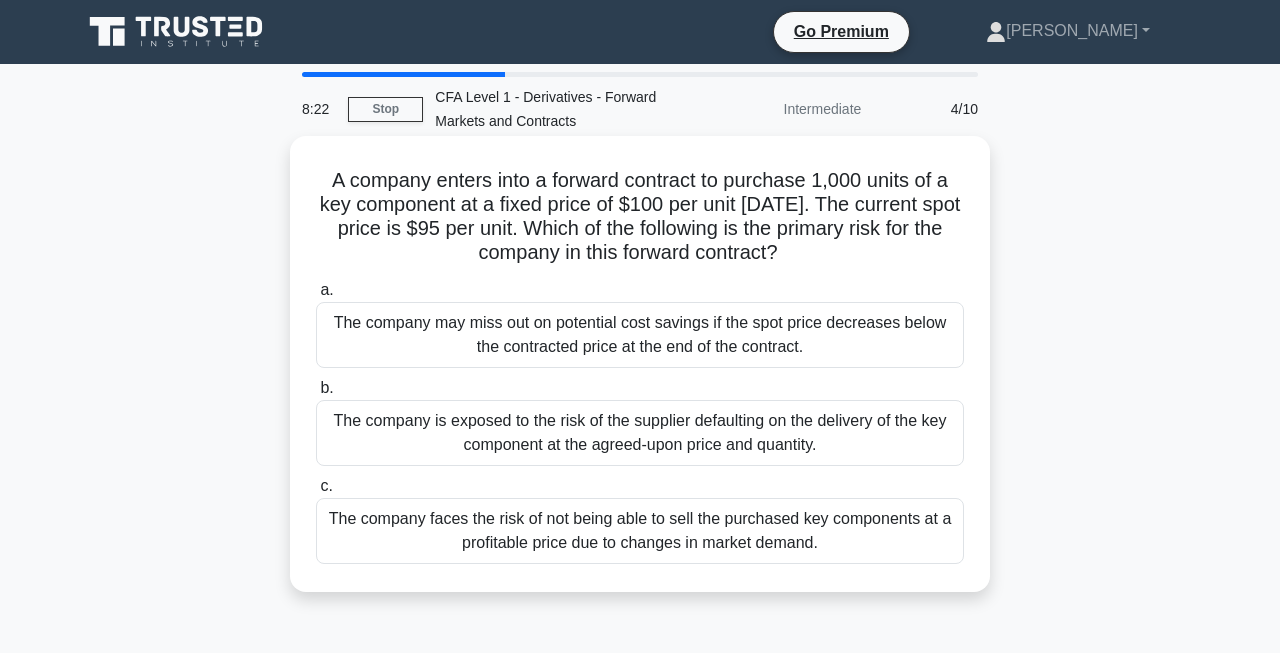 click on "The company is exposed to the risk of the supplier defaulting on the delivery of the key component at the agreed-upon price and quantity." at bounding box center [640, 433] 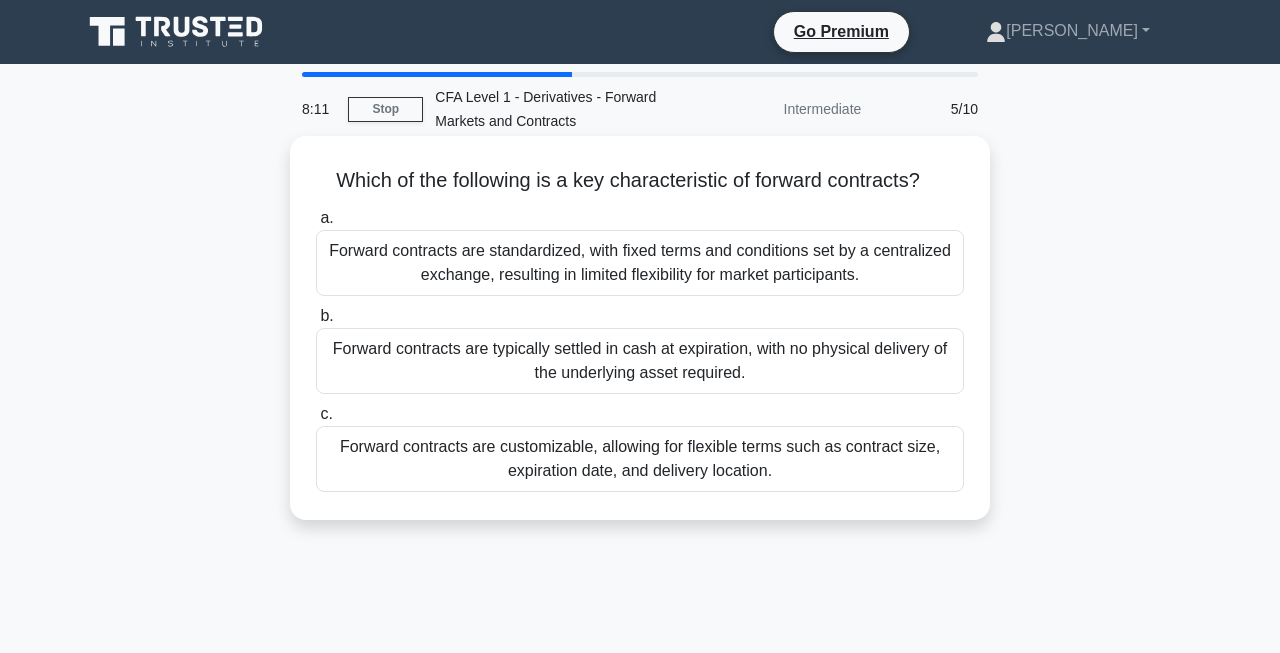 click on "Forward contracts are customizable, allowing for flexible terms such as contract size, expiration date, and delivery location." at bounding box center [640, 459] 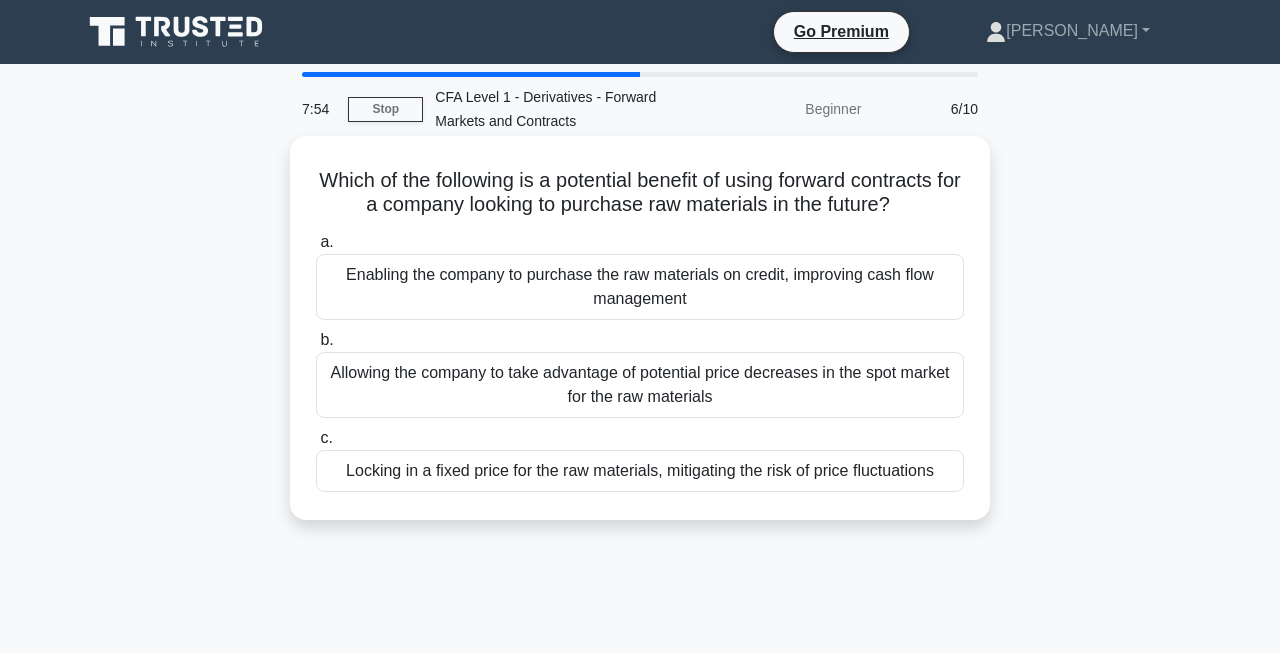 click on "Locking in a fixed price for the raw materials, mitigating the risk of price fluctuations" at bounding box center [640, 471] 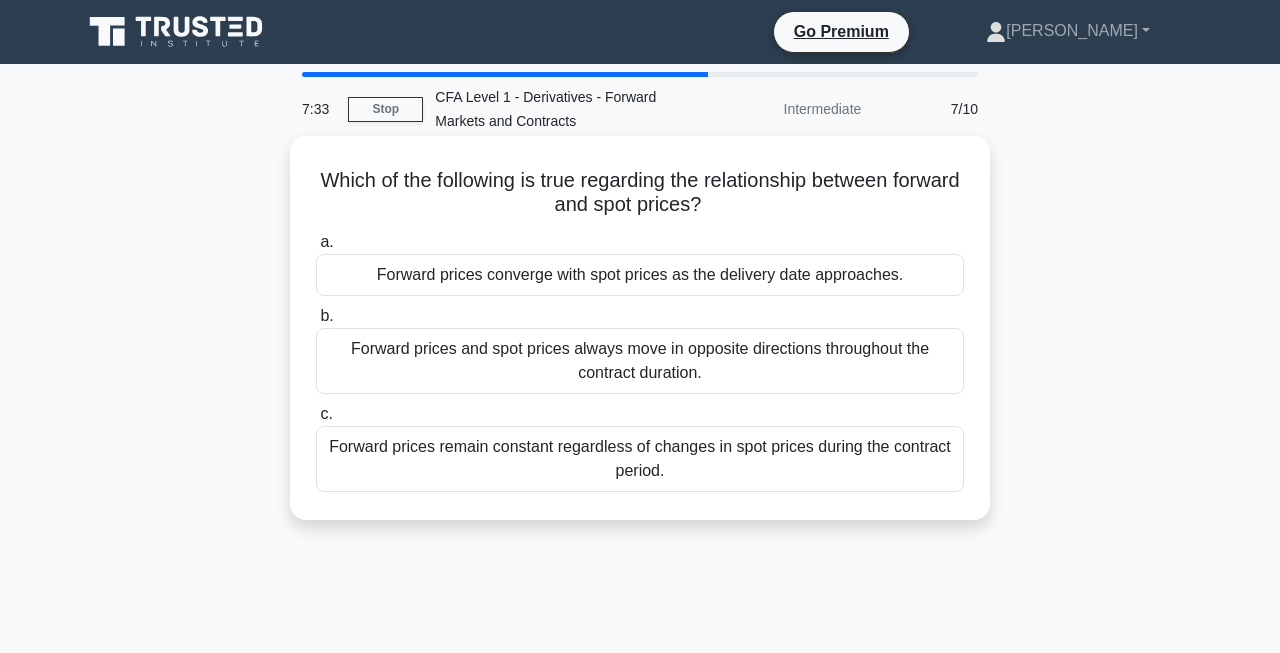 click on "Forward prices converge with spot prices as the delivery date approaches." at bounding box center (640, 275) 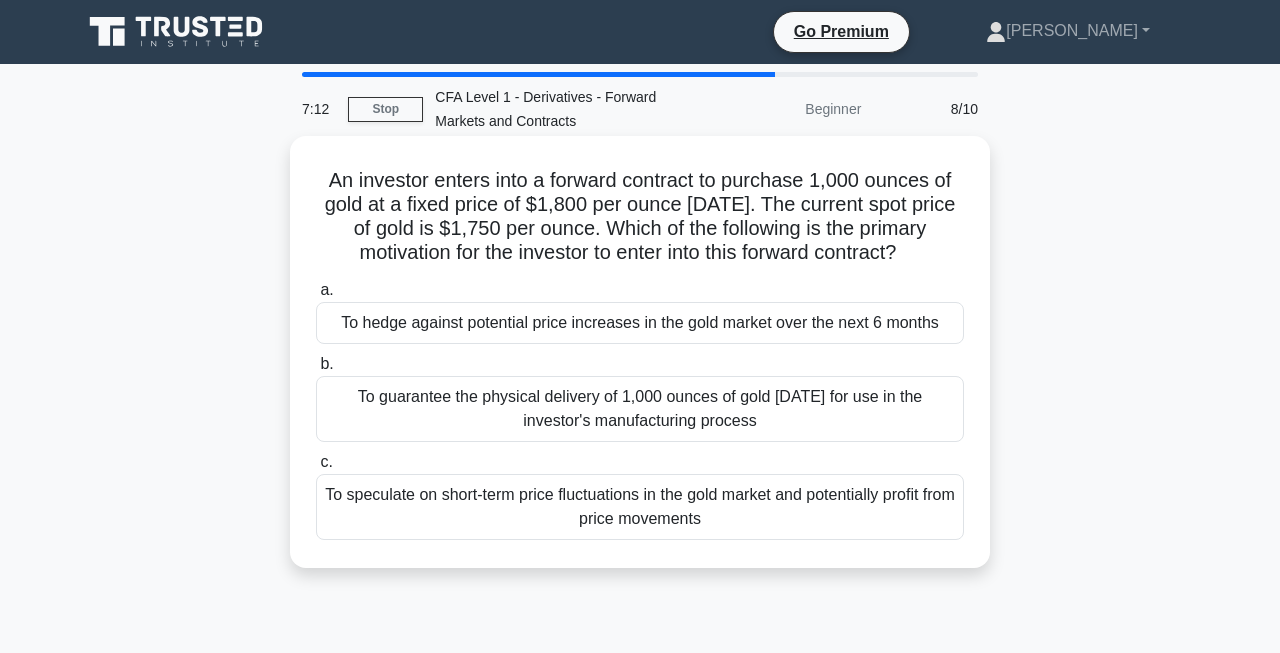 click on "To guarantee the physical delivery of 1,000 ounces of gold in 6 months for use in the investor's manufacturing process" at bounding box center [640, 409] 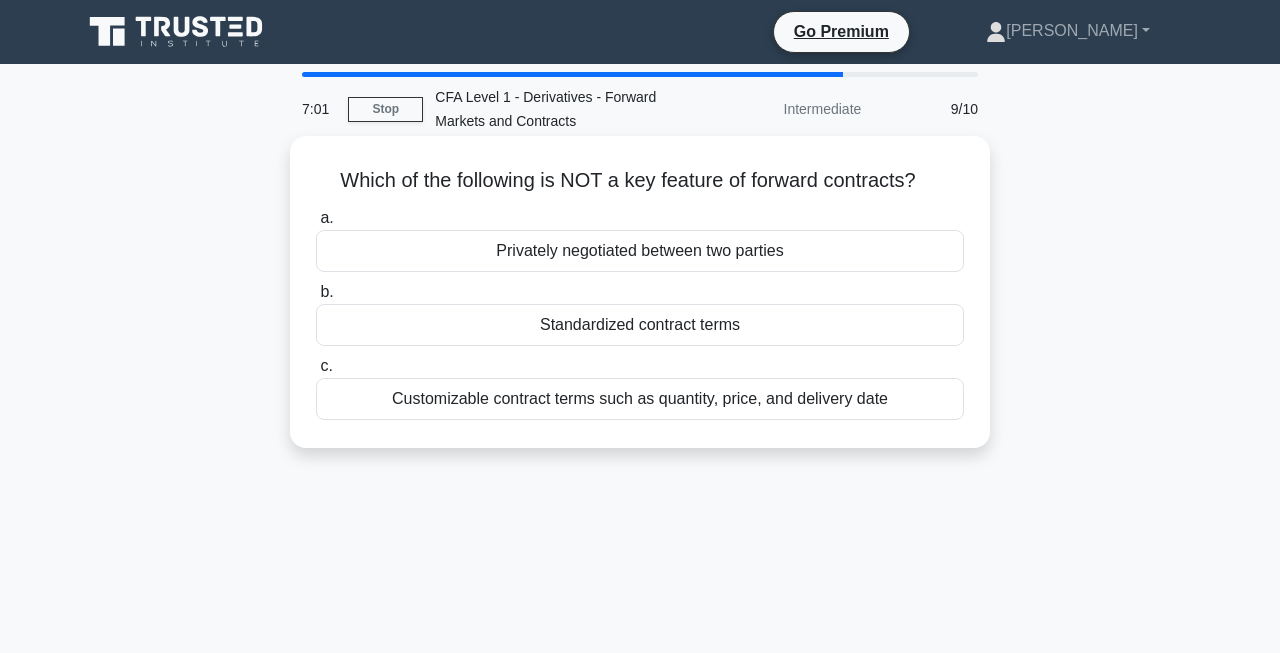 click on "Standardized contract terms" at bounding box center [640, 325] 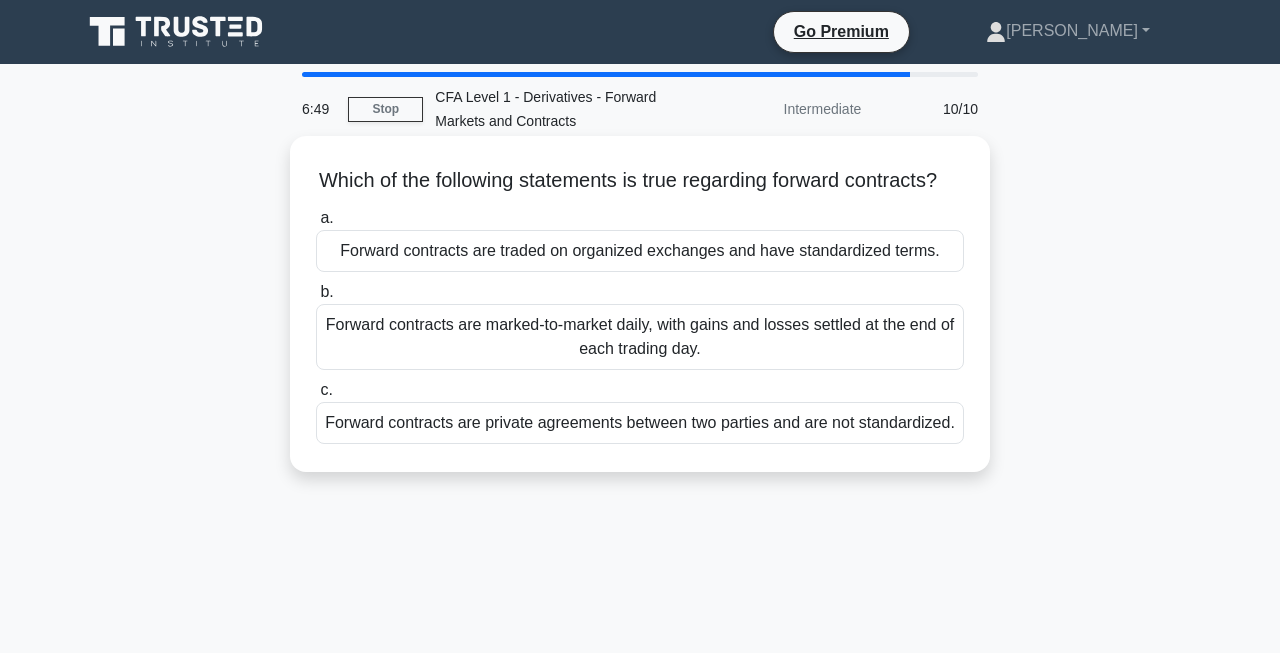 click on "Forward contracts are private agreements between two parties and are not standardized." at bounding box center [640, 423] 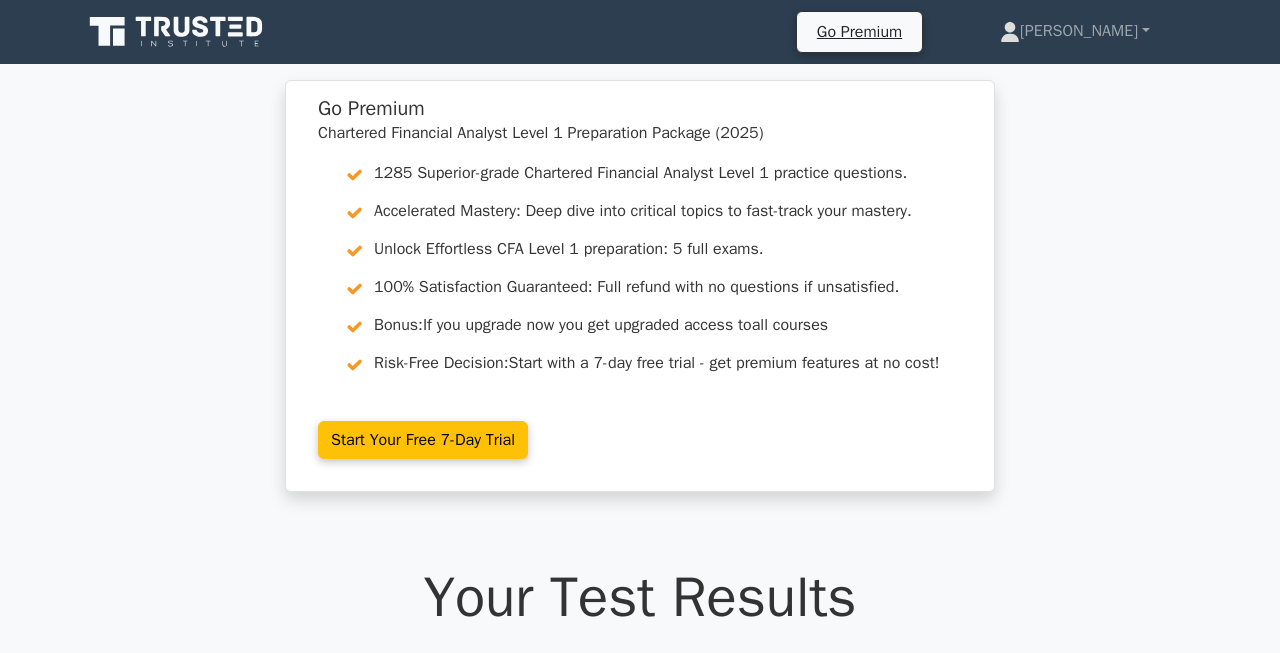 scroll, scrollTop: 0, scrollLeft: 0, axis: both 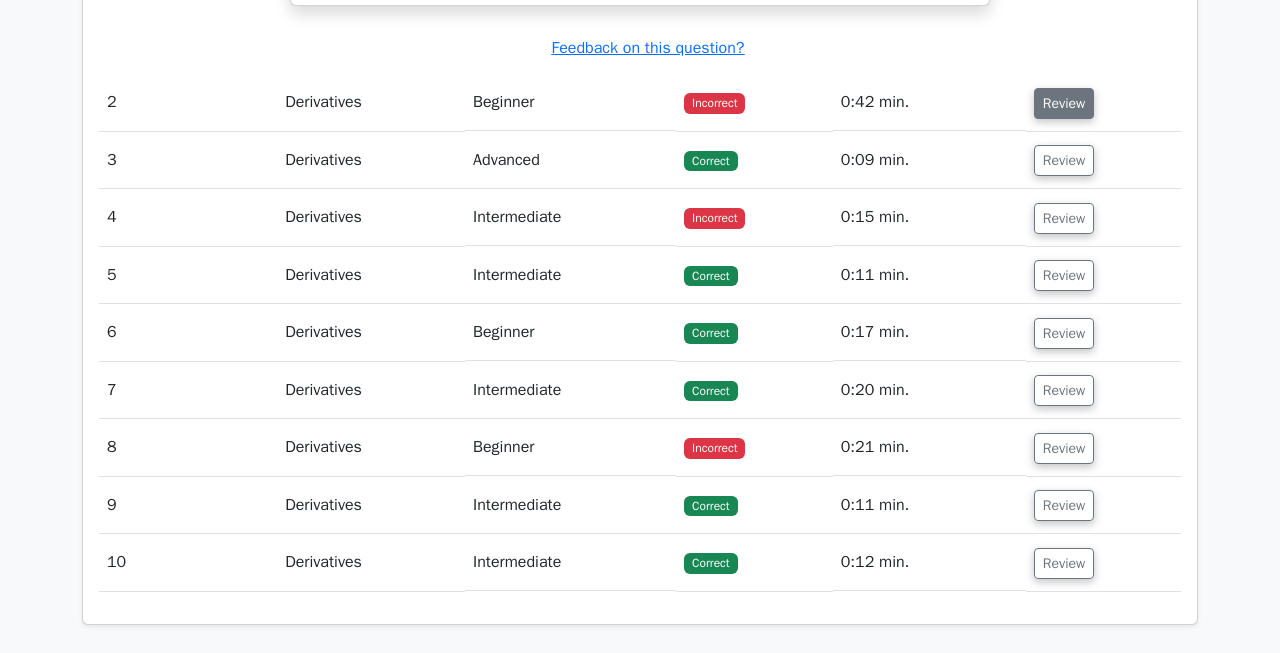 click on "Review" at bounding box center (1064, 103) 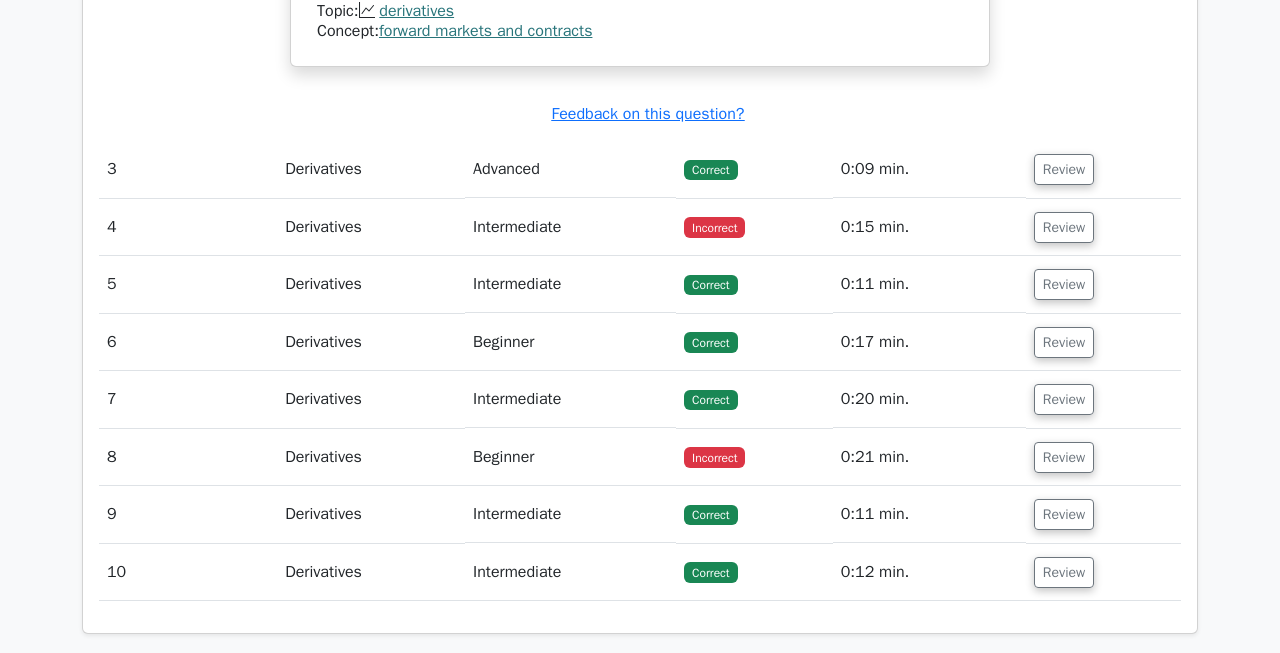 scroll, scrollTop: 3250, scrollLeft: 0, axis: vertical 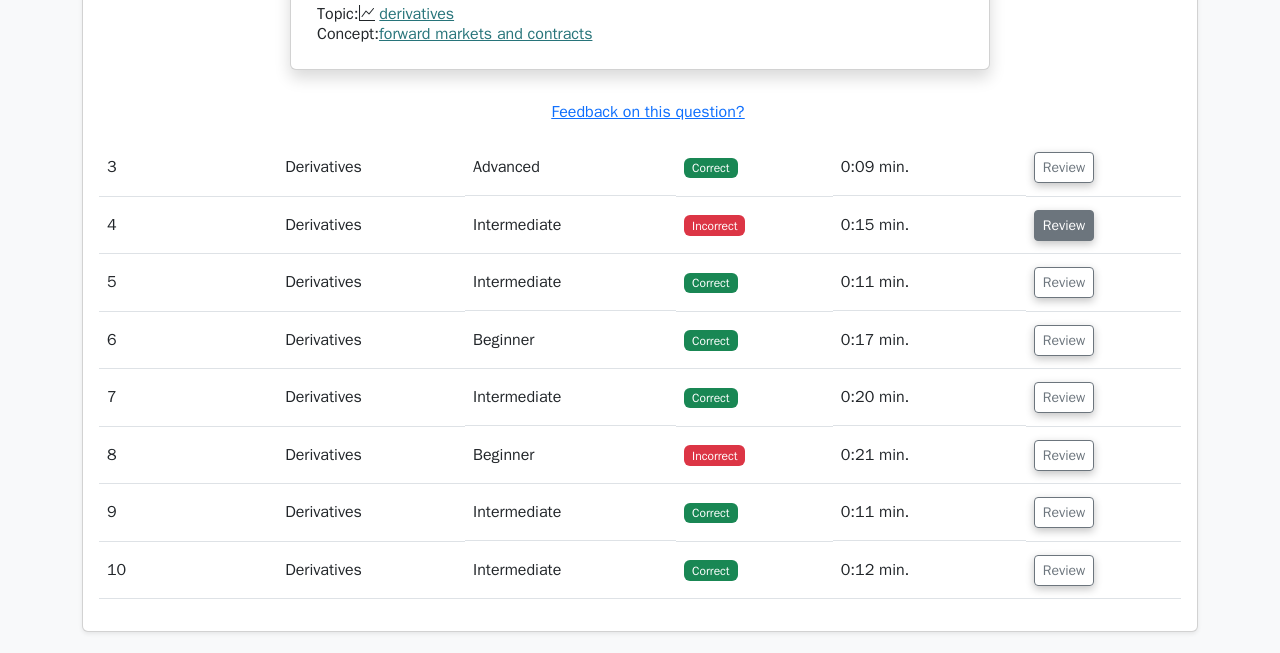 click on "Review" at bounding box center [1064, 225] 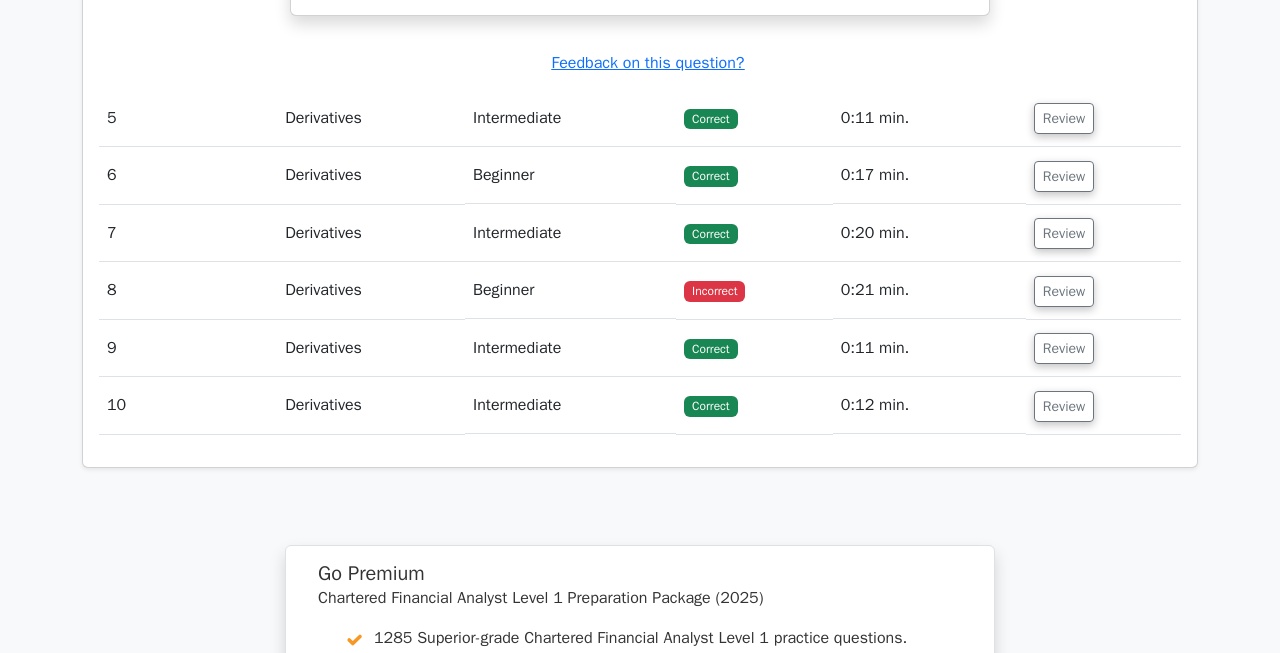 scroll, scrollTop: 4406, scrollLeft: 0, axis: vertical 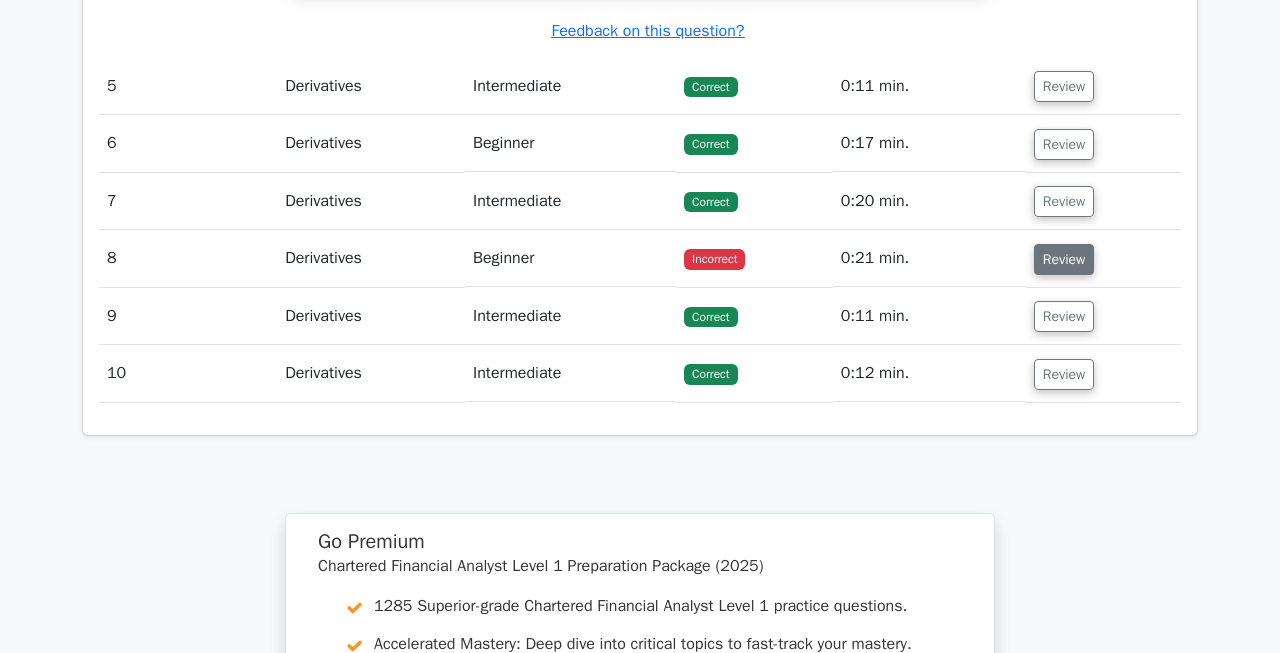 click on "Review" at bounding box center [1064, 259] 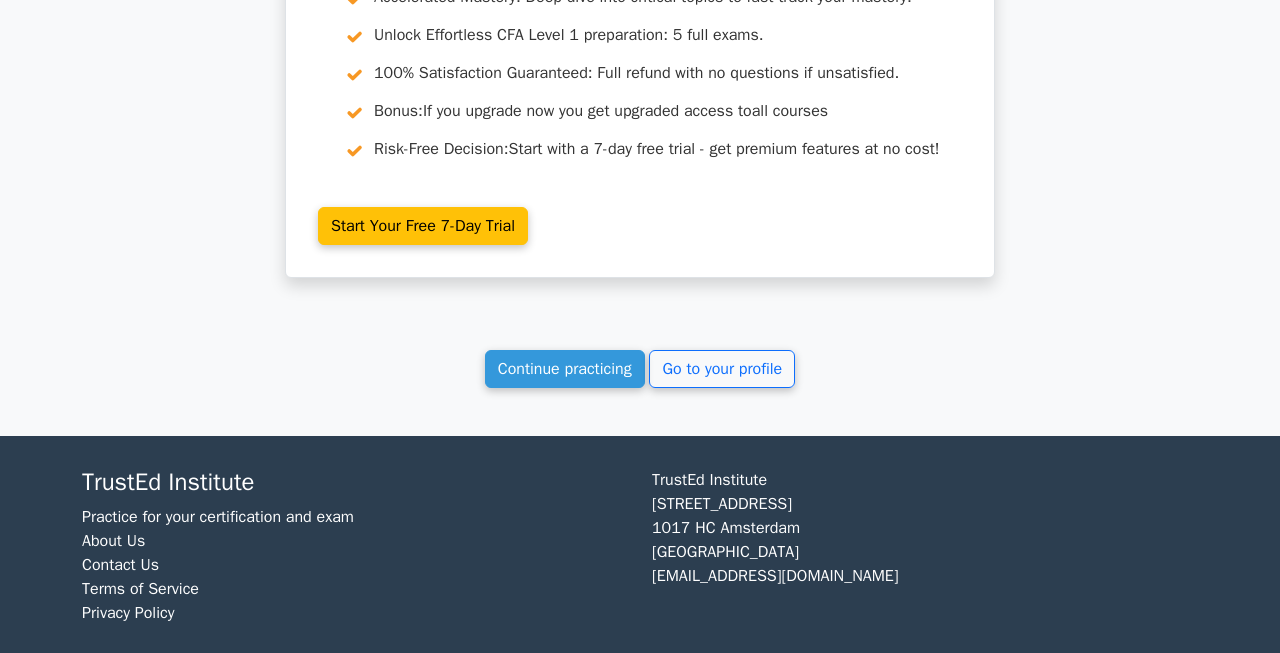 scroll, scrollTop: 5969, scrollLeft: 0, axis: vertical 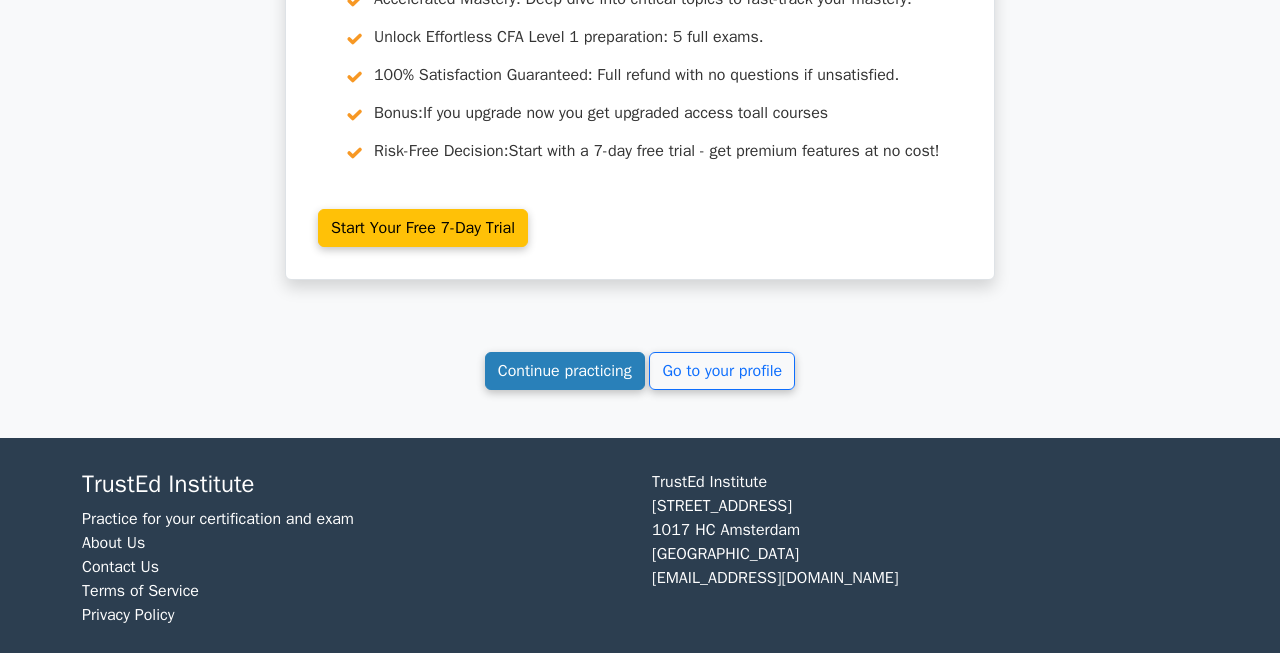 click on "Continue practicing" at bounding box center [565, 371] 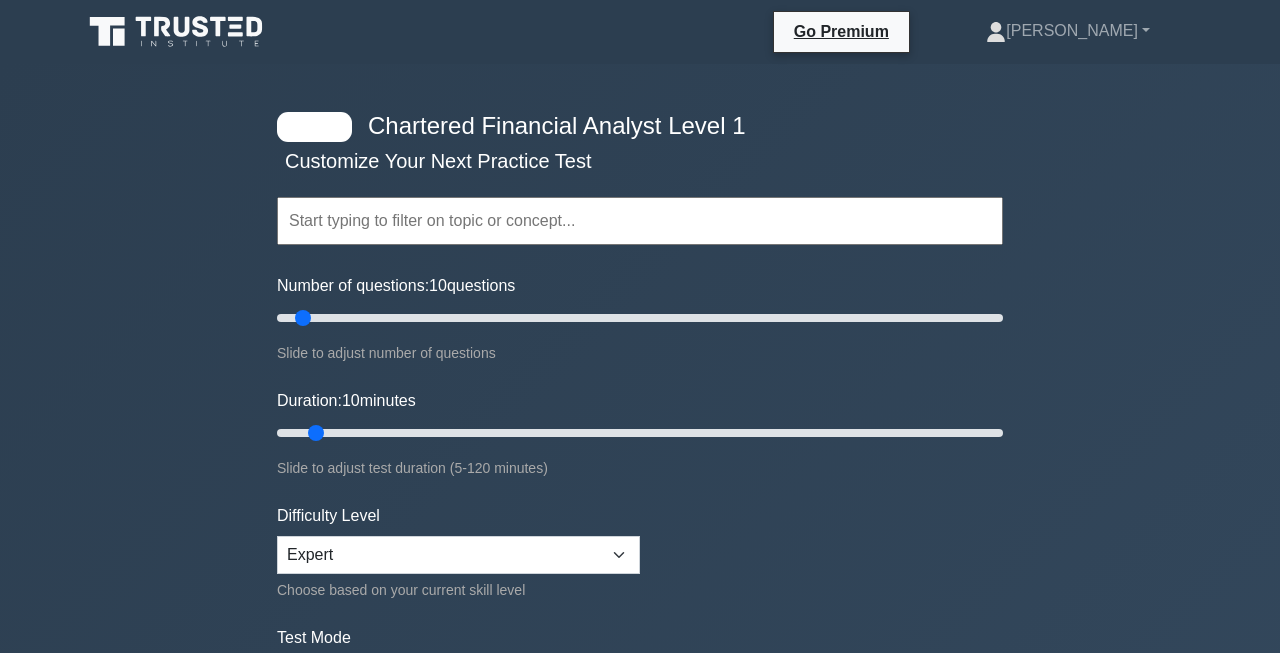 scroll, scrollTop: 0, scrollLeft: 0, axis: both 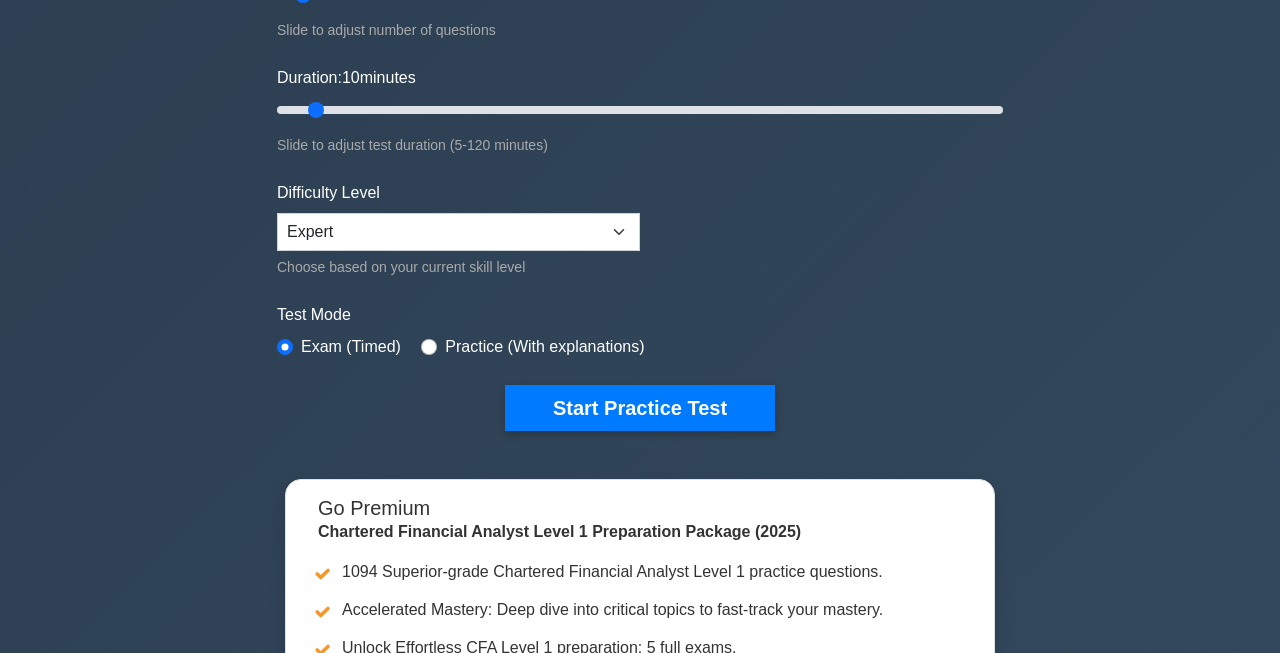 click on "Topics
Quantitative Methods
Economics
Financial Reporting and Analysis
Corporate Finance
Portfolio Management
Equity Investments
Fixed Income
Derivatives
Alternative Investments
Concepts" at bounding box center [640, 122] 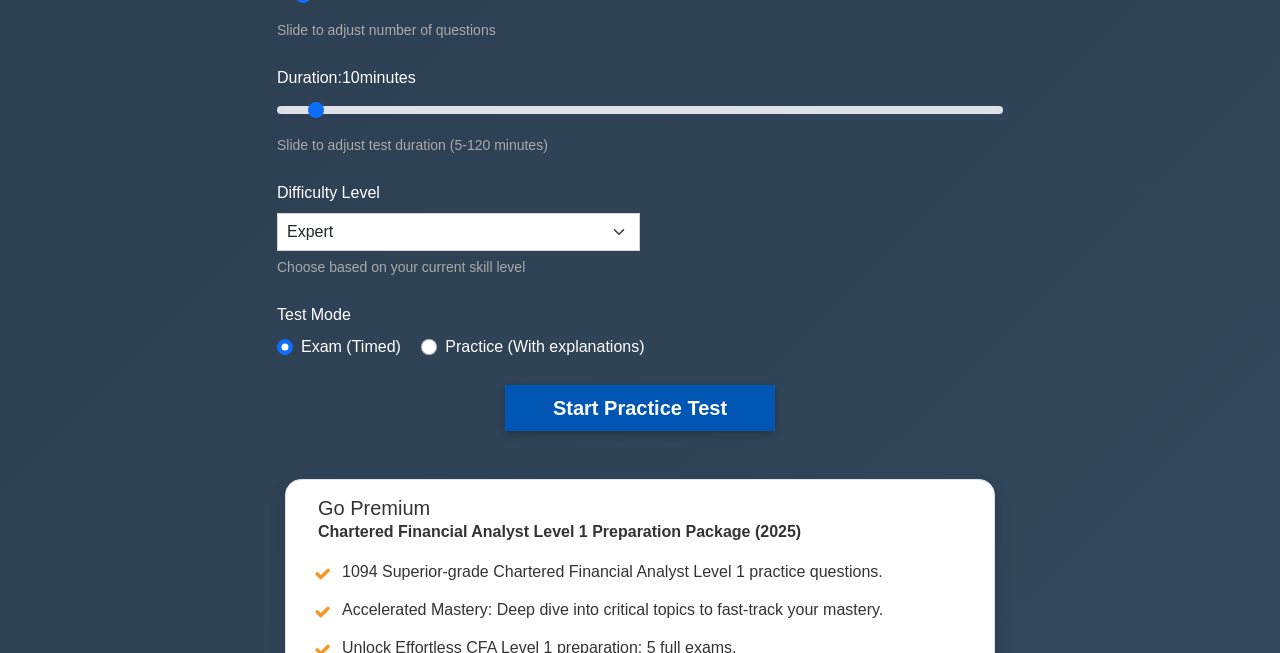 click on "Start Practice Test" at bounding box center [640, 408] 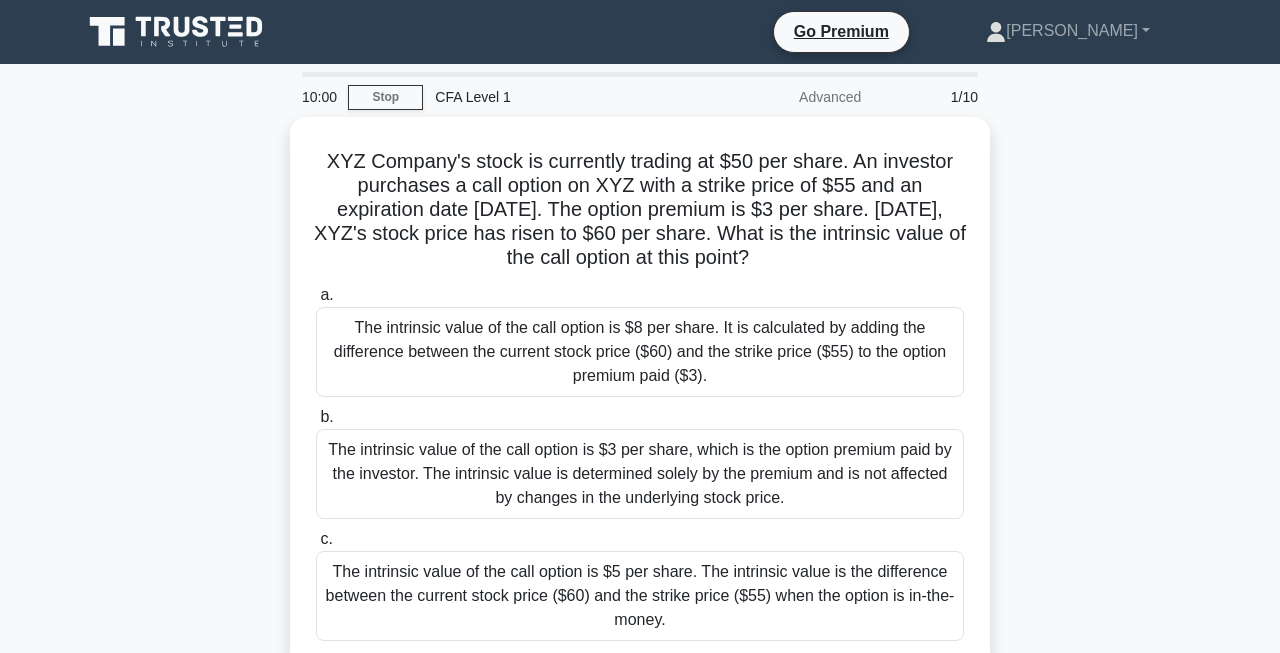 scroll, scrollTop: 0, scrollLeft: 0, axis: both 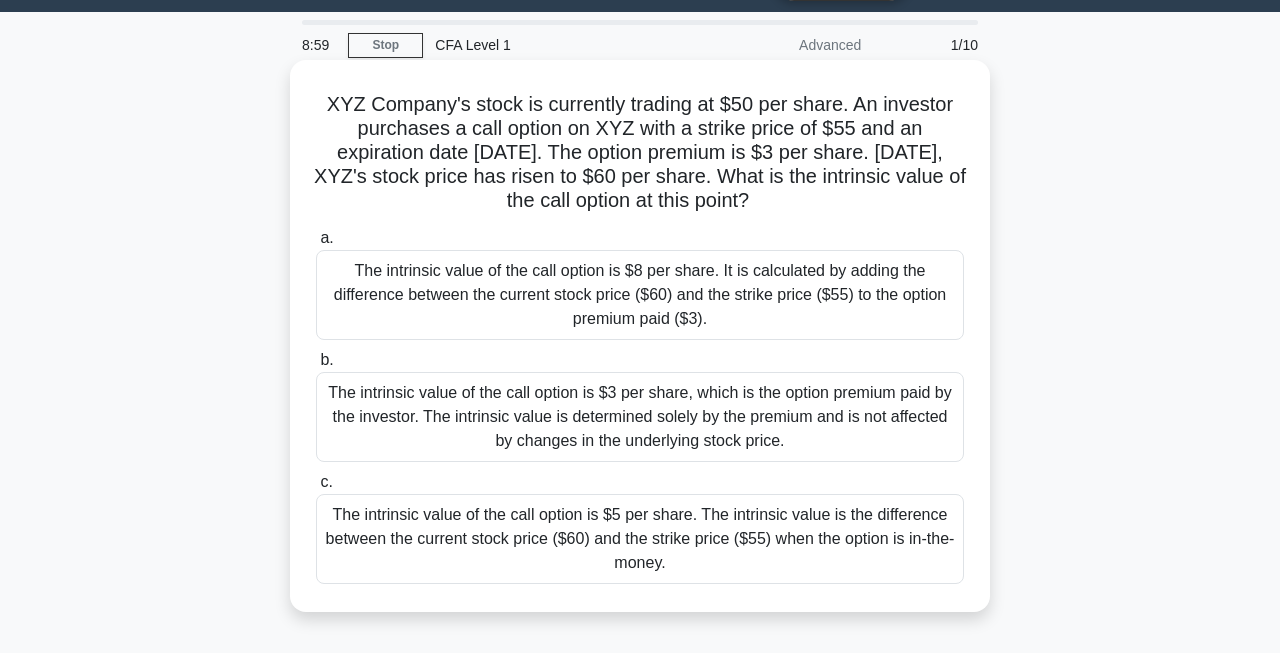 click on "The intrinsic value of the call option is $8 per share. It is calculated by adding the difference between the current stock price ($60) and the strike price ($55) to the option premium paid ($3)." at bounding box center [640, 295] 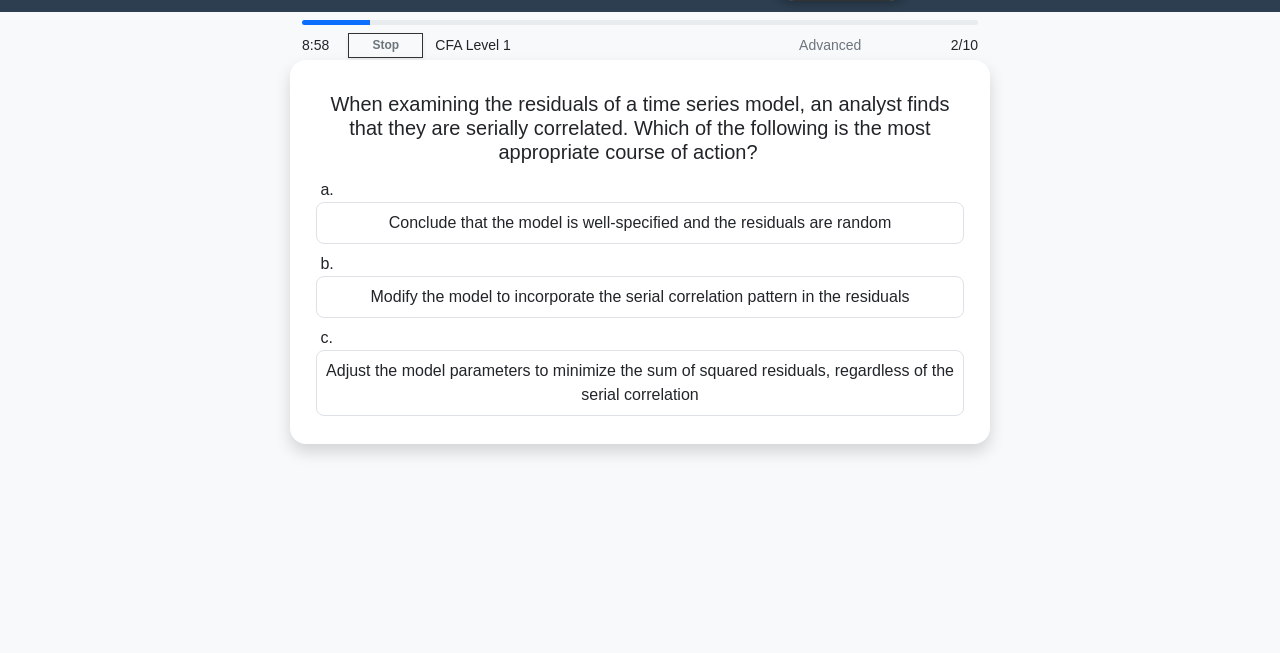 scroll, scrollTop: 0, scrollLeft: 0, axis: both 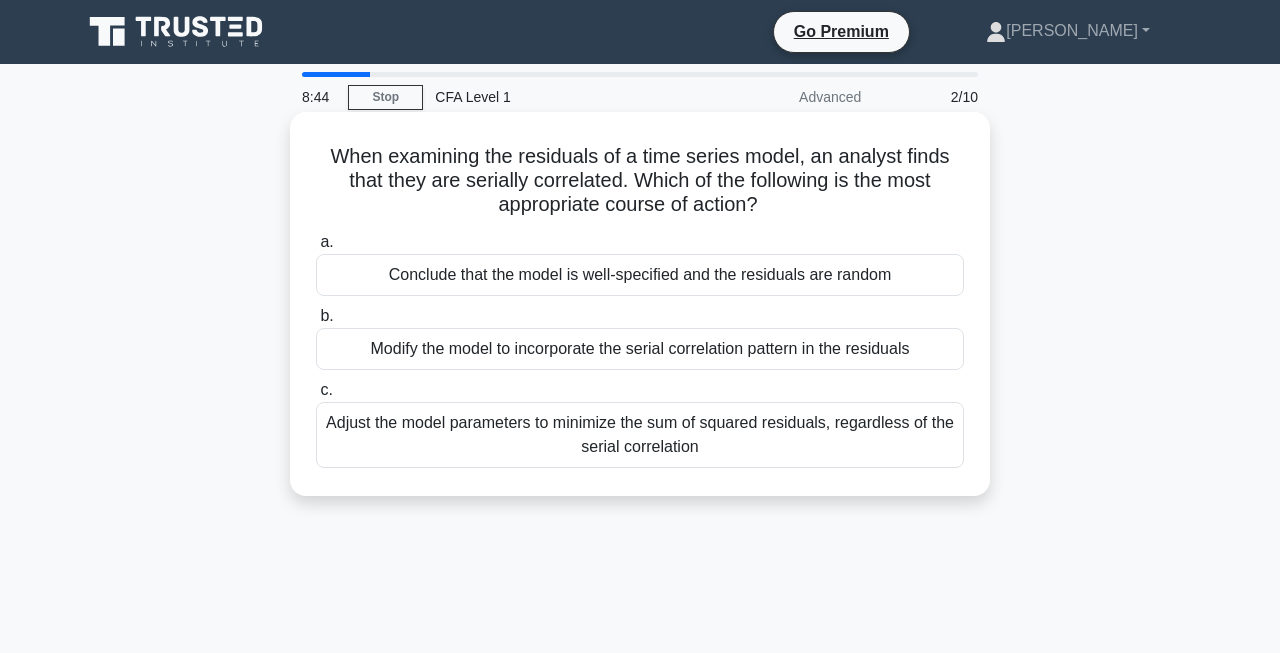 click on "Adjust the model parameters to minimize the sum of squared residuals, regardless of the serial correlation" at bounding box center [640, 435] 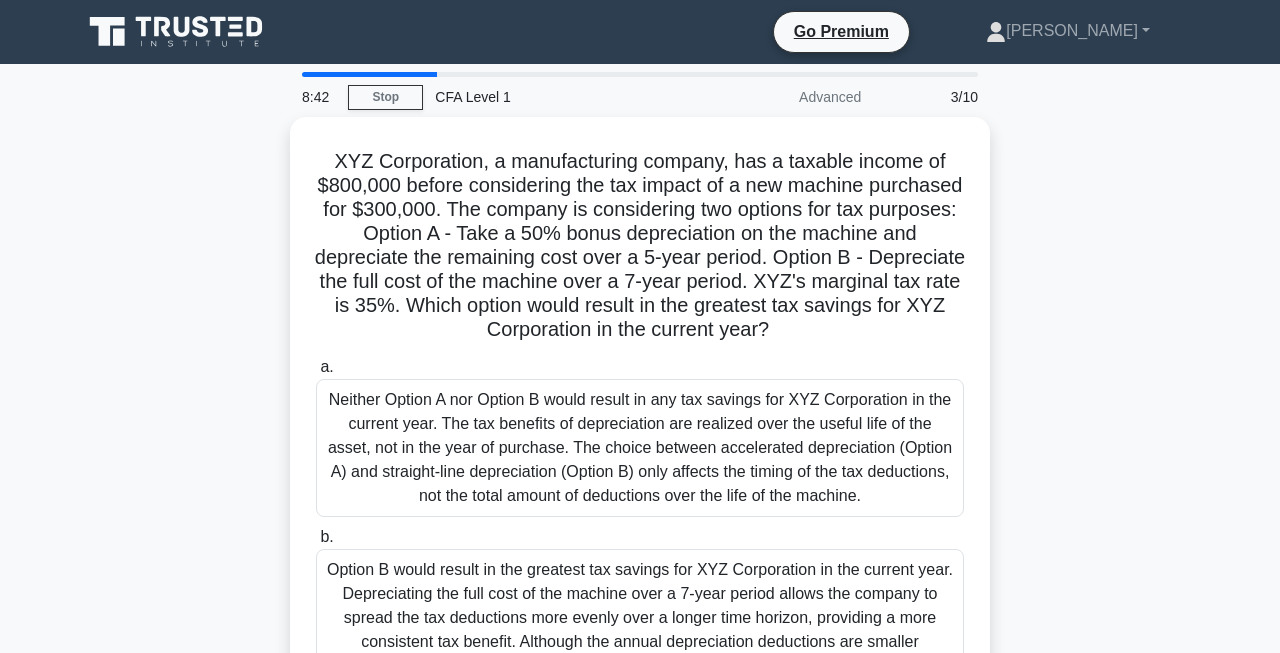 click on "Neither Option A nor Option B would result in any tax savings for XYZ Corporation in the current year. The tax benefits of depreciation are realized over the useful life of the asset, not in the year of purchase. The choice between accelerated depreciation (Option A) and straight-line depreciation (Option B) only affects the timing of the tax deductions, not the total amount of deductions over the life of the machine." at bounding box center [640, 448] 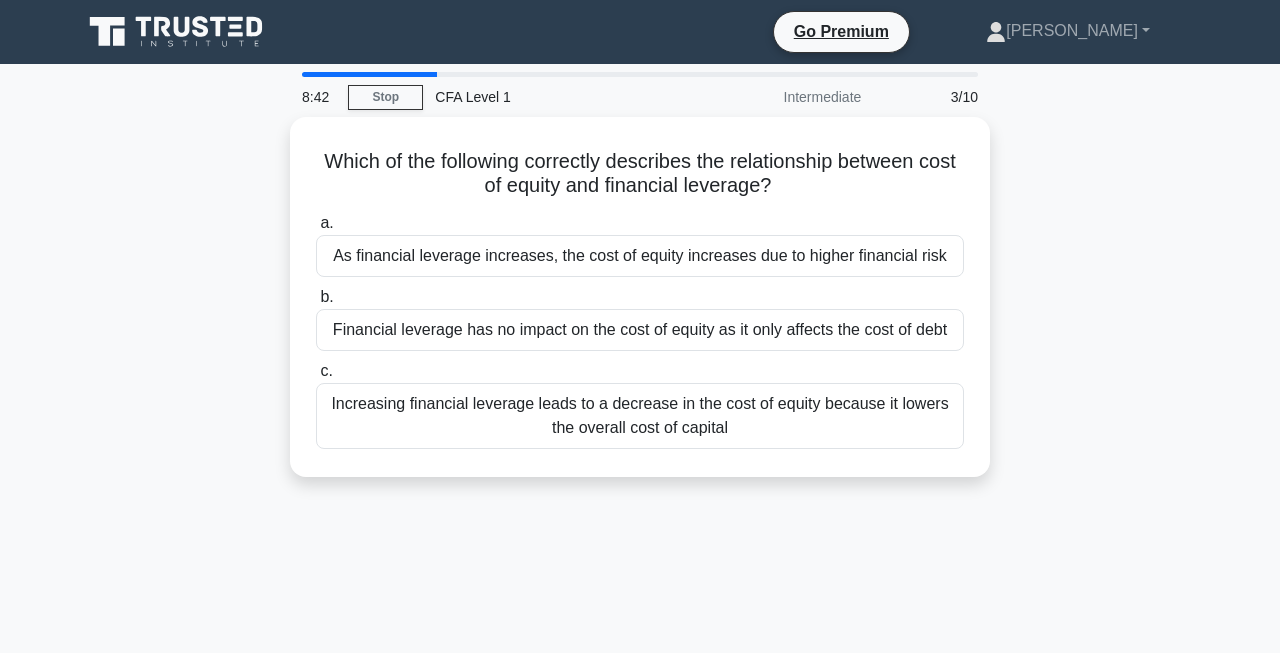 scroll, scrollTop: 0, scrollLeft: 0, axis: both 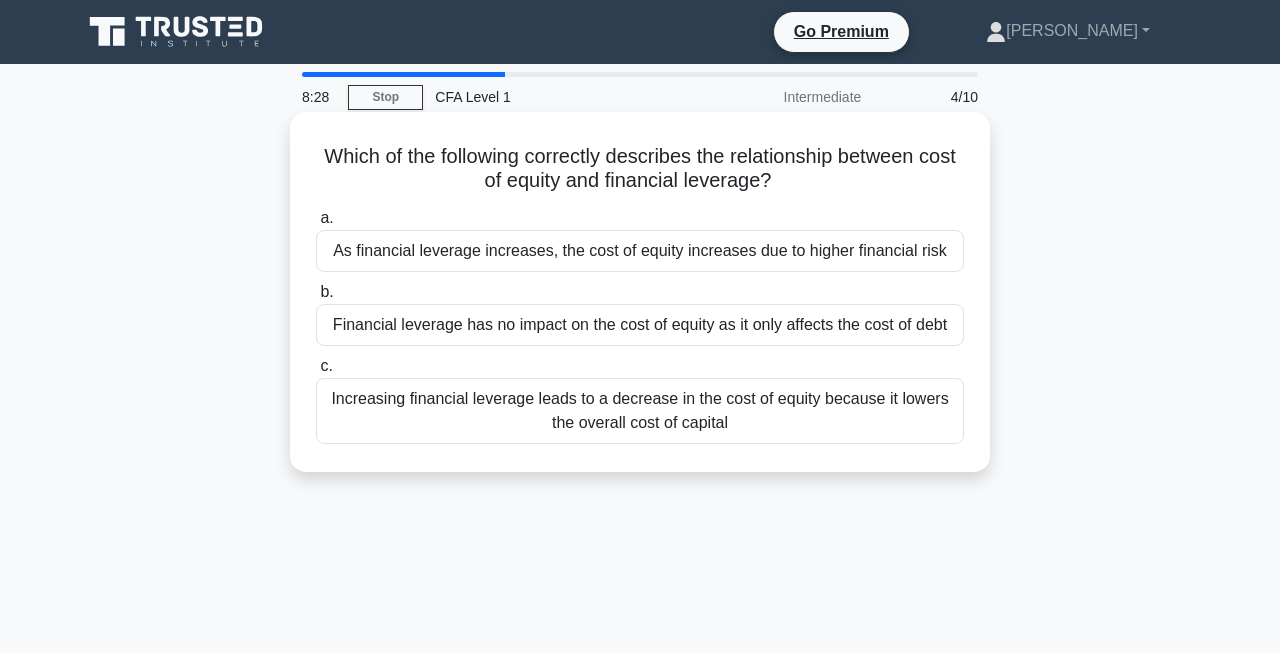 click on "Increasing financial leverage leads to a decrease in the cost of equity because it lowers the overall cost of capital" at bounding box center (640, 411) 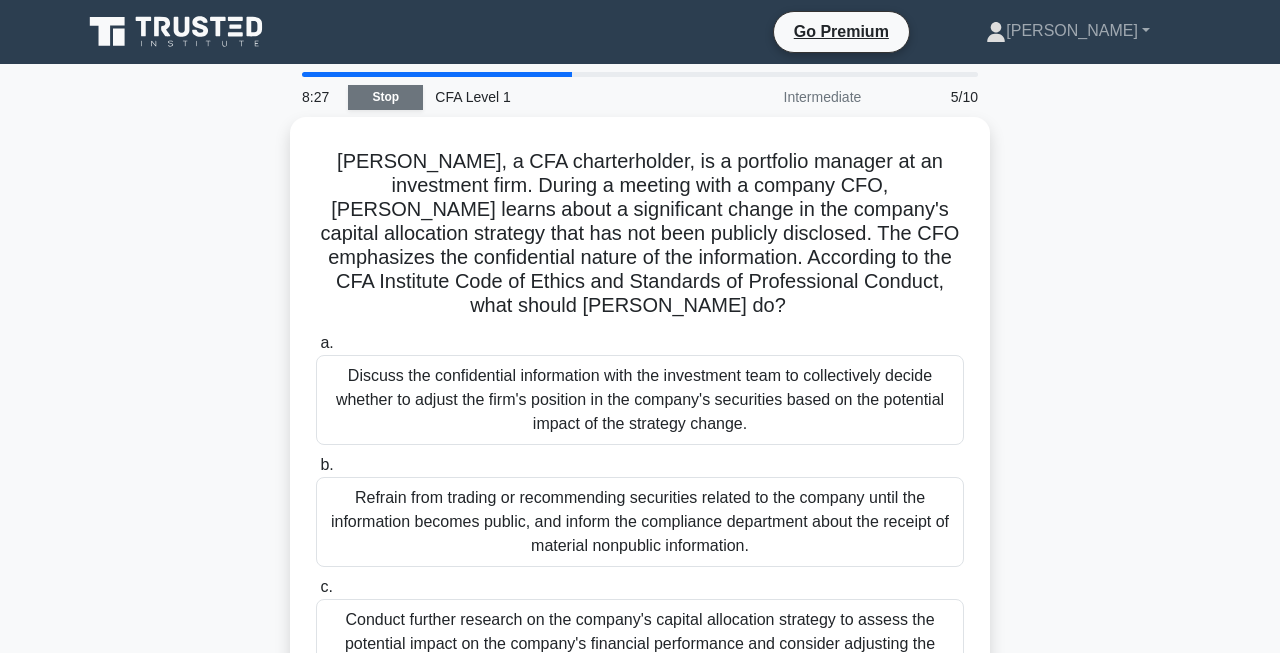 click on "Stop" at bounding box center (385, 97) 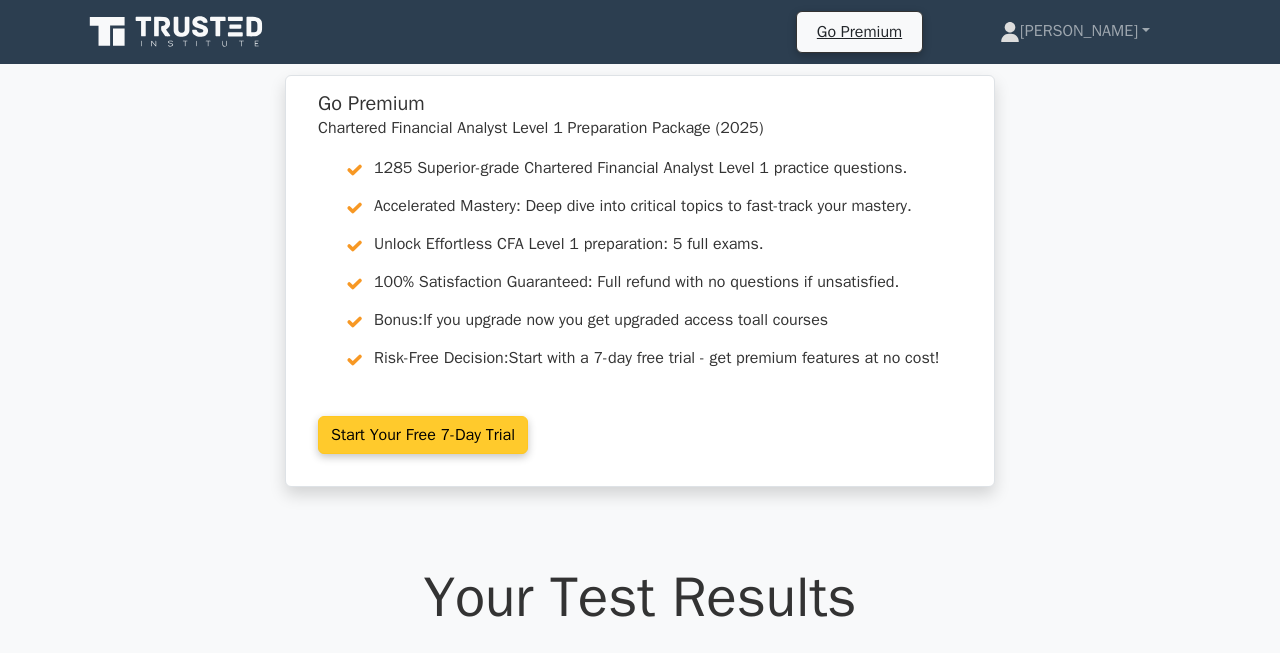 scroll, scrollTop: 0, scrollLeft: 0, axis: both 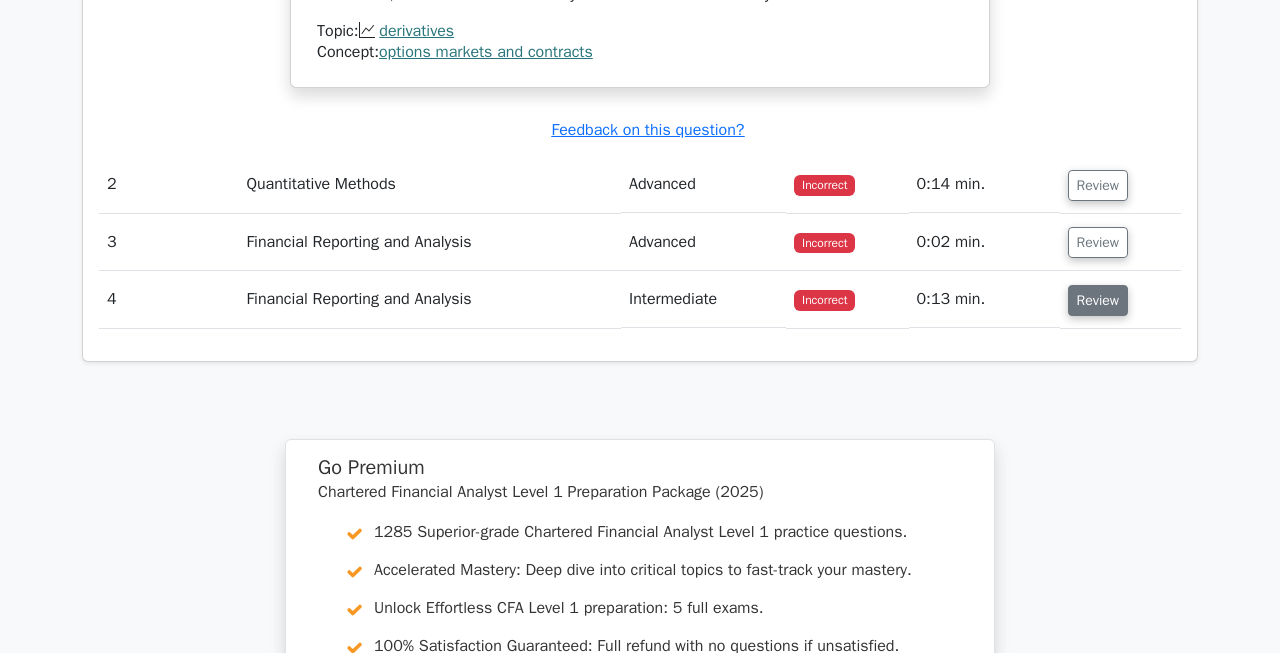 click on "Review" at bounding box center [1098, 300] 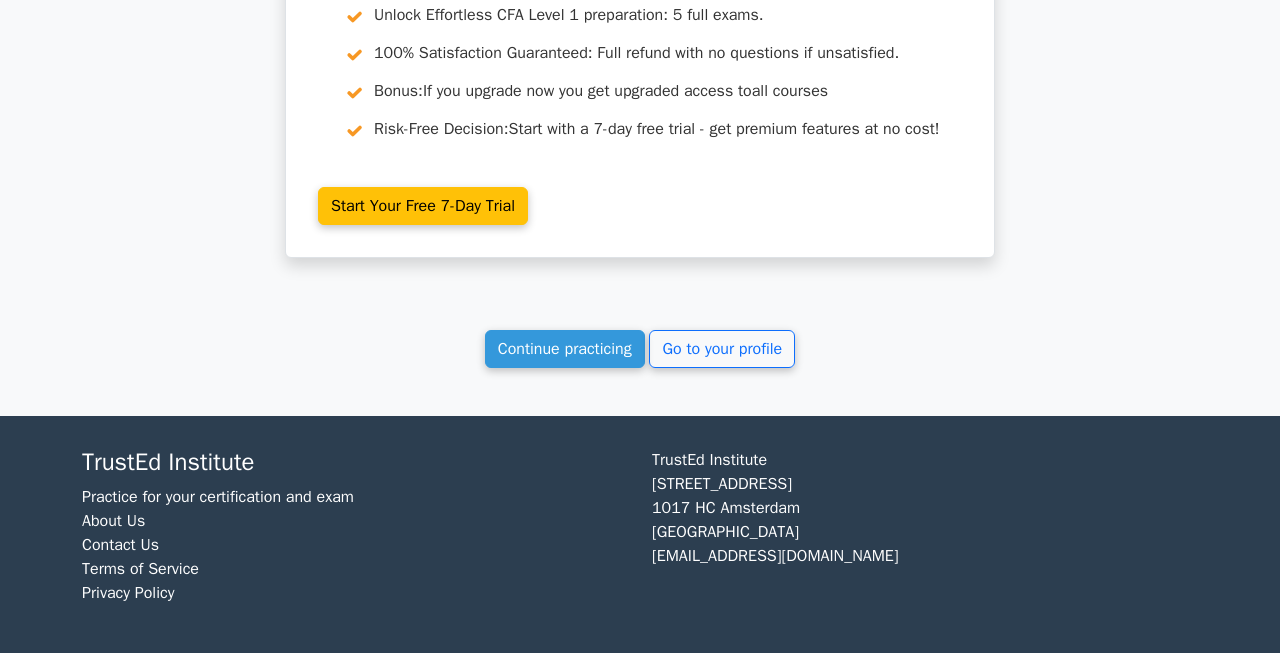 scroll, scrollTop: 3770, scrollLeft: 0, axis: vertical 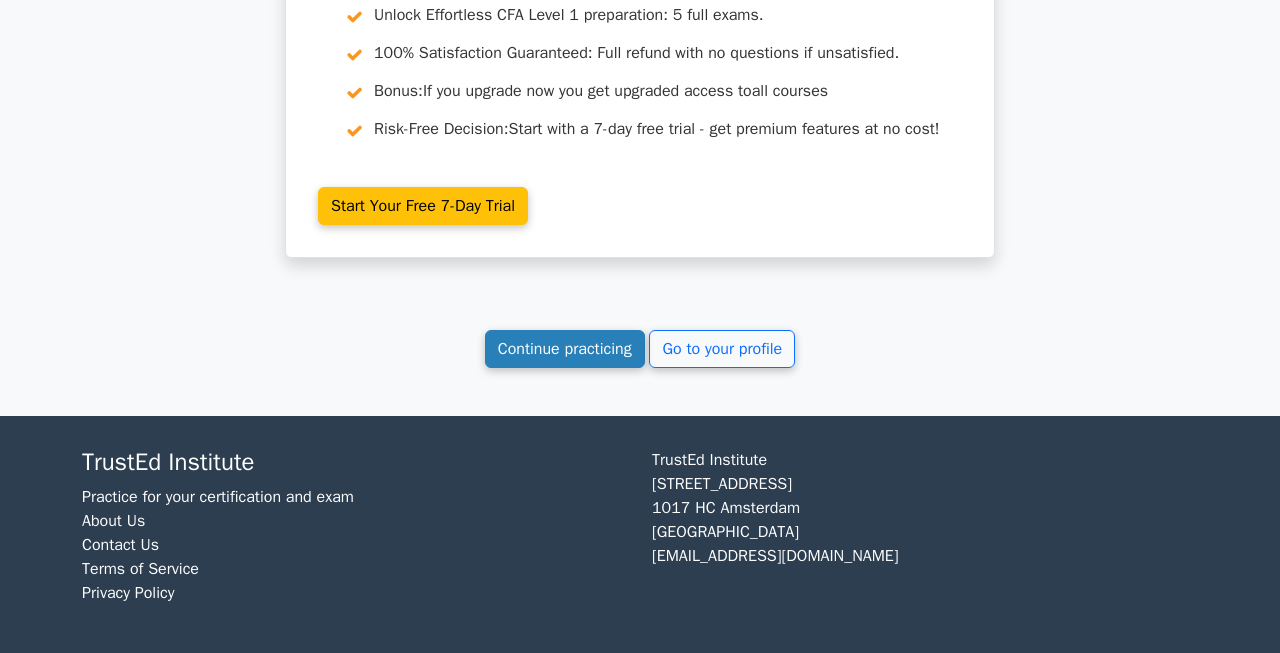 click on "Continue practicing" at bounding box center (565, 349) 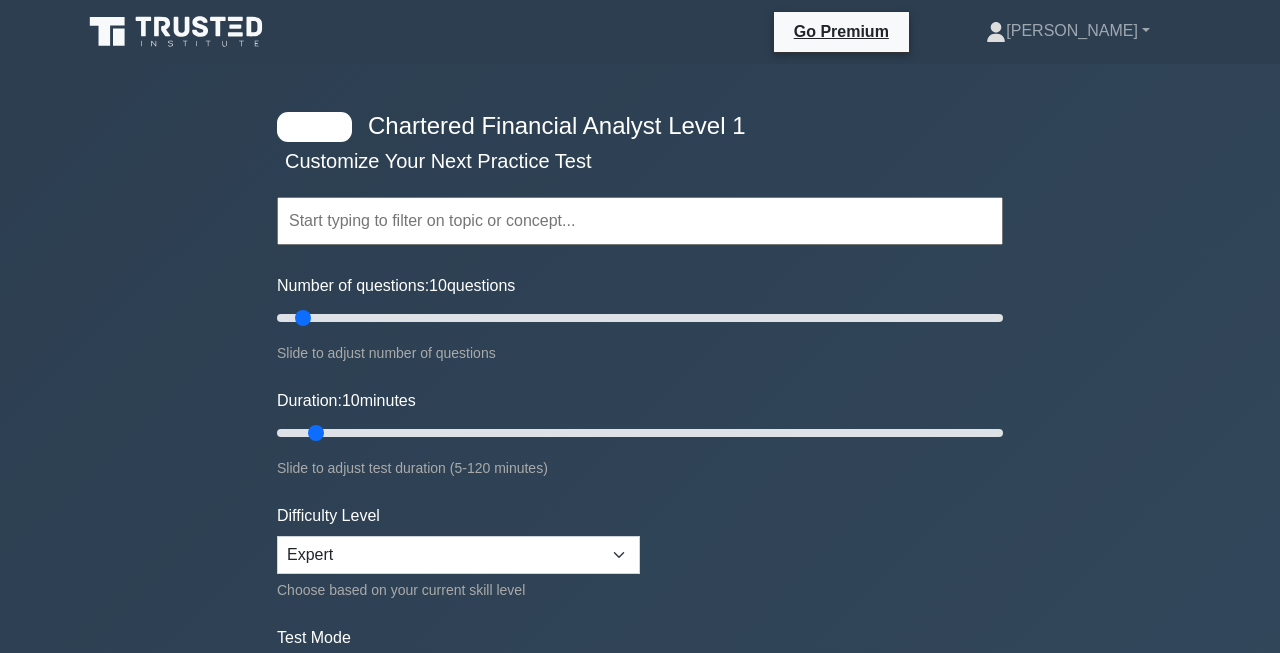 scroll, scrollTop: 0, scrollLeft: 0, axis: both 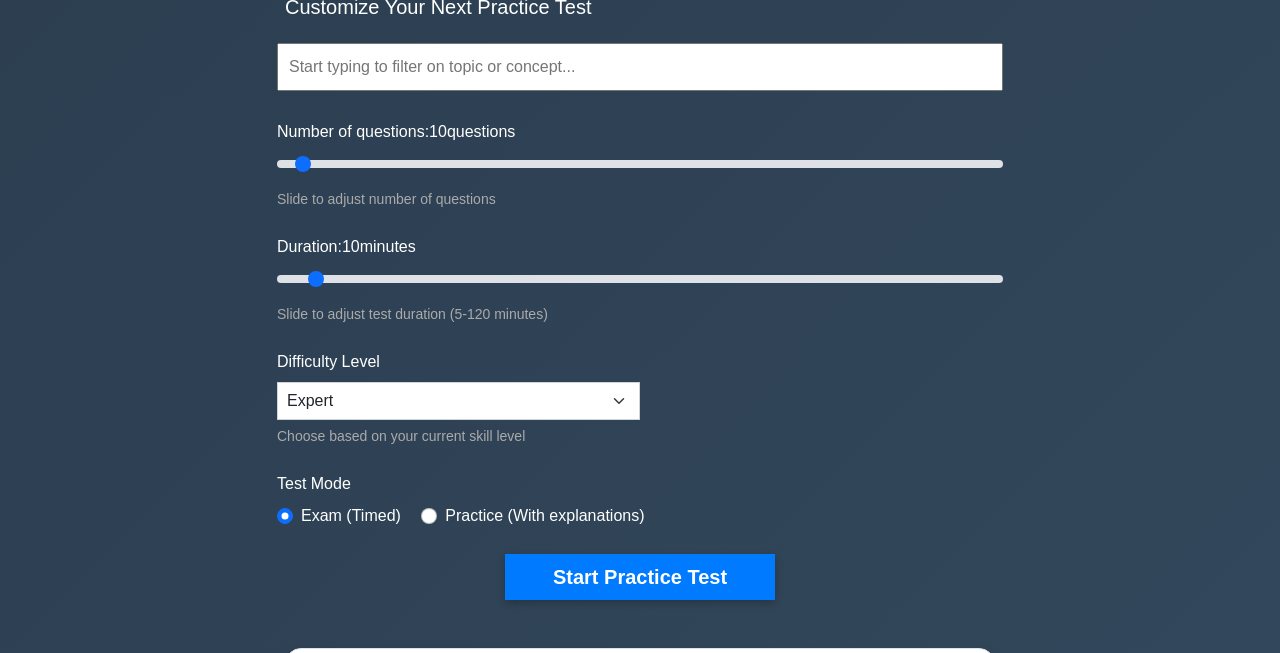 click on "Chartered Financial Analyst Level 1
Customize Your Next Practice Test
Topics
Quantitative Methods
Economics
Financial Reporting and Analysis
Corporate Finance
Portfolio Management
Equity Investments
Fixed Income
Derivatives" at bounding box center [640, 279] 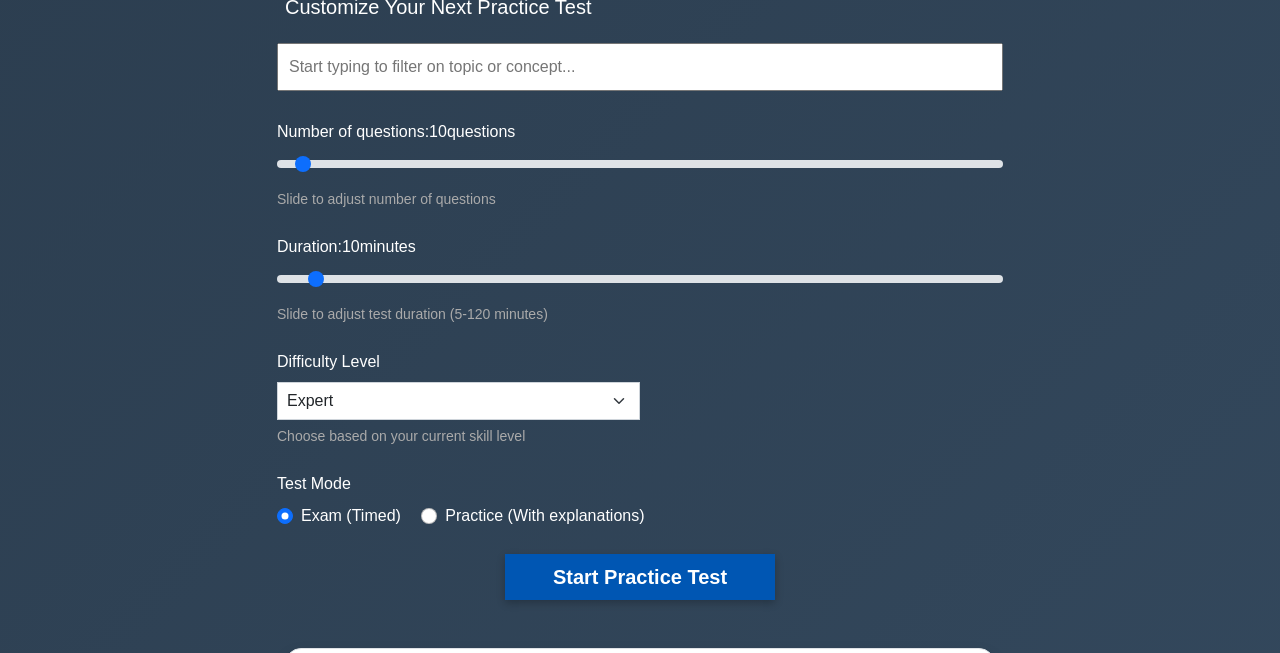 click on "Start Practice Test" at bounding box center (640, 577) 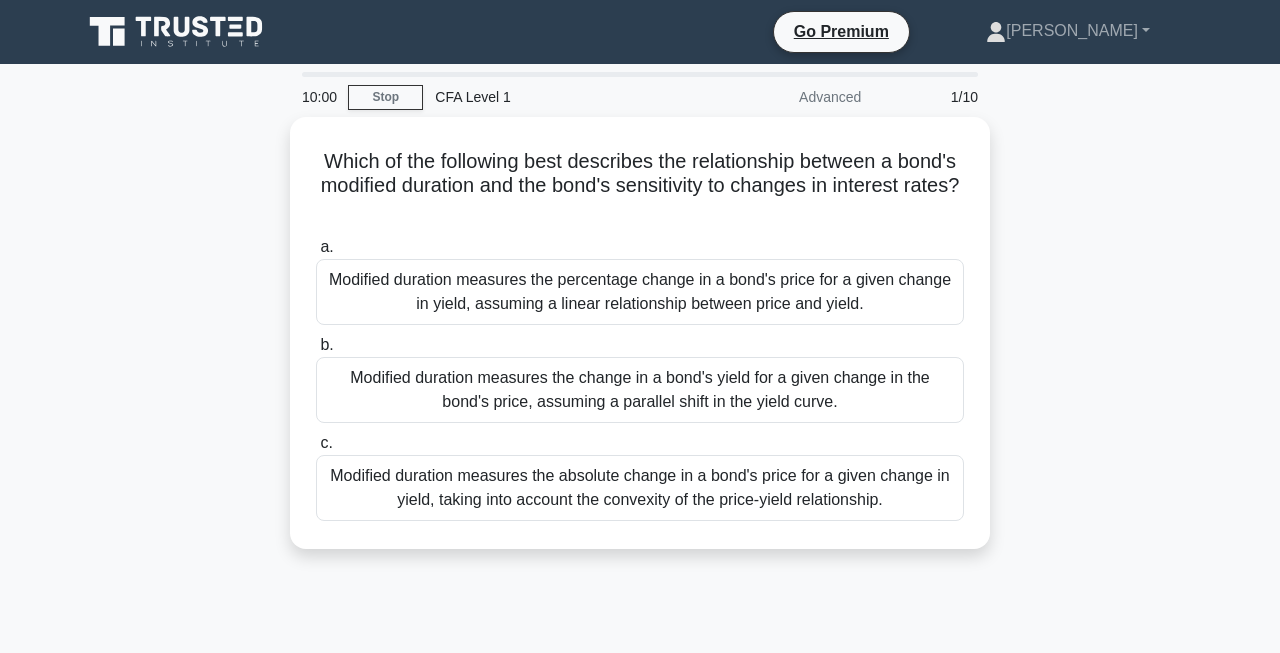 scroll, scrollTop: 0, scrollLeft: 0, axis: both 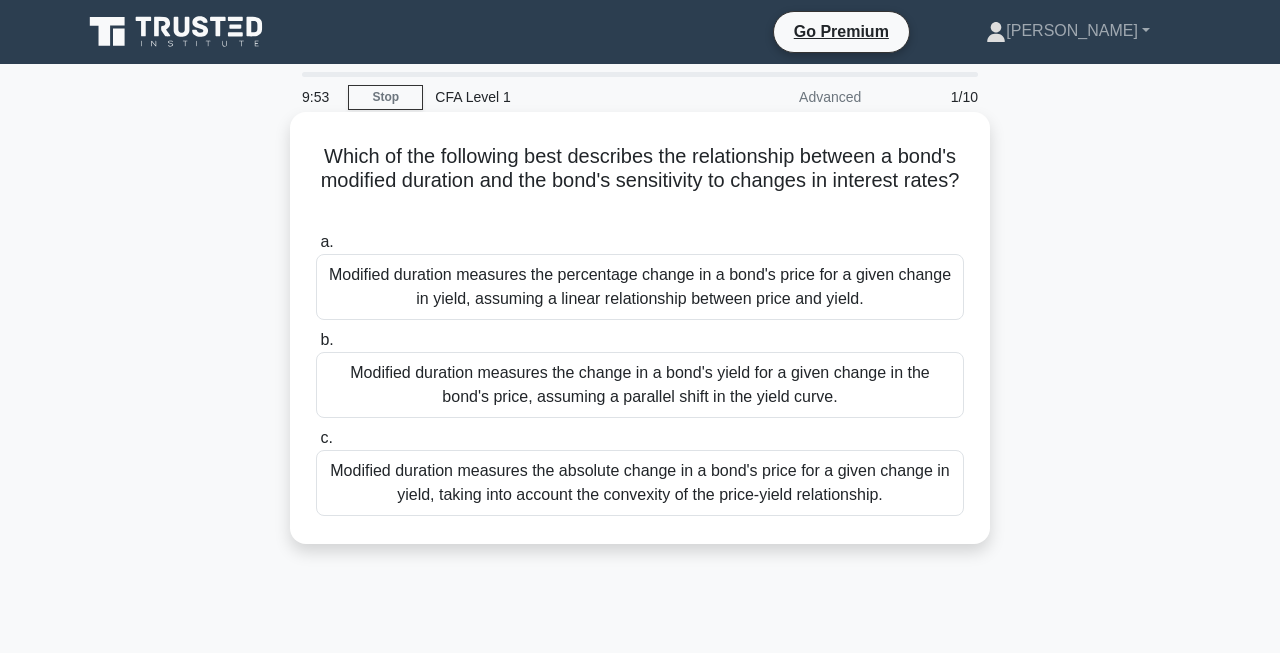 click on "Modified duration measures the absolute change in a bond's price for a given change in yield, taking into account the convexity of the price-yield relationship." at bounding box center (640, 483) 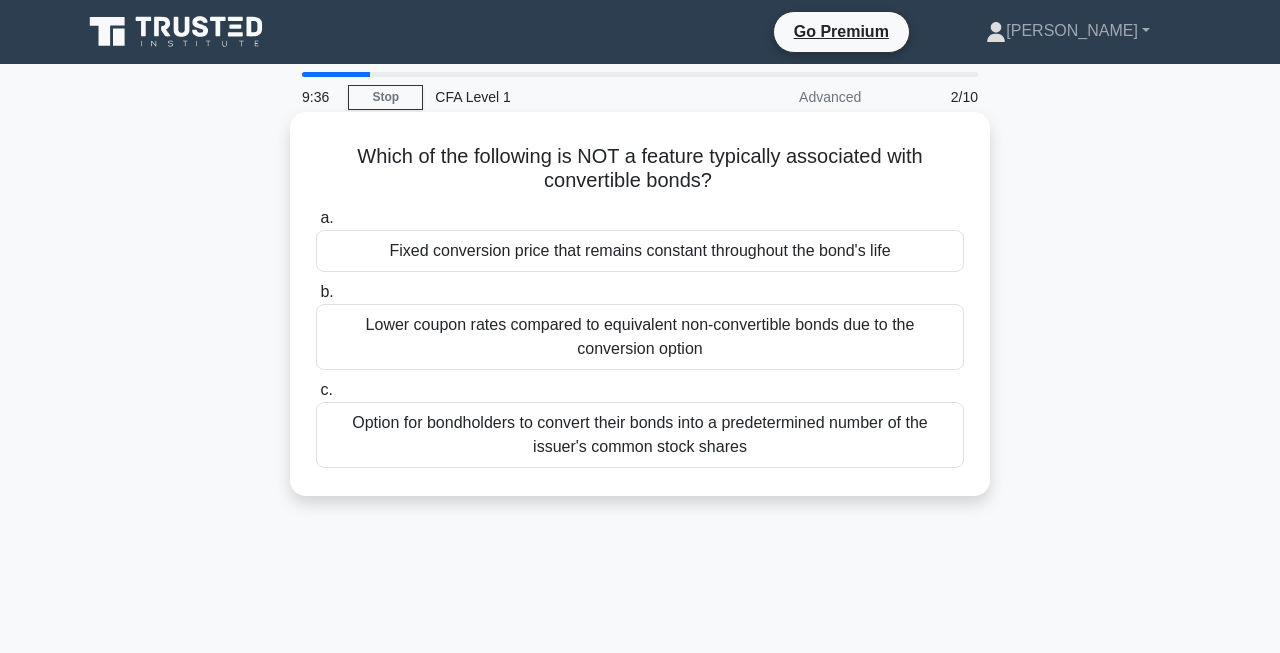 click on "Fixed conversion price that remains constant throughout the bond's life" at bounding box center (640, 251) 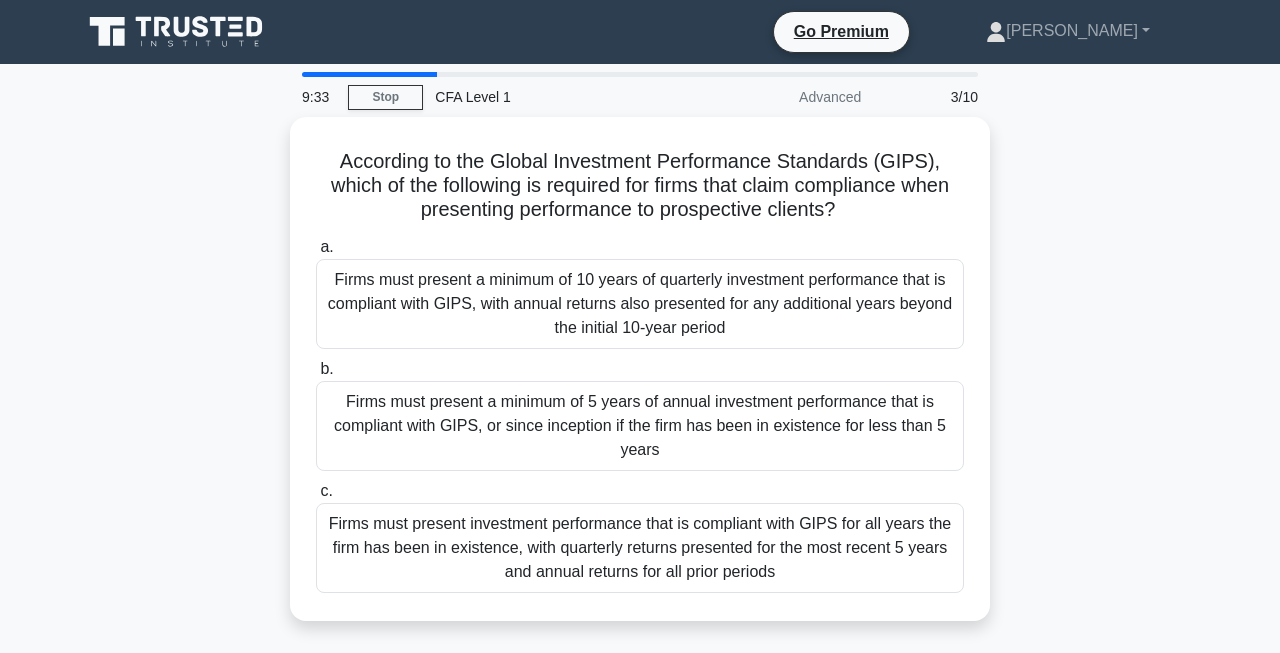 click on "9:33
Stop
CFA Level 1
Advanced
3/10" at bounding box center [640, 97] 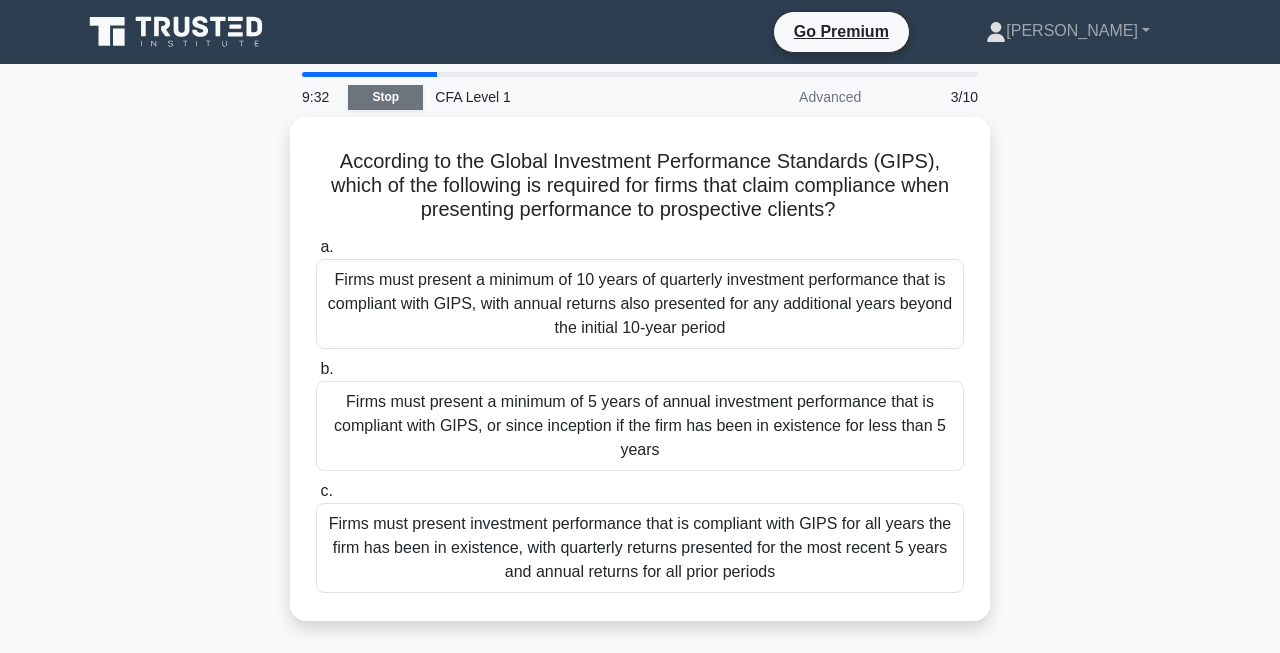 click on "Stop" at bounding box center (385, 97) 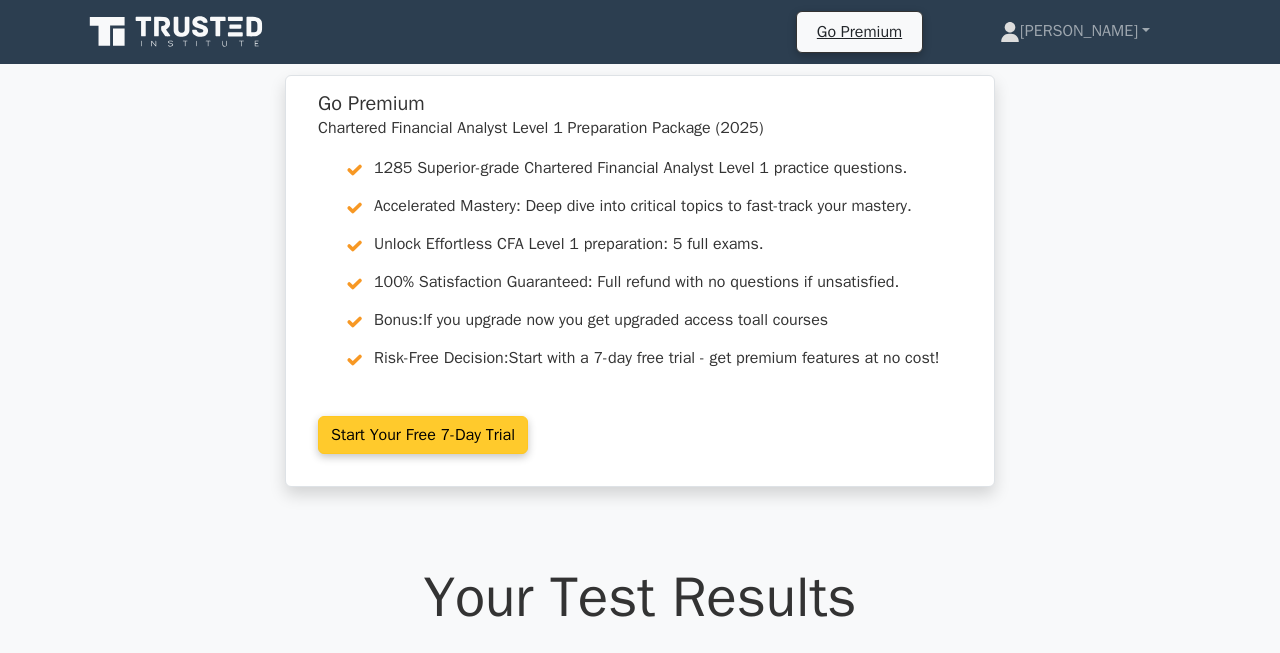 scroll, scrollTop: 0, scrollLeft: 0, axis: both 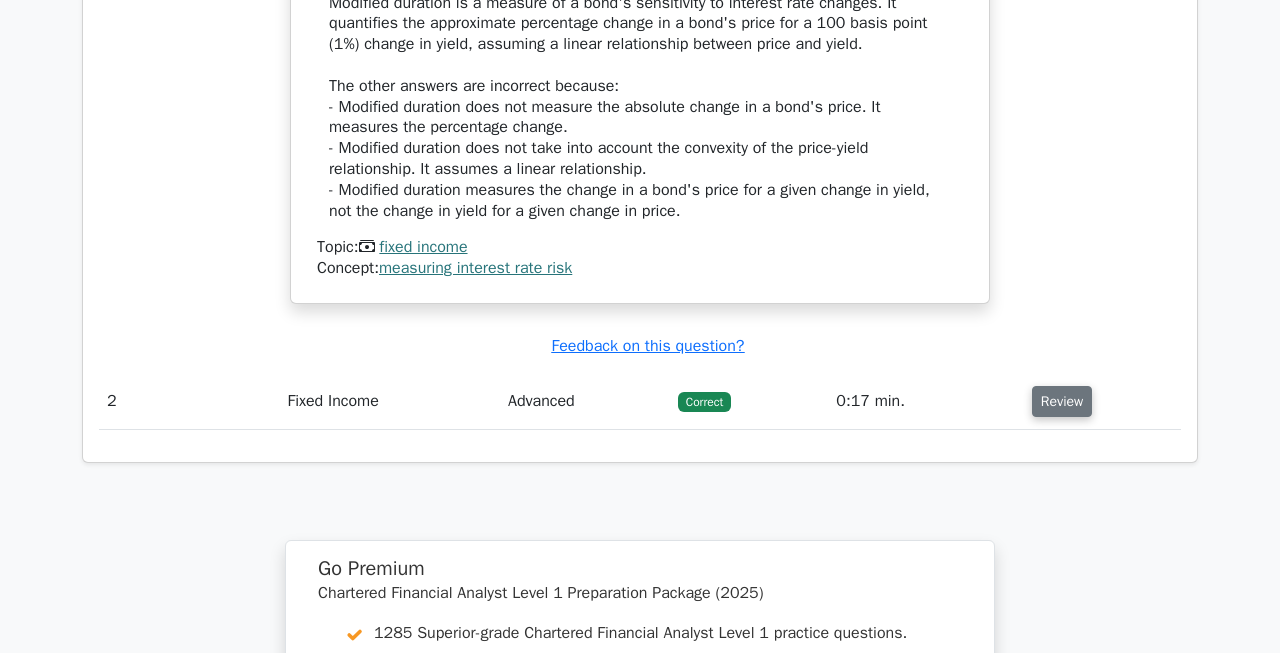click on "Review" at bounding box center (1062, 401) 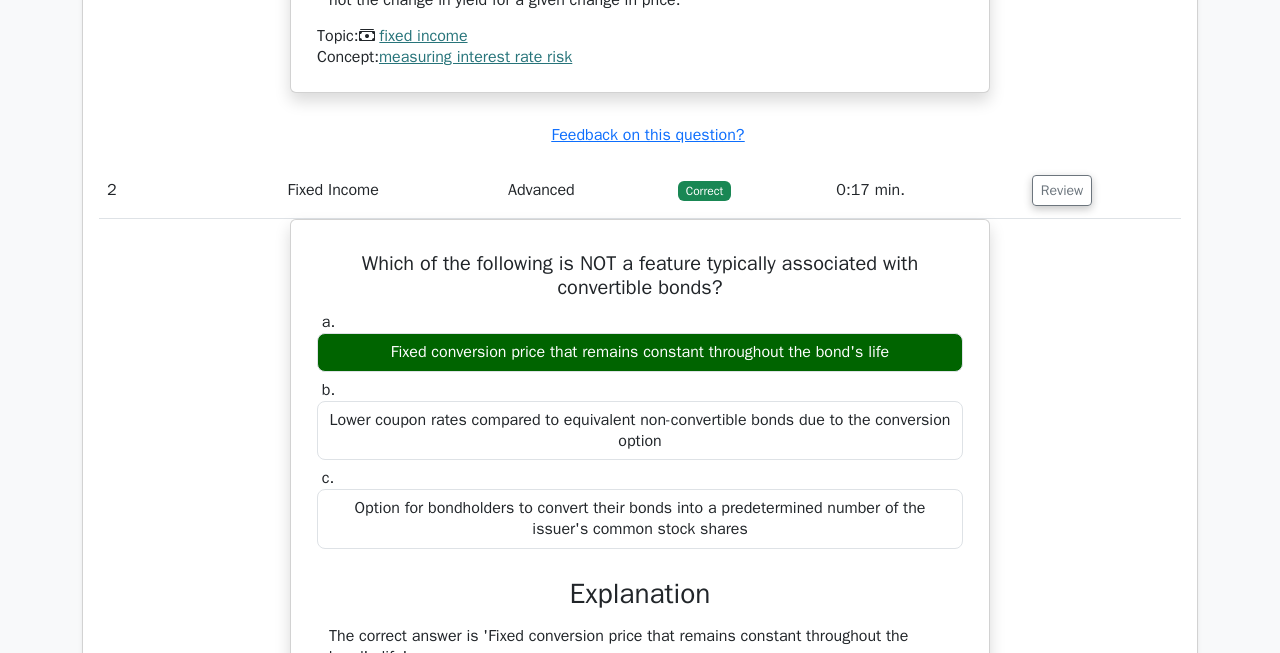 scroll, scrollTop: 2315, scrollLeft: 0, axis: vertical 